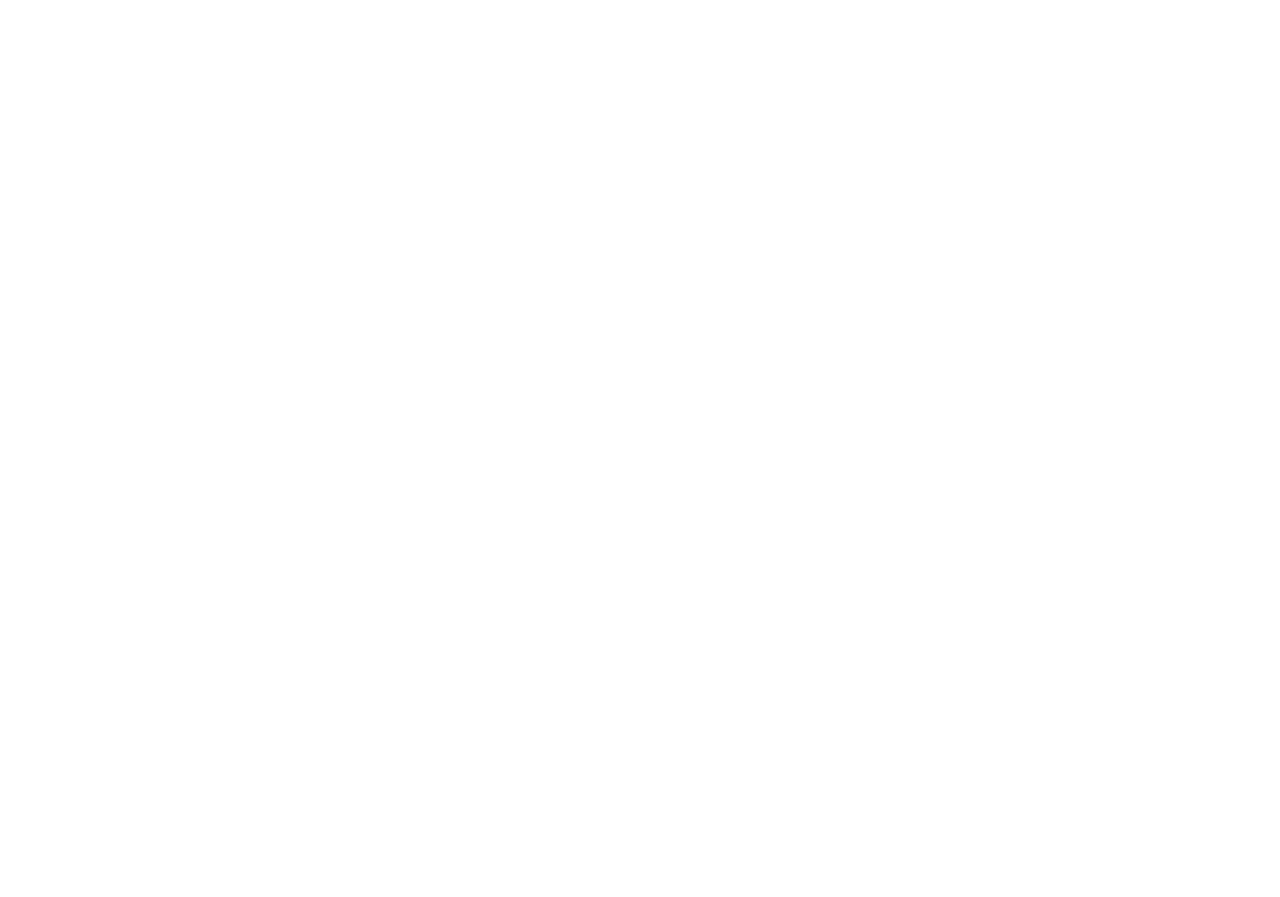 scroll, scrollTop: 0, scrollLeft: 0, axis: both 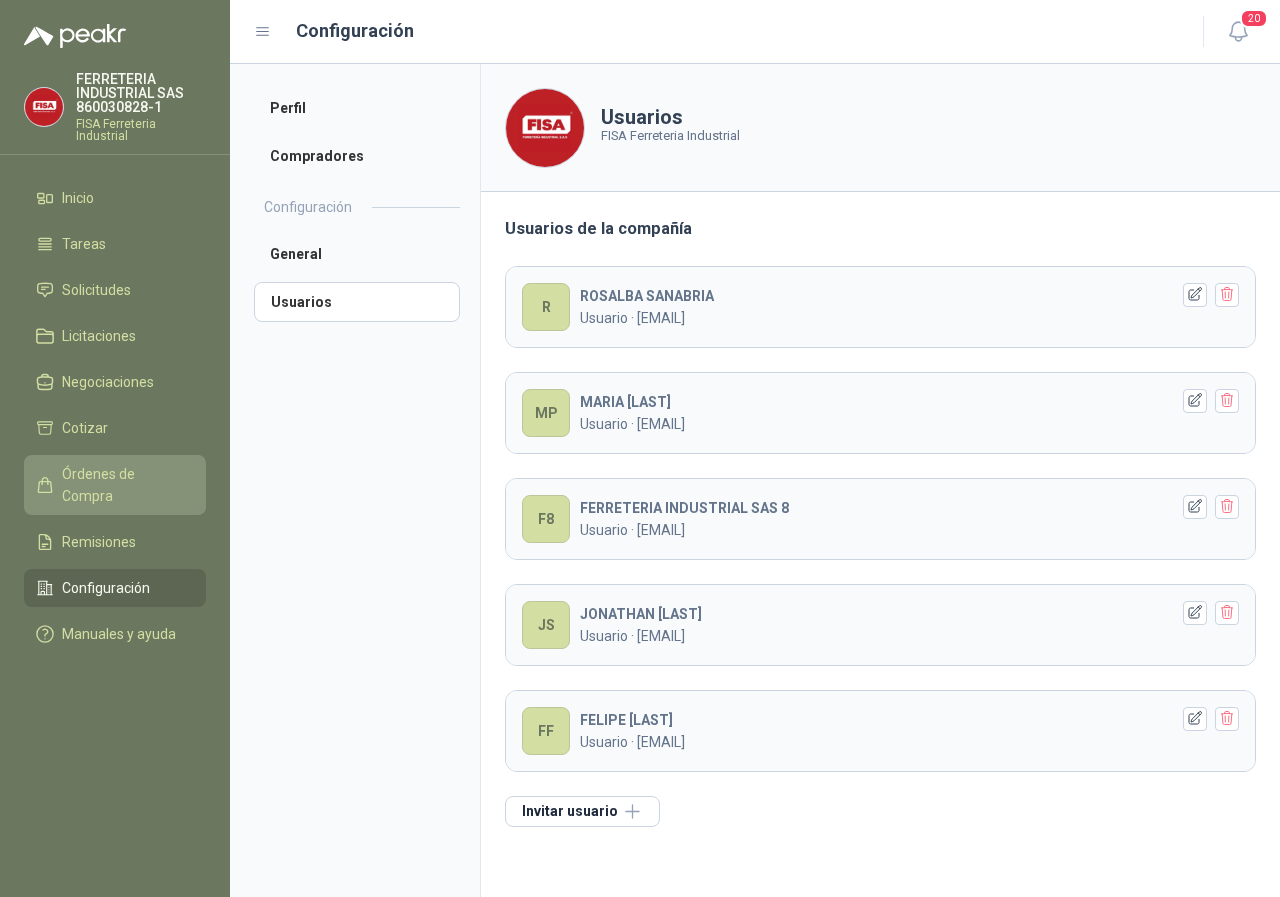 click on "Órdenes de Compra" at bounding box center (124, 485) 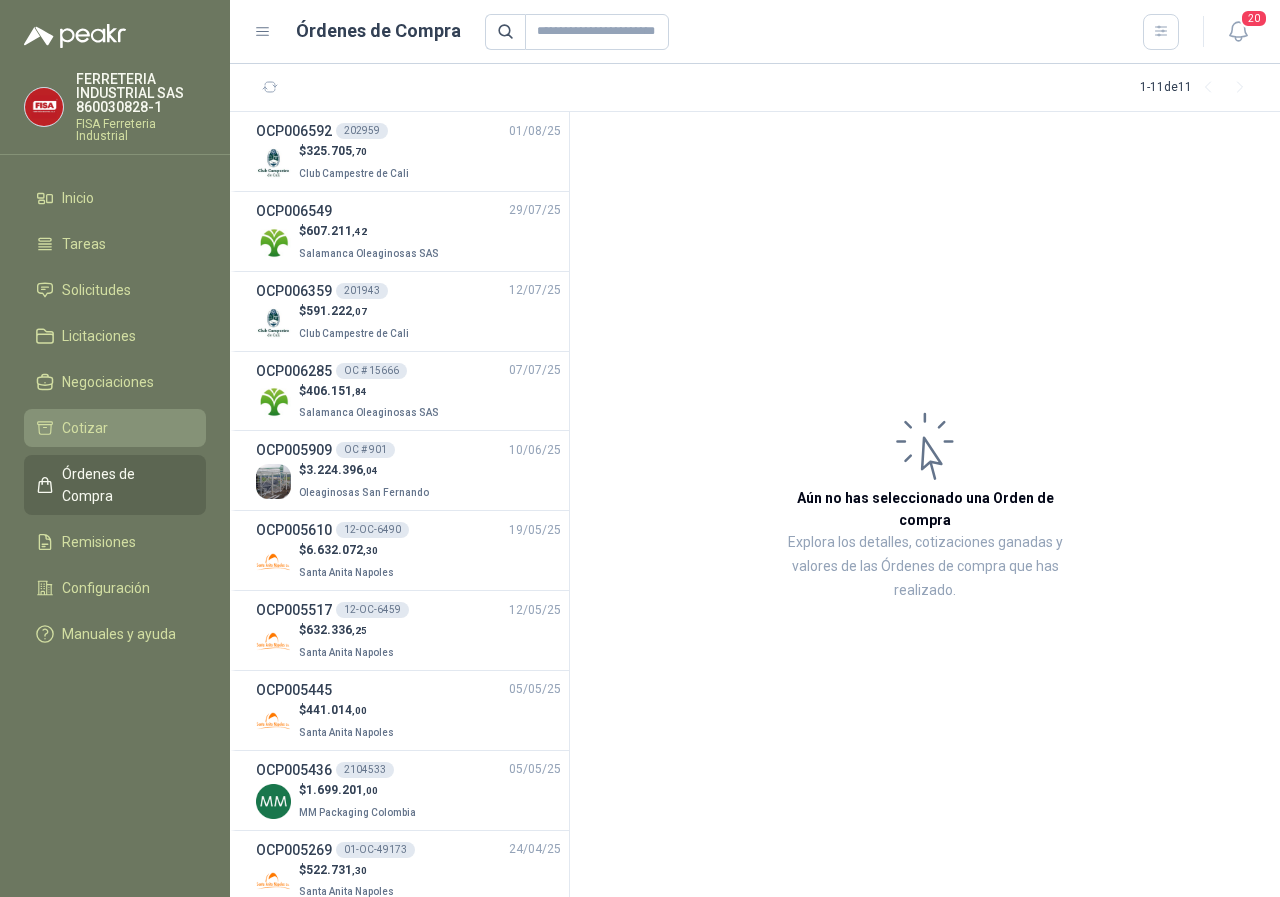click on "Cotizar" at bounding box center (85, 428) 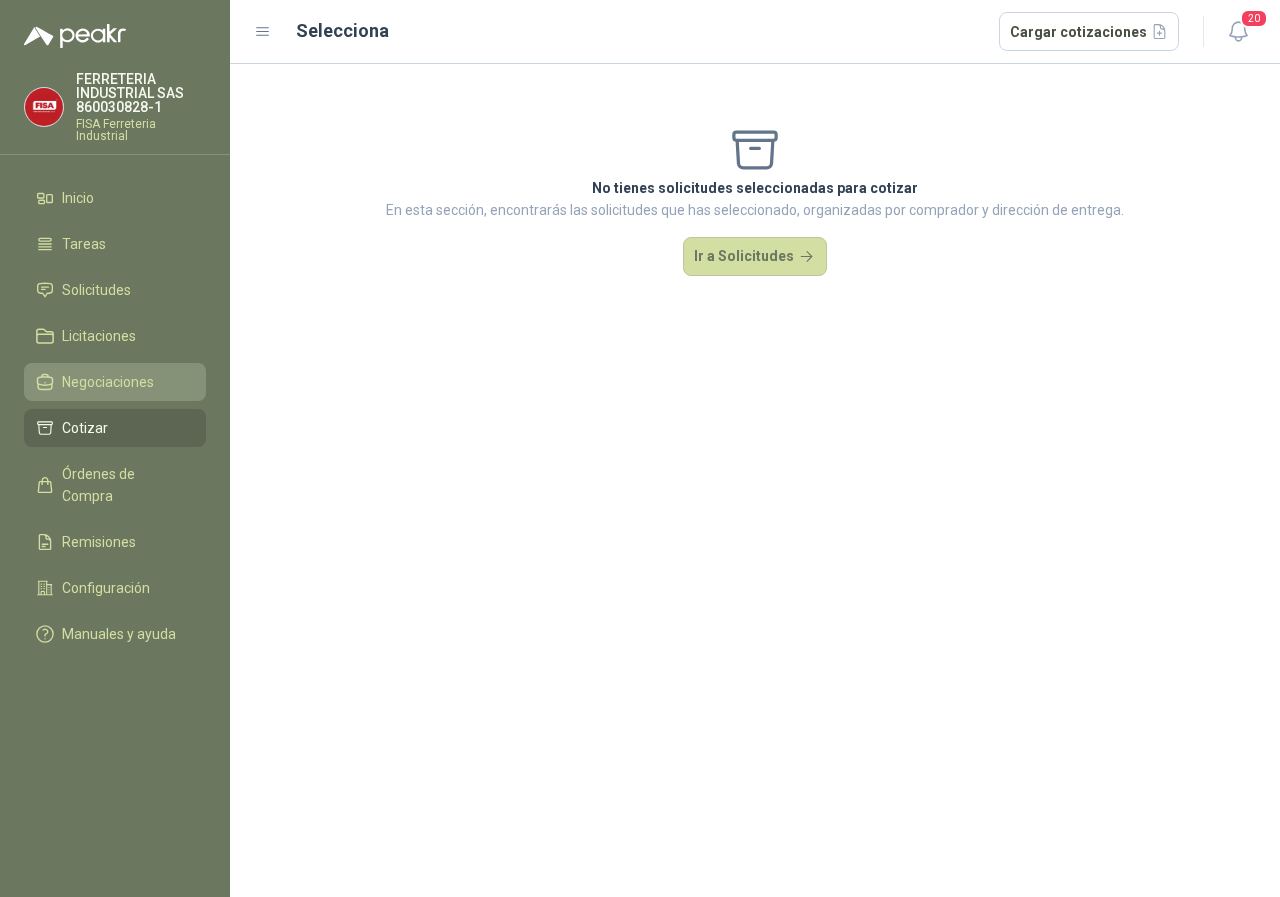 click on "Negociaciones" at bounding box center [108, 382] 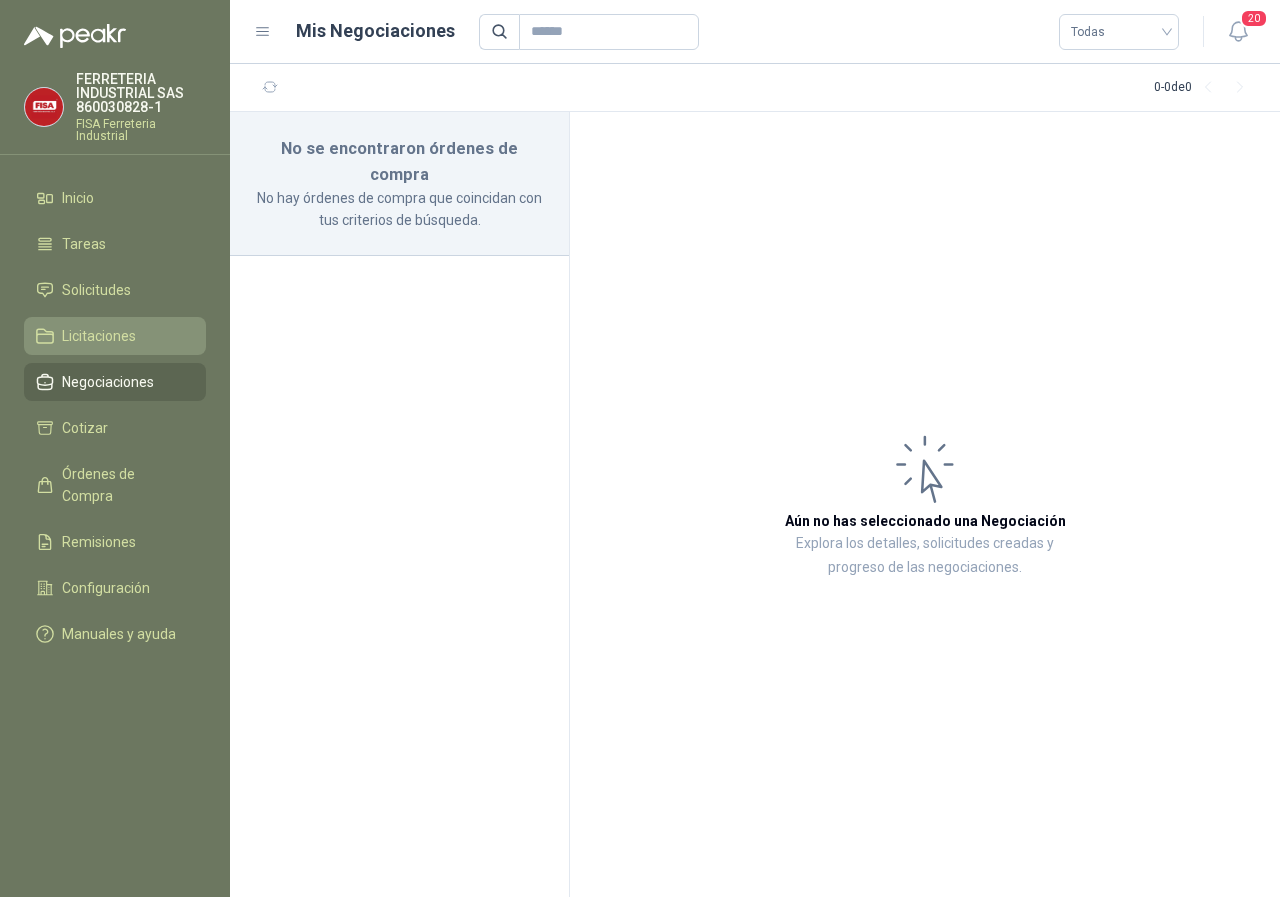 click on "Licitaciones" at bounding box center (99, 336) 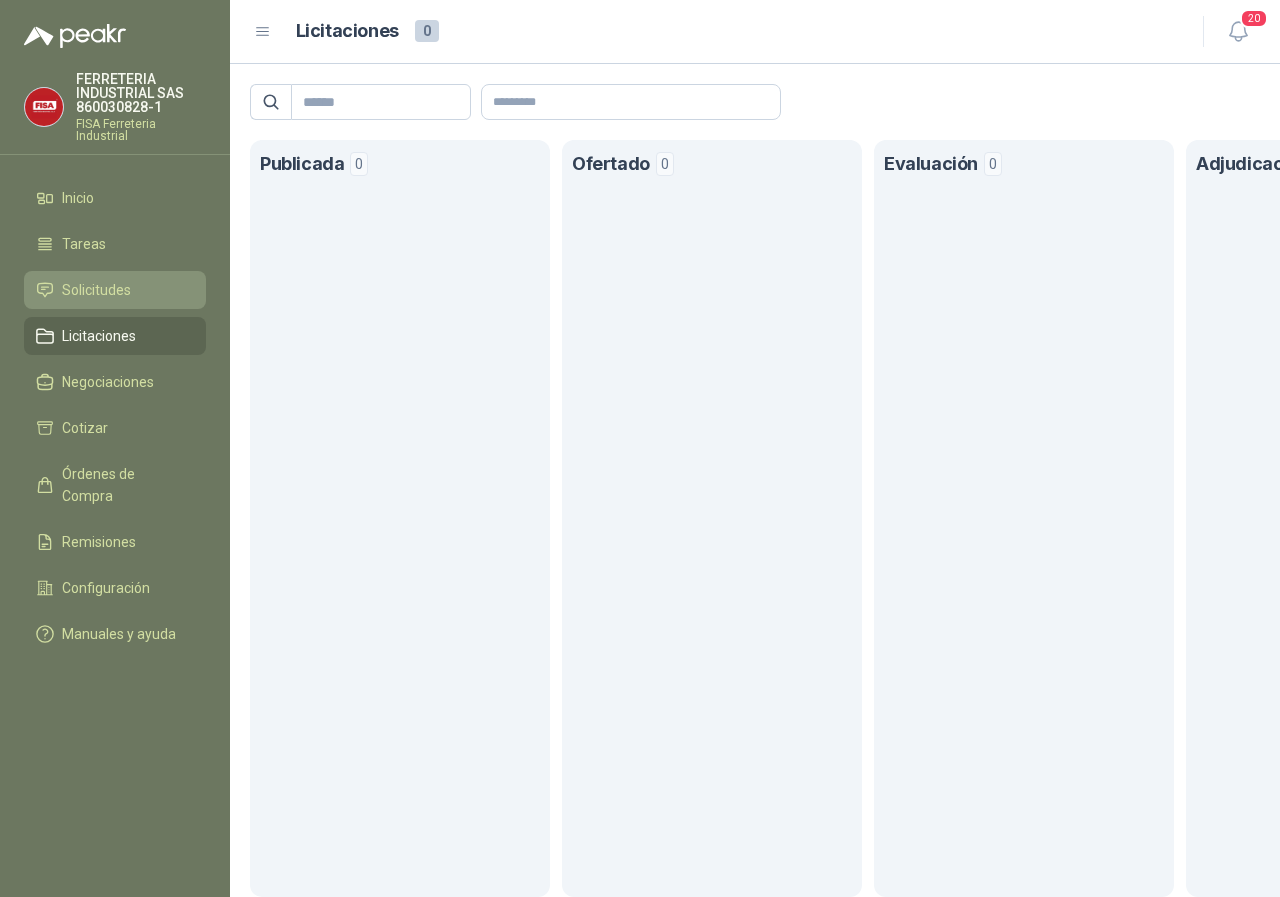 click on "Solicitudes" at bounding box center (96, 290) 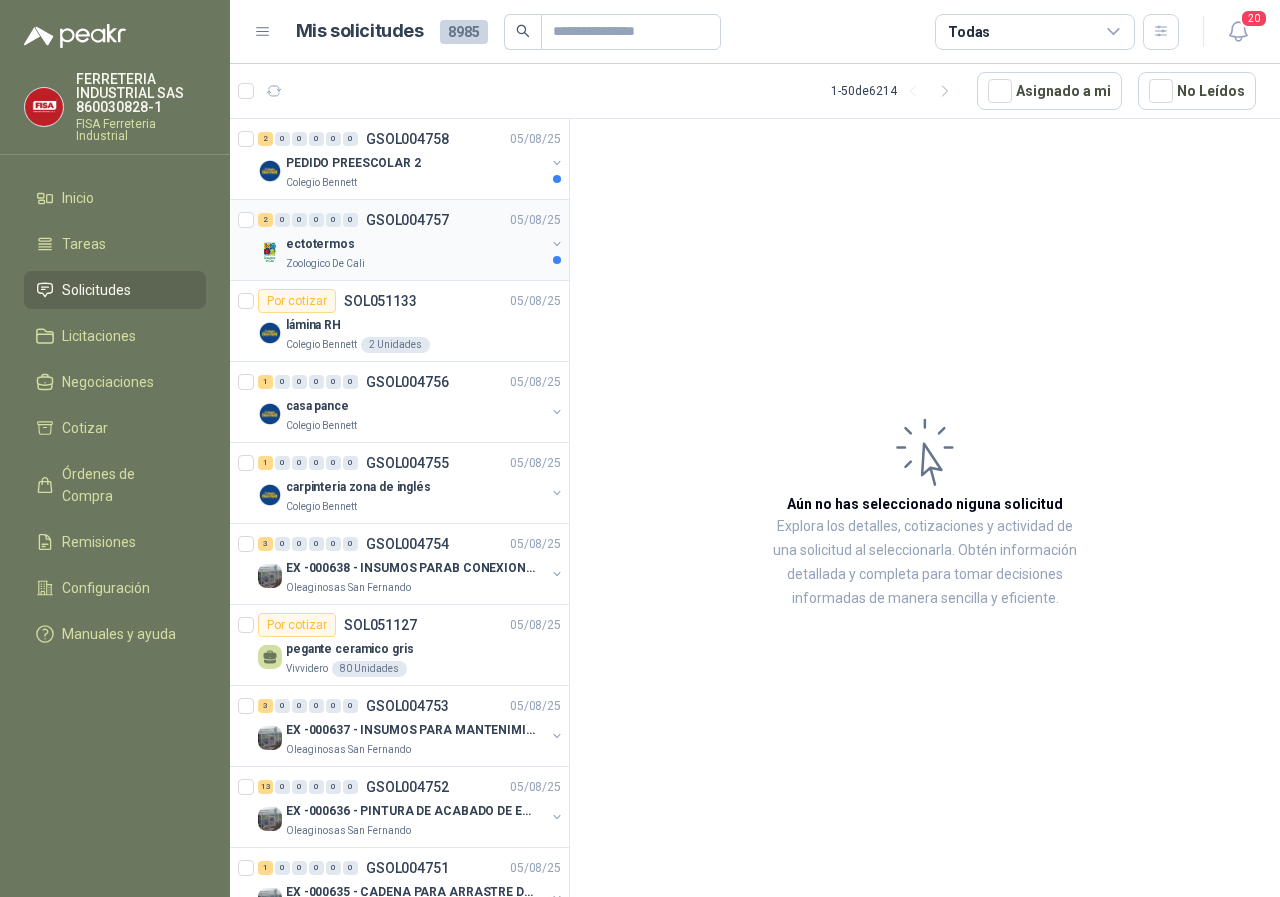 drag, startPoint x: 346, startPoint y: 182, endPoint x: 551, endPoint y: 259, distance: 218.98402 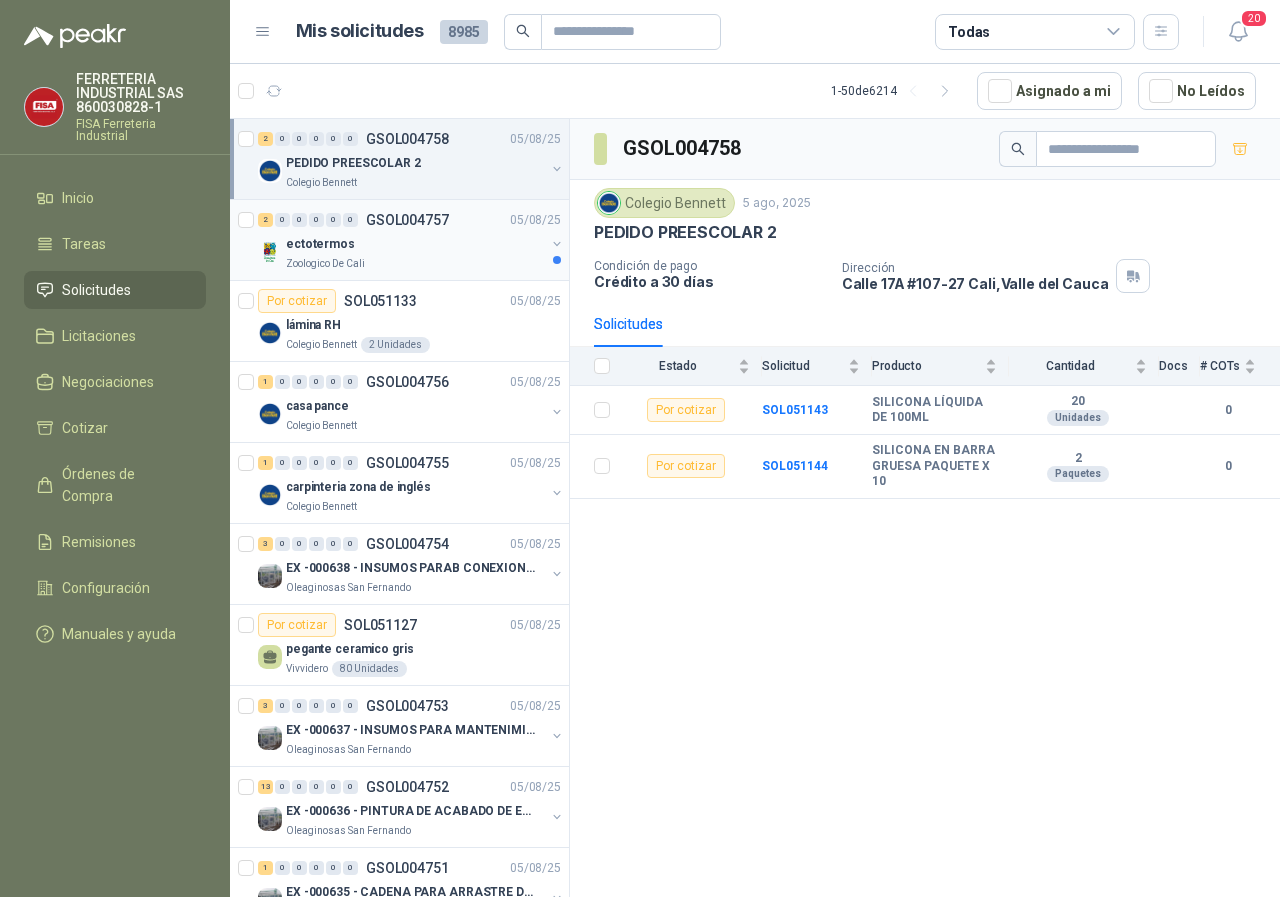 click on "Zoologico De Cali" at bounding box center [325, 264] 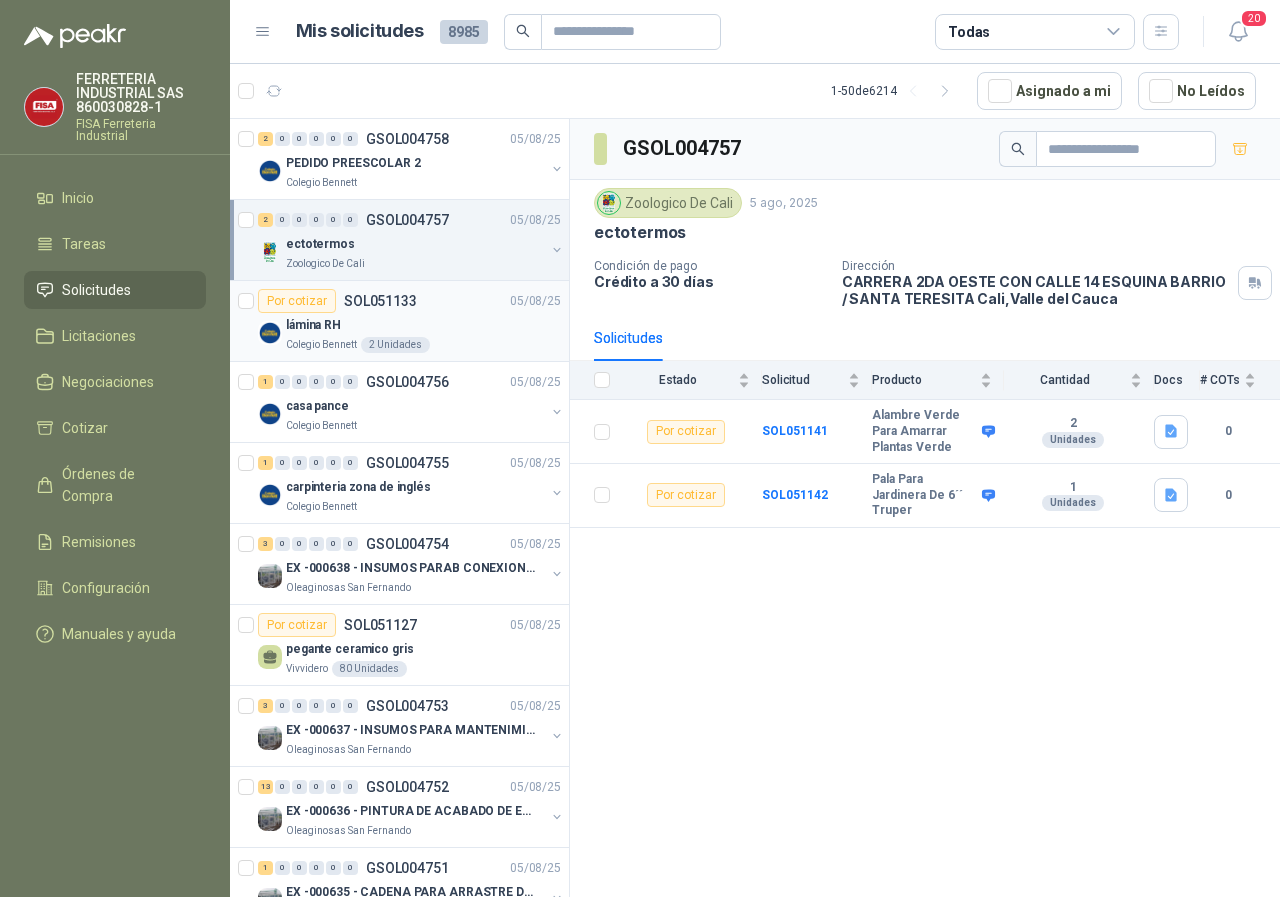 click on "lámina RH" at bounding box center [313, 325] 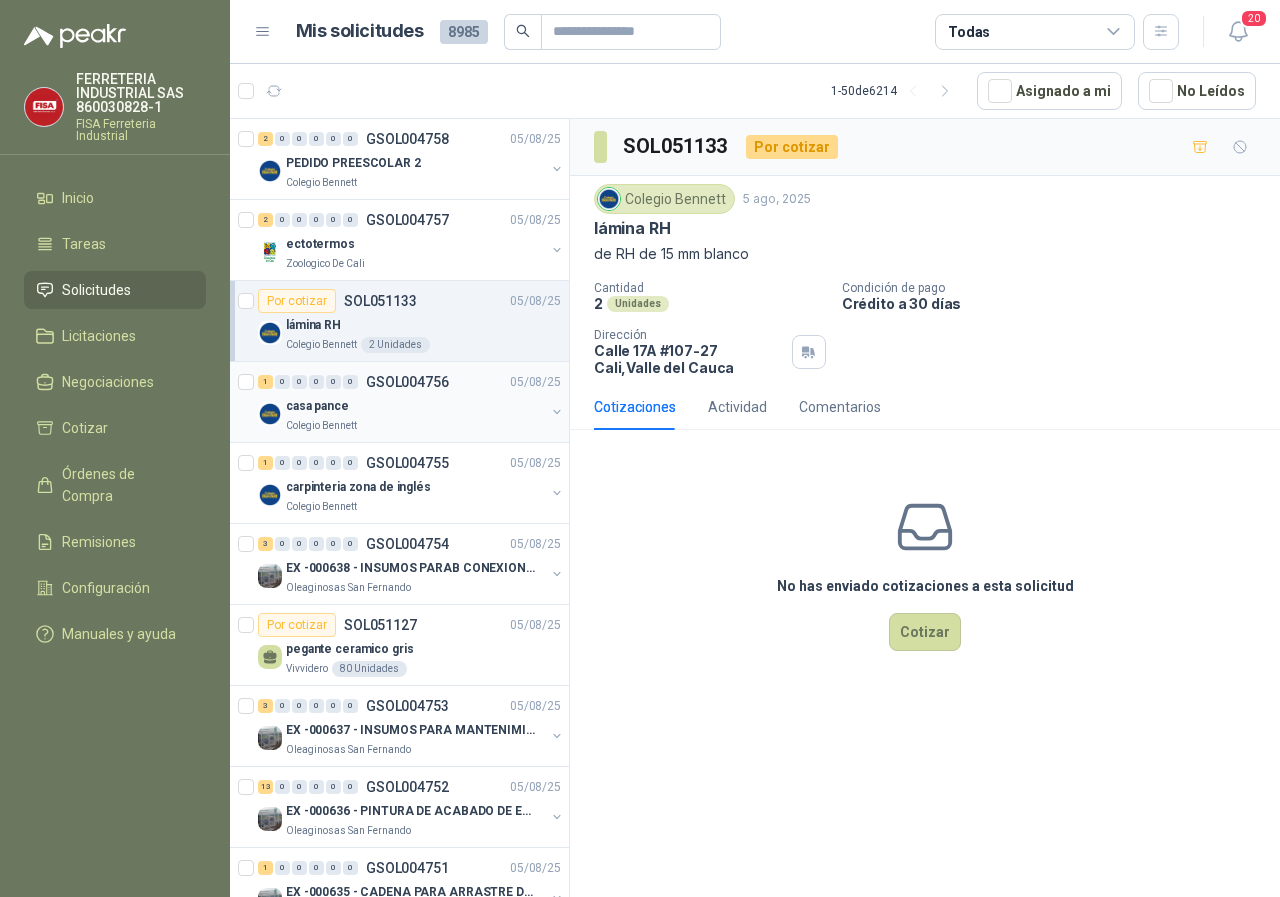 click on "Colegio Bennett" at bounding box center (321, 426) 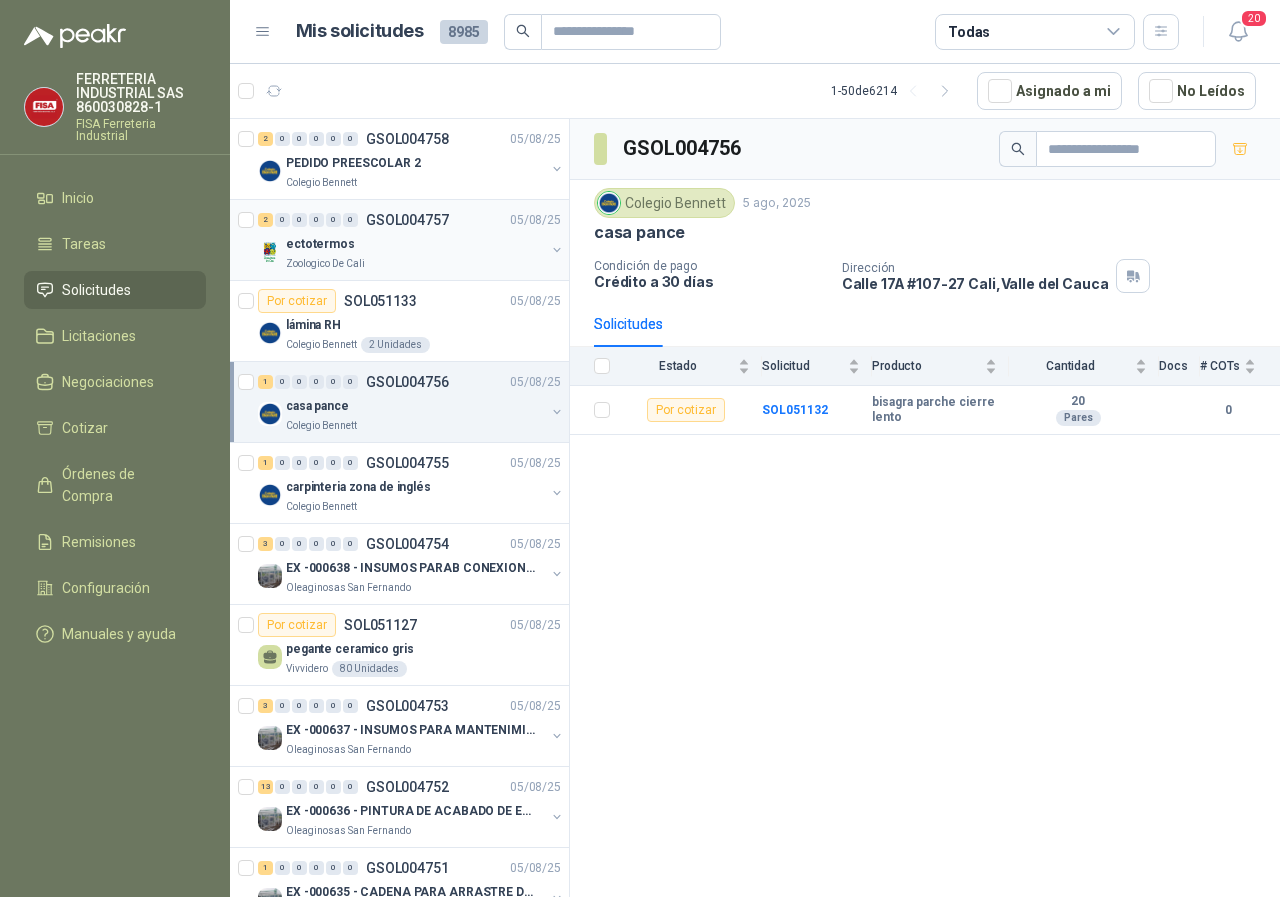 click on "Zoologico De Cali" at bounding box center (325, 264) 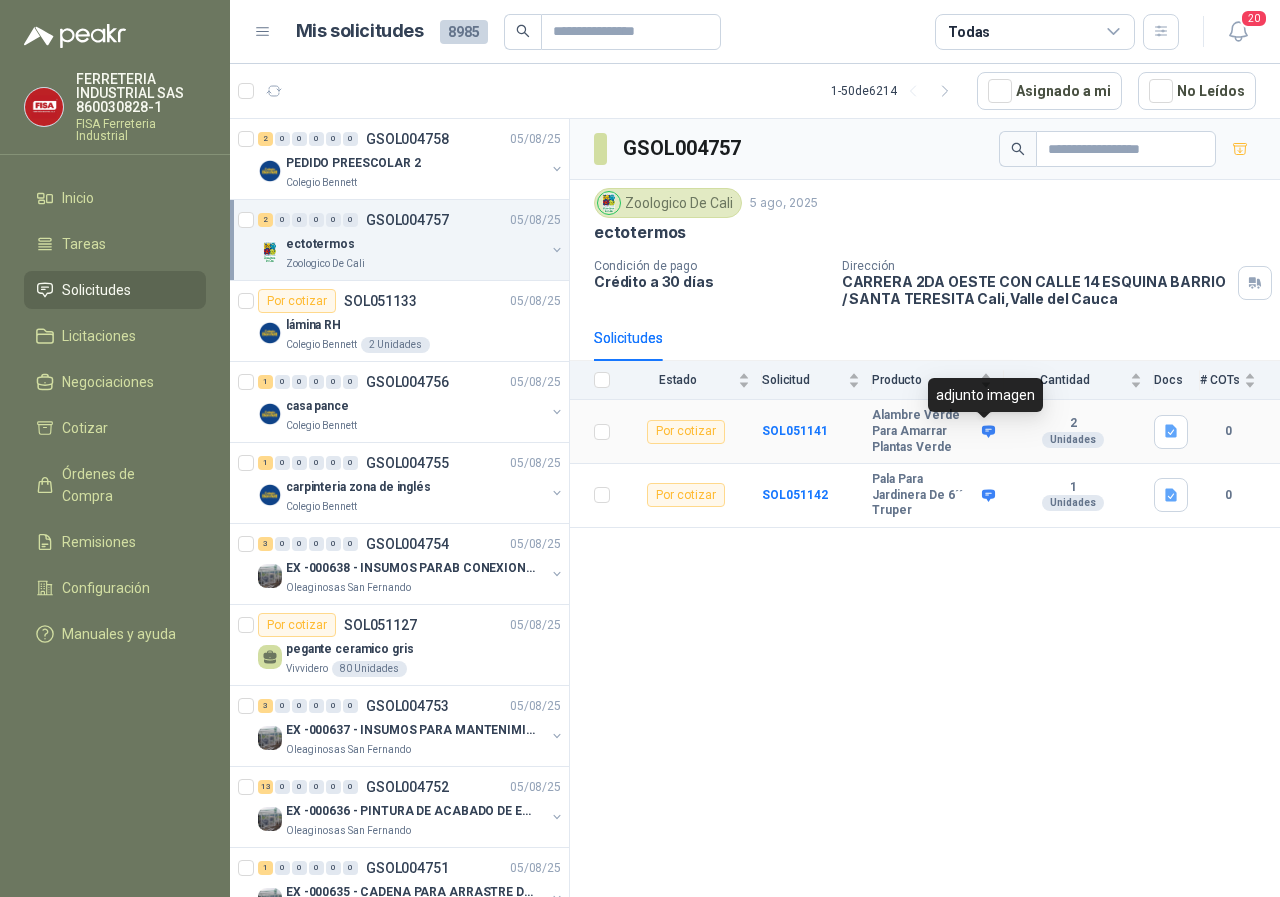 click 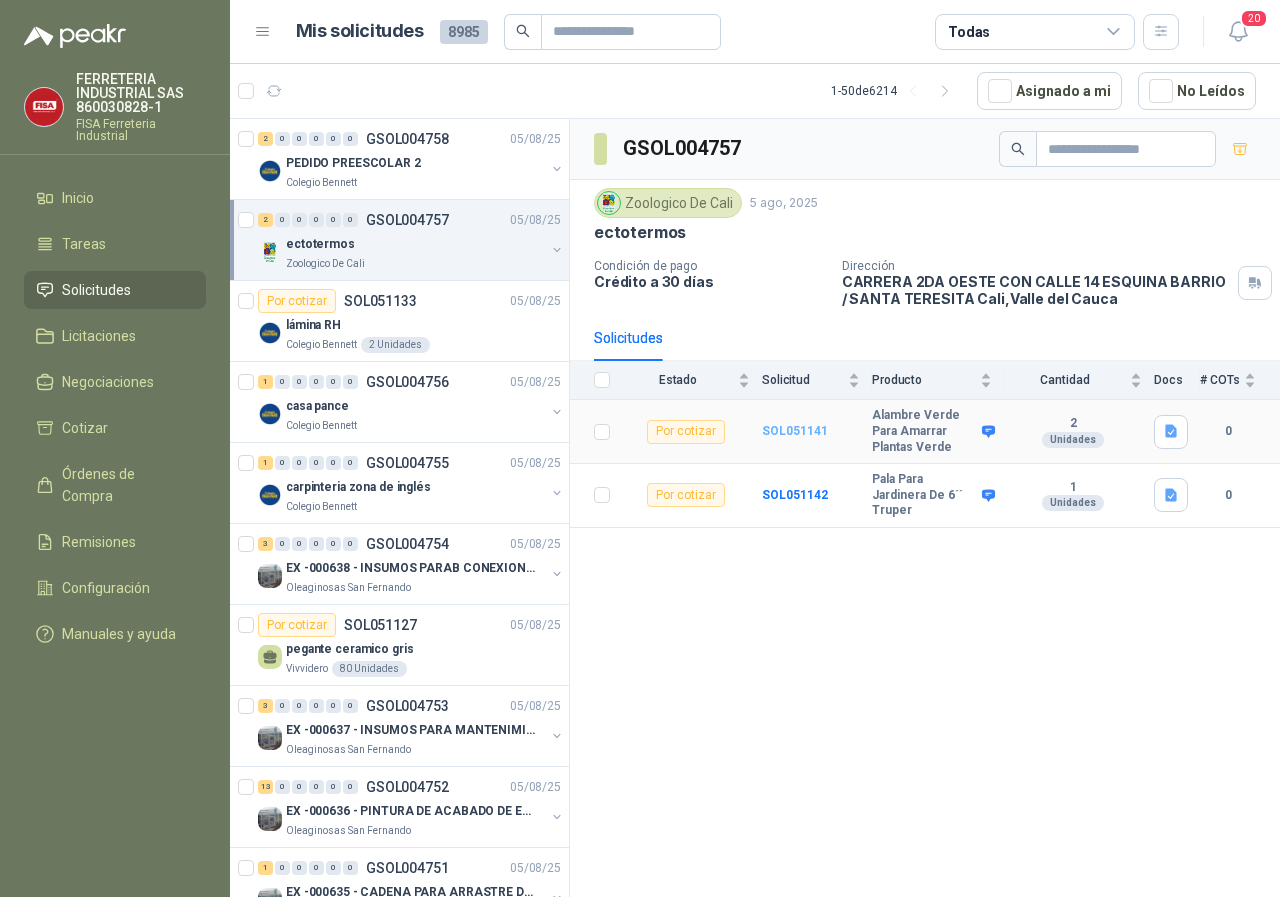 click on "SOL051141" at bounding box center (795, 431) 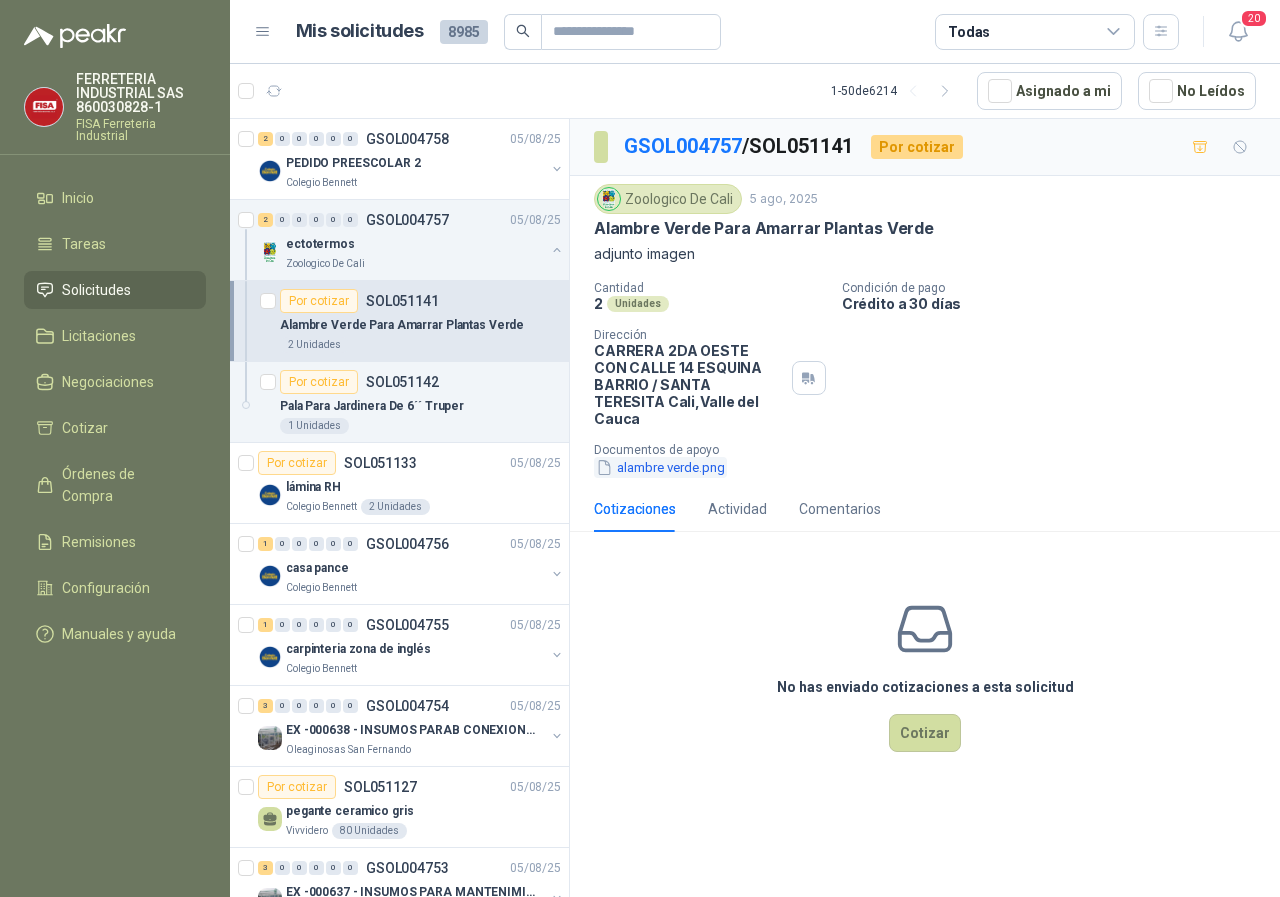 click on "alambre verde.png" at bounding box center [660, 467] 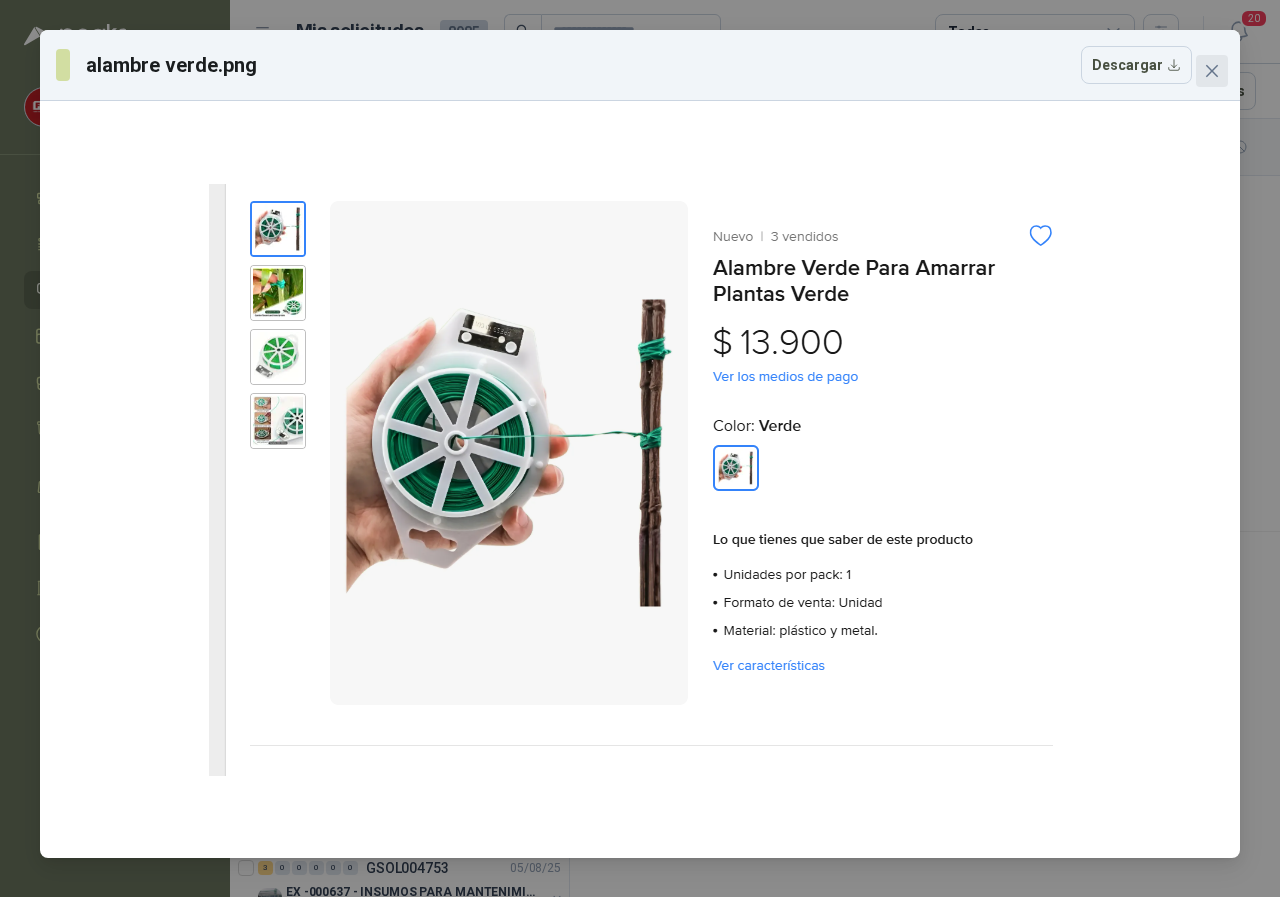 click at bounding box center (1212, 71) 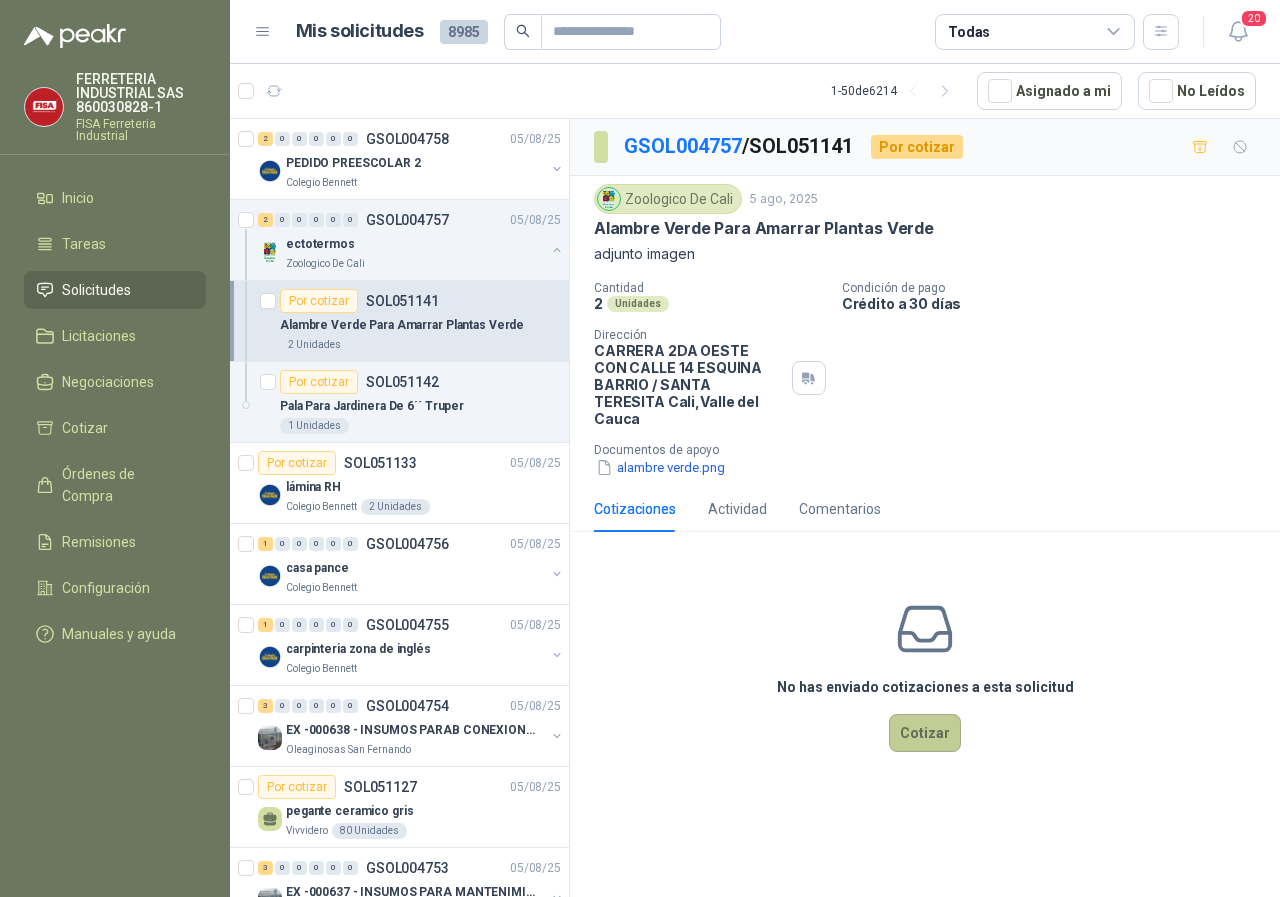 click on "Cotizar" at bounding box center (925, 733) 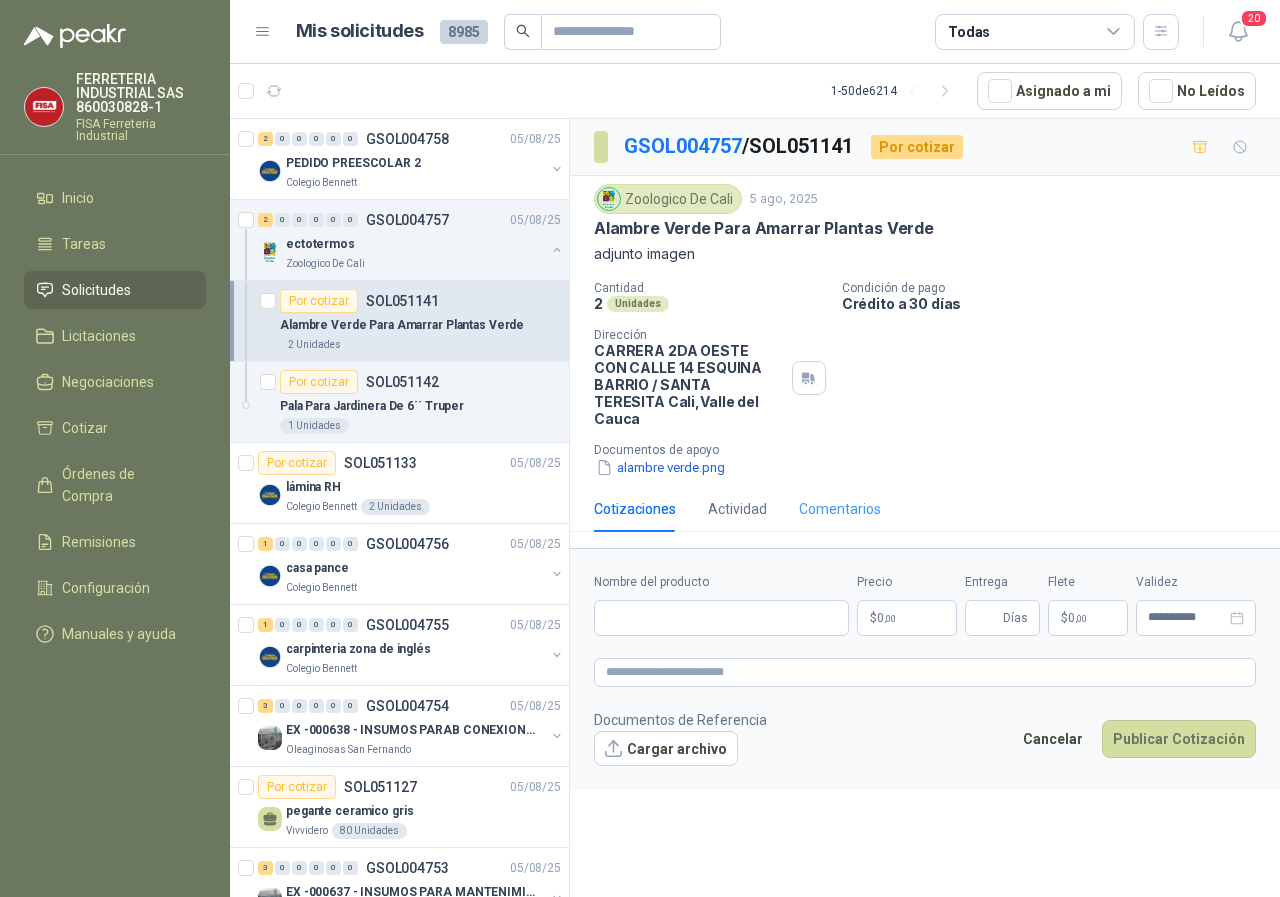 type 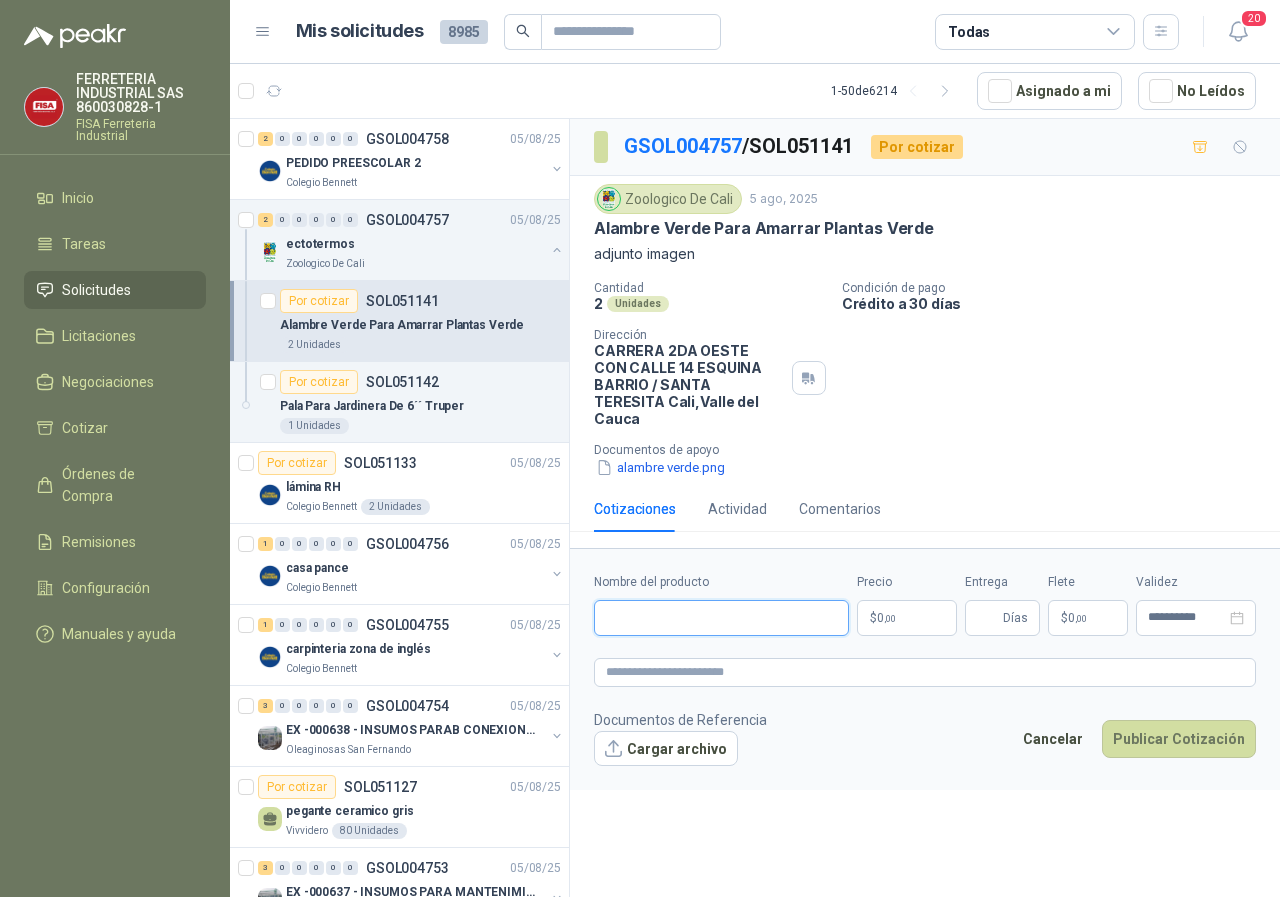 click on "Nombre del producto" at bounding box center [721, 618] 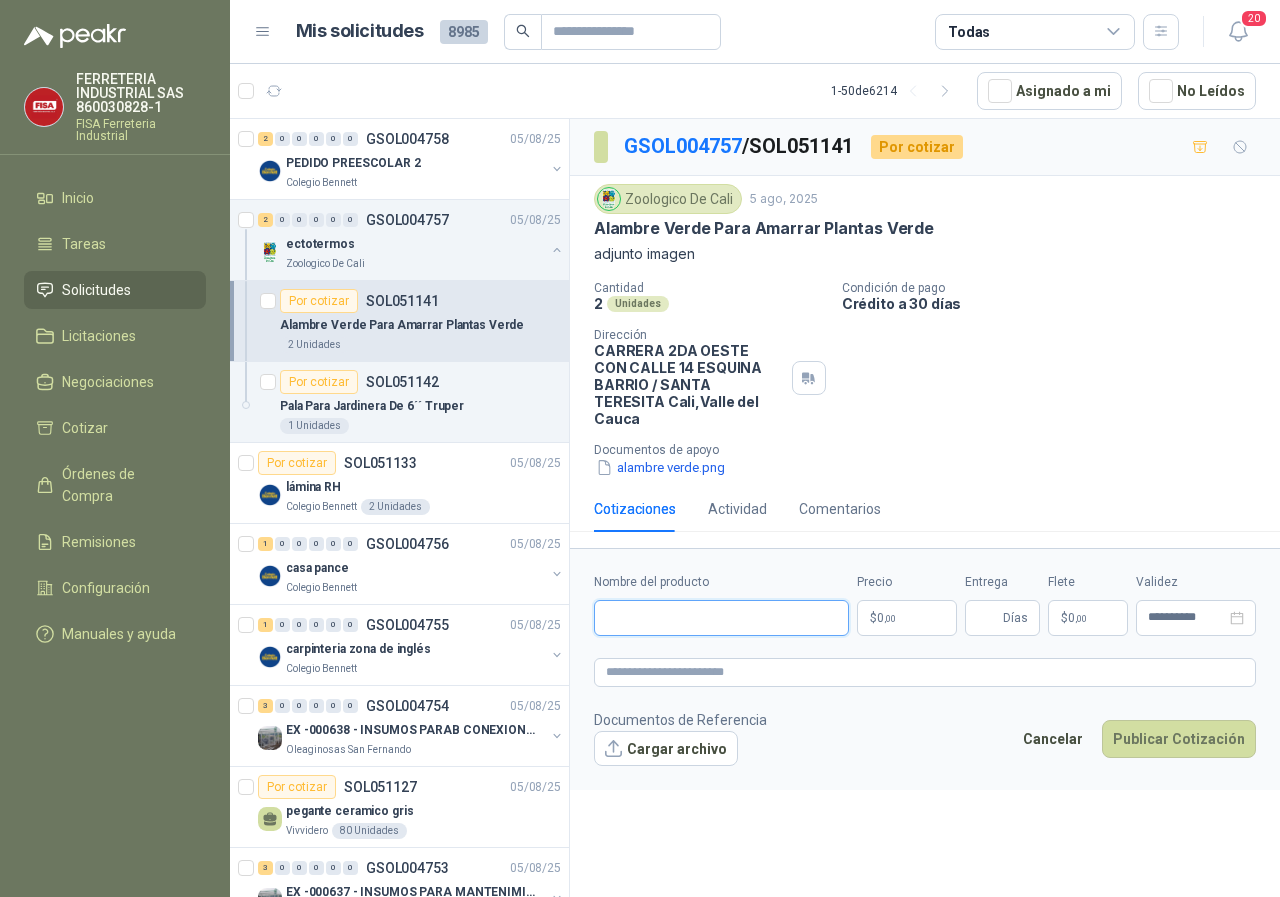 paste on "**********" 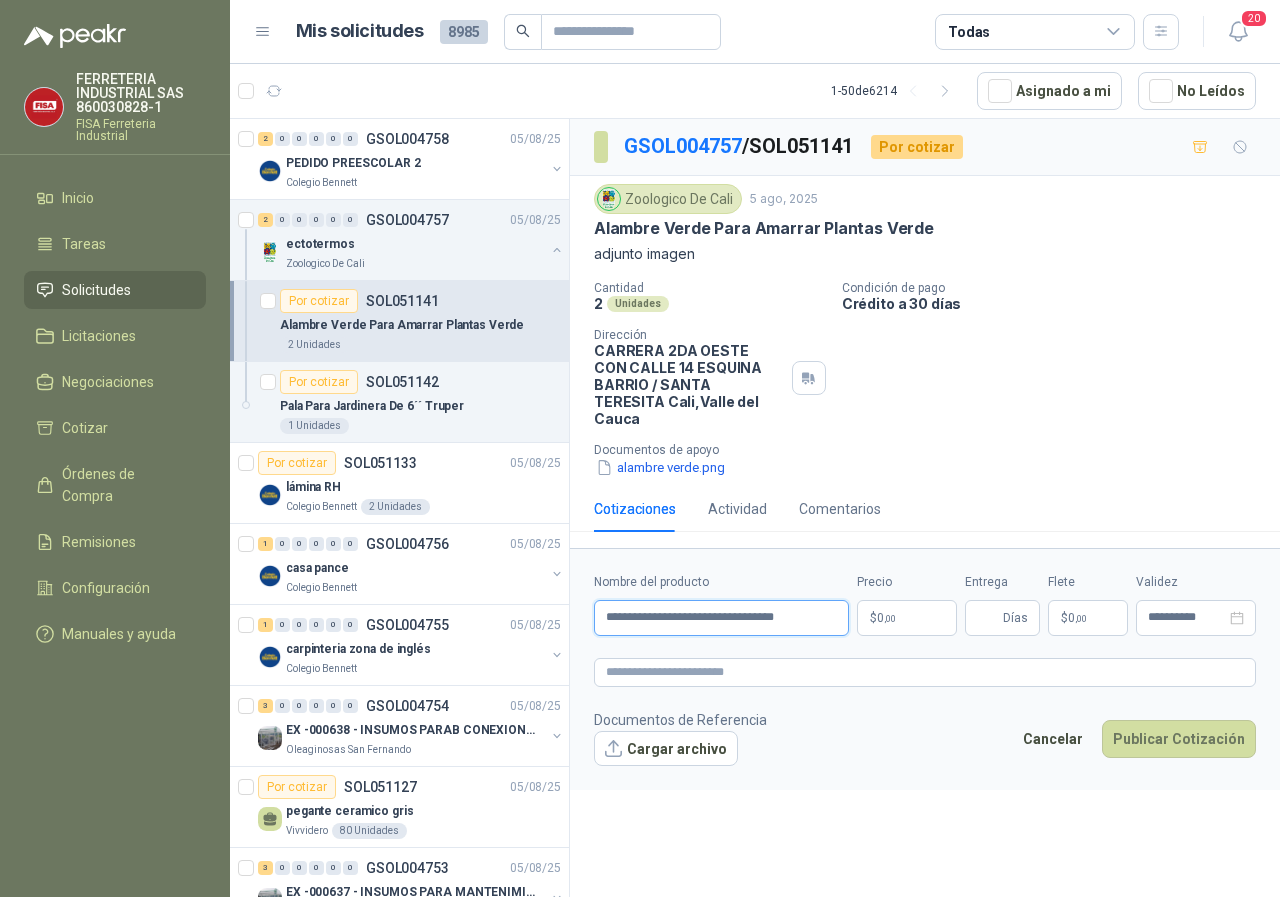 type on "**********" 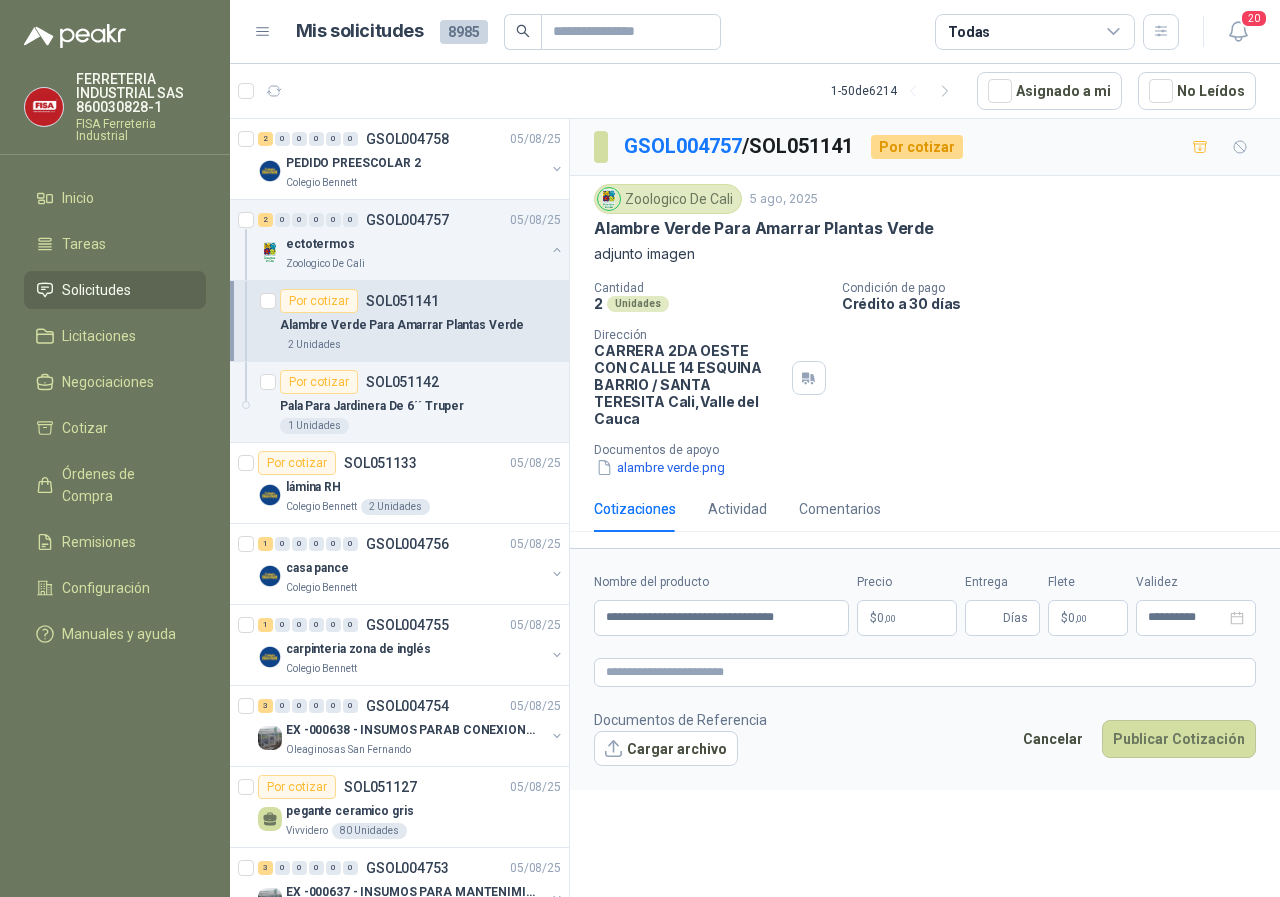 click on "FERRETERIA INDUSTRIAL SAS 860030828-1 FISA Ferreteria Industrial Inicio Tareas Solicitudes Licitaciones Negociaciones Cotizar Órdenes de Compra Remisiones Configuración Manuales y ayuda Mis solicitudes 8985 Todas 20 1 - 50 de 6214 Asignado a mi No Leídos 2 0 0 0 0 0 GSOL004758 05/08/25 PEDIDO PREESCOLAR 2 [CITY] 2 0 0 0 0 0 GSOL004757 05/08/25 ectotermos Zoologico De Cali Por cotizar SOL051141 Alambre Verde Para Amarrar Plantas Verde 2 Unidades Por cotizar SOL051142 Pala Para Jardinera De 6´´ Truper 1 Unidades Por cotizar SOL051133 05/08/25 lámina RH [CITY] 2 1 0 0 0 0 GSOL004756 05/08/25 casa pance [CITY] 1 0 0 0 0 0 GSOL004755 05/08/25 carpinteria zona de inglés [CITY] 3 0 0 0 0 0 GSOL004754 05/08/25 EX -000638 - INSUMOS PARAB CONEXION DE TUBERIA Y A Oleaginosas San Fernando Por cotizar SOL051127 05/08/25 pegante ceramico gris 80 3" at bounding box center [640, 448] 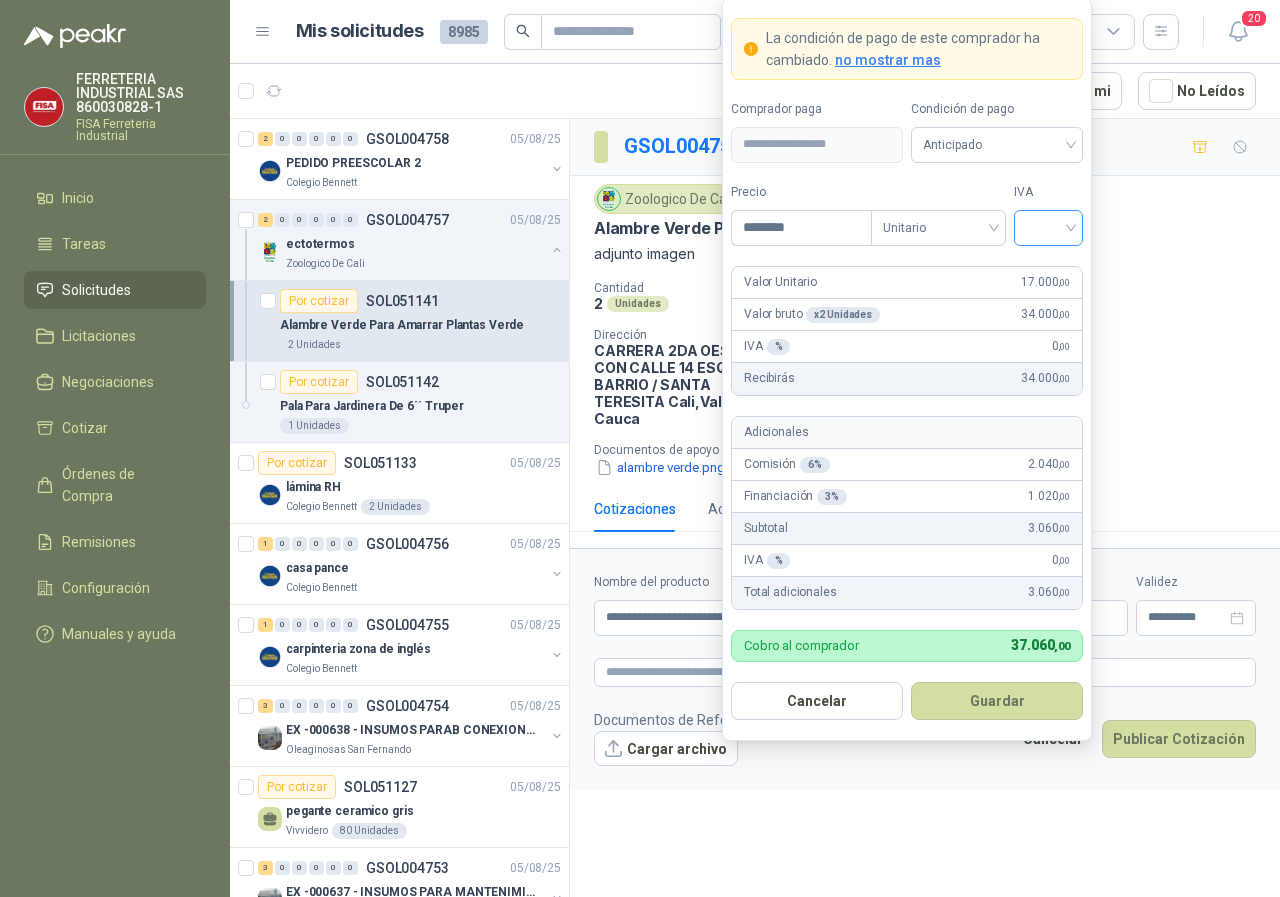 type on "********" 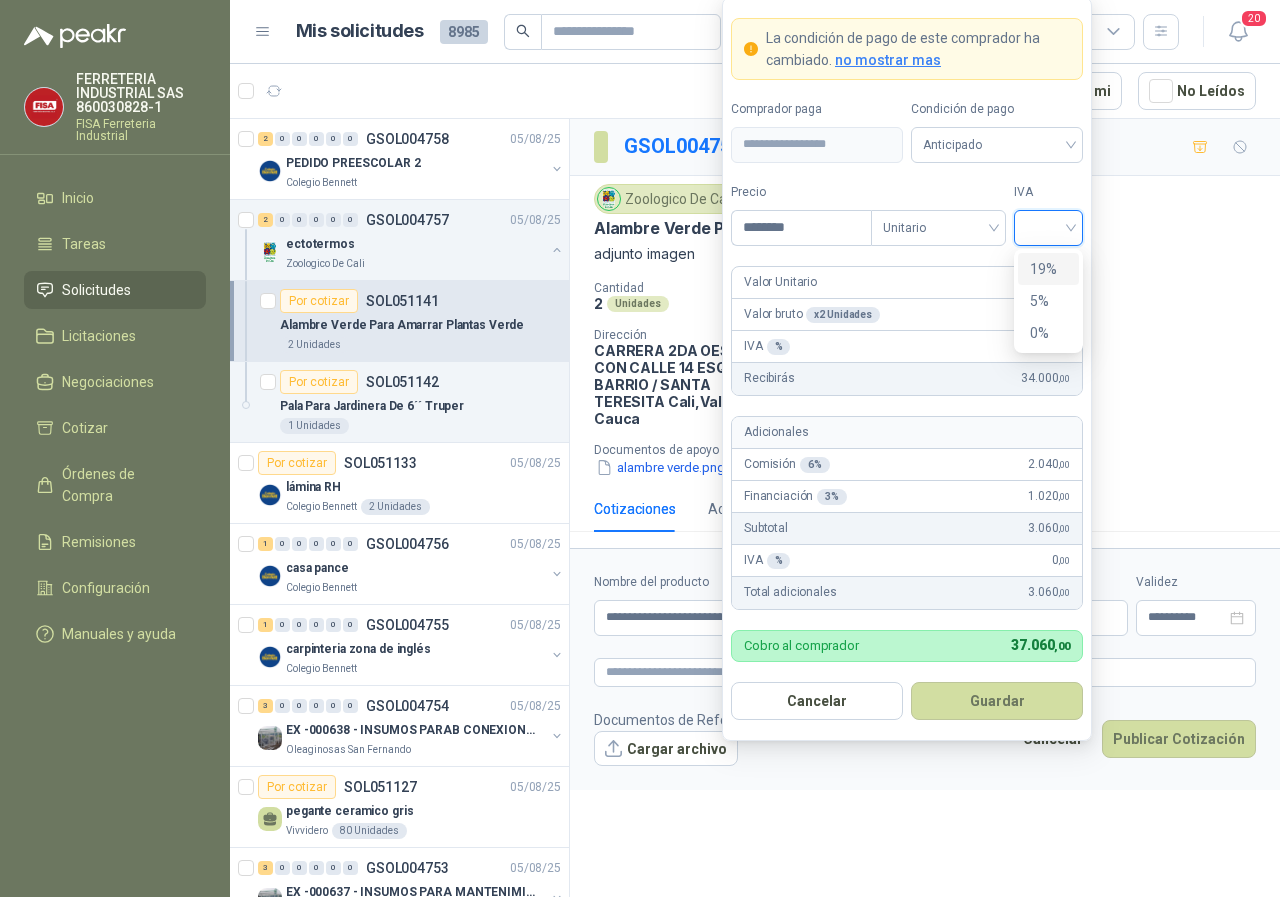 click on "19%" at bounding box center (1048, 269) 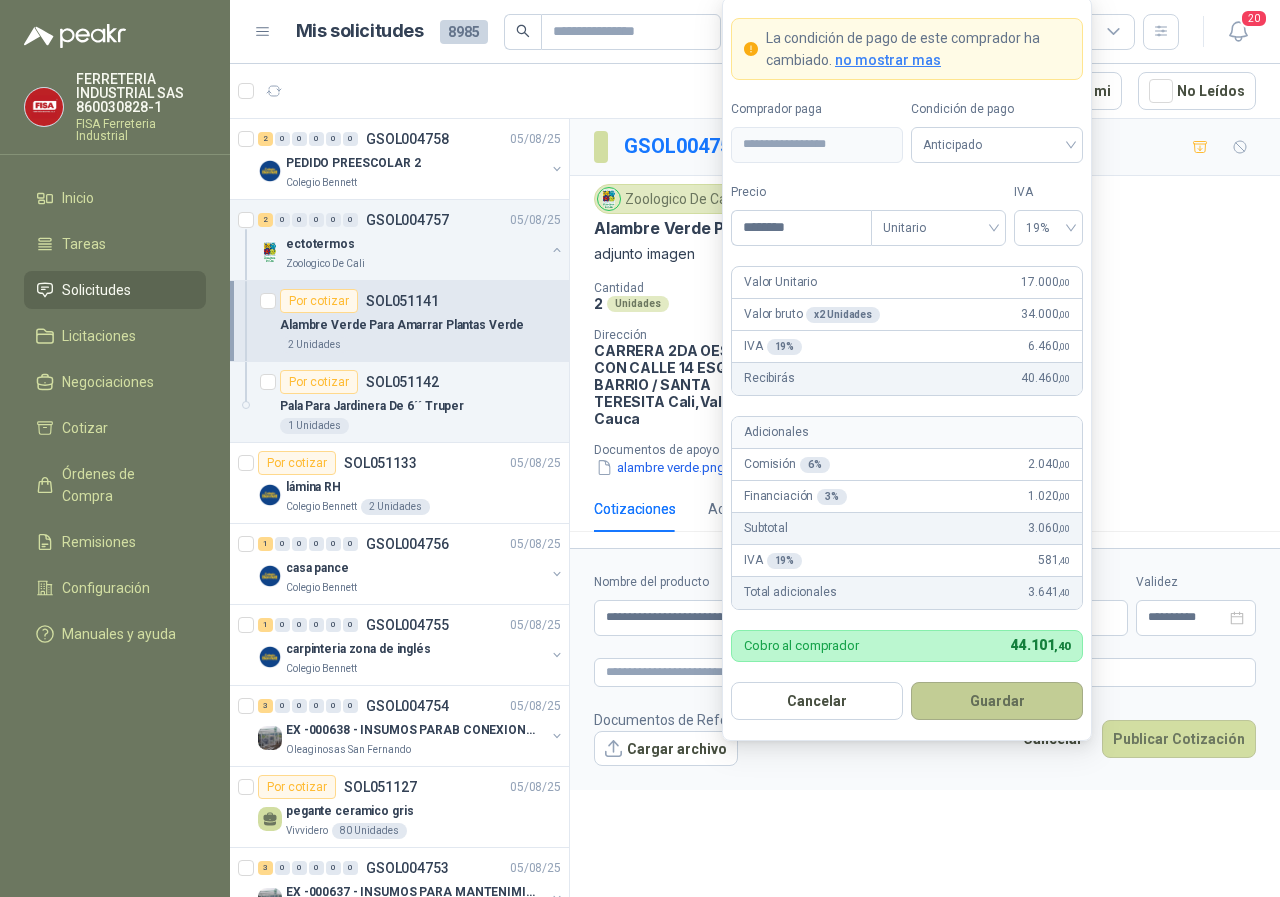 click on "Guardar" at bounding box center [997, 701] 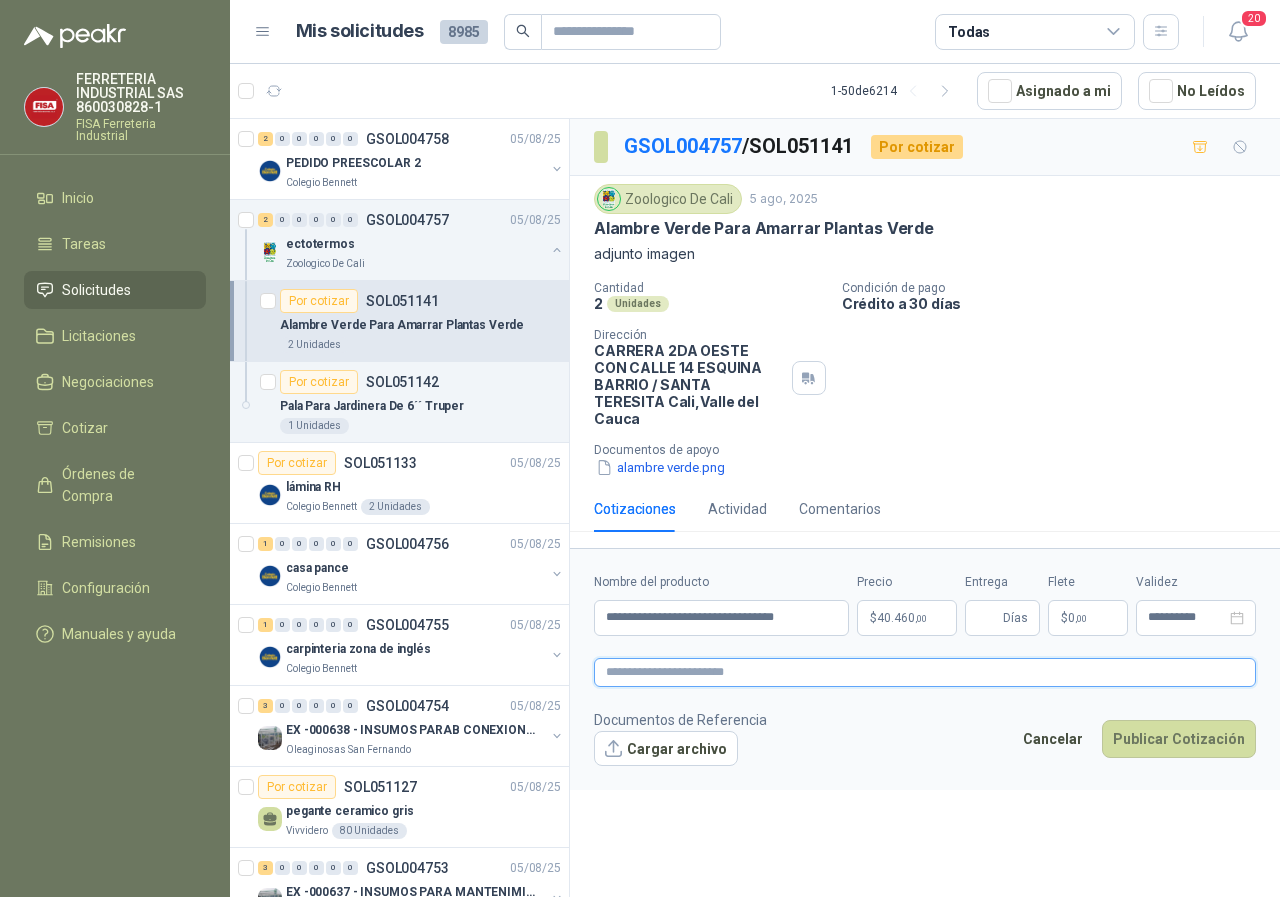 click at bounding box center (925, 672) 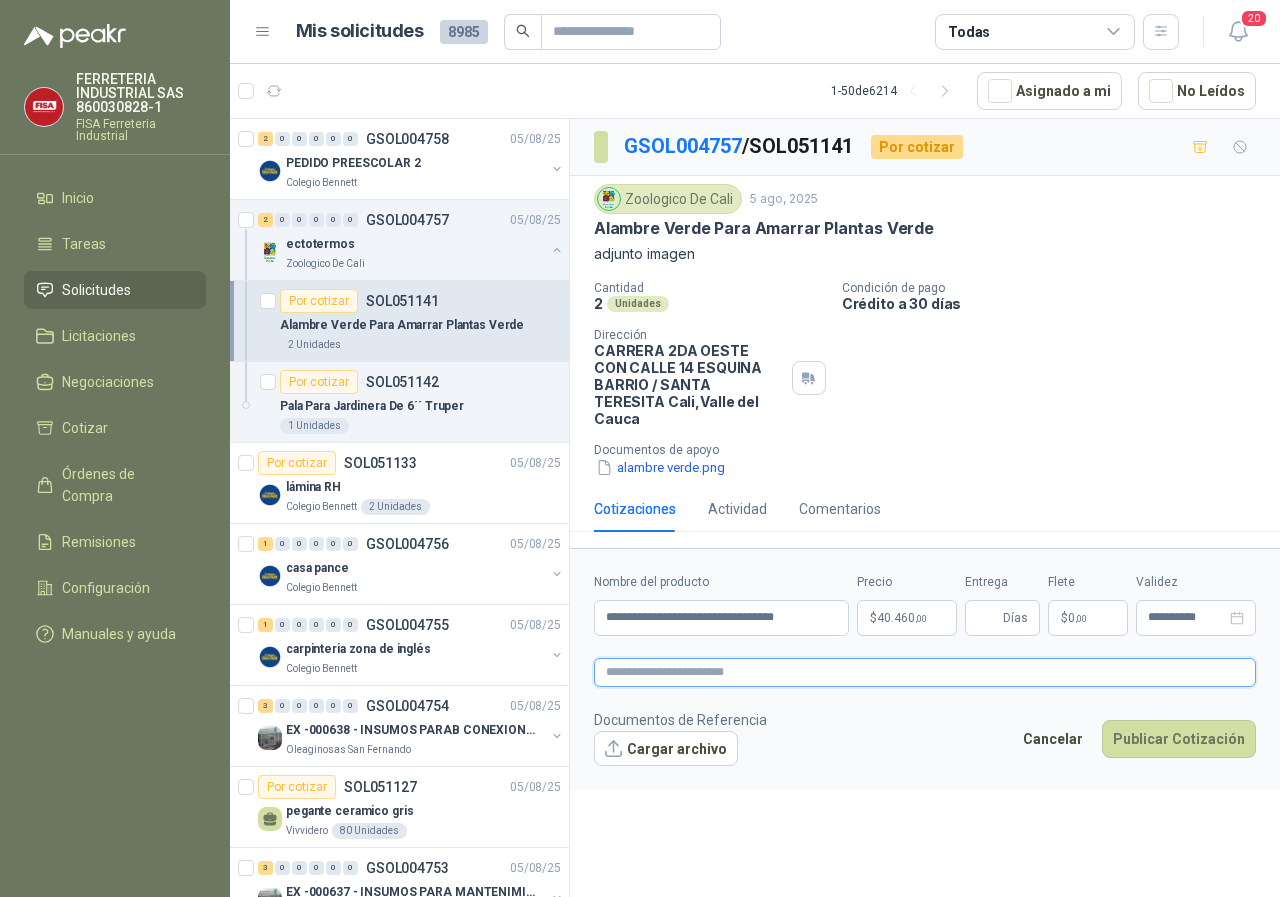 paste on "**********" 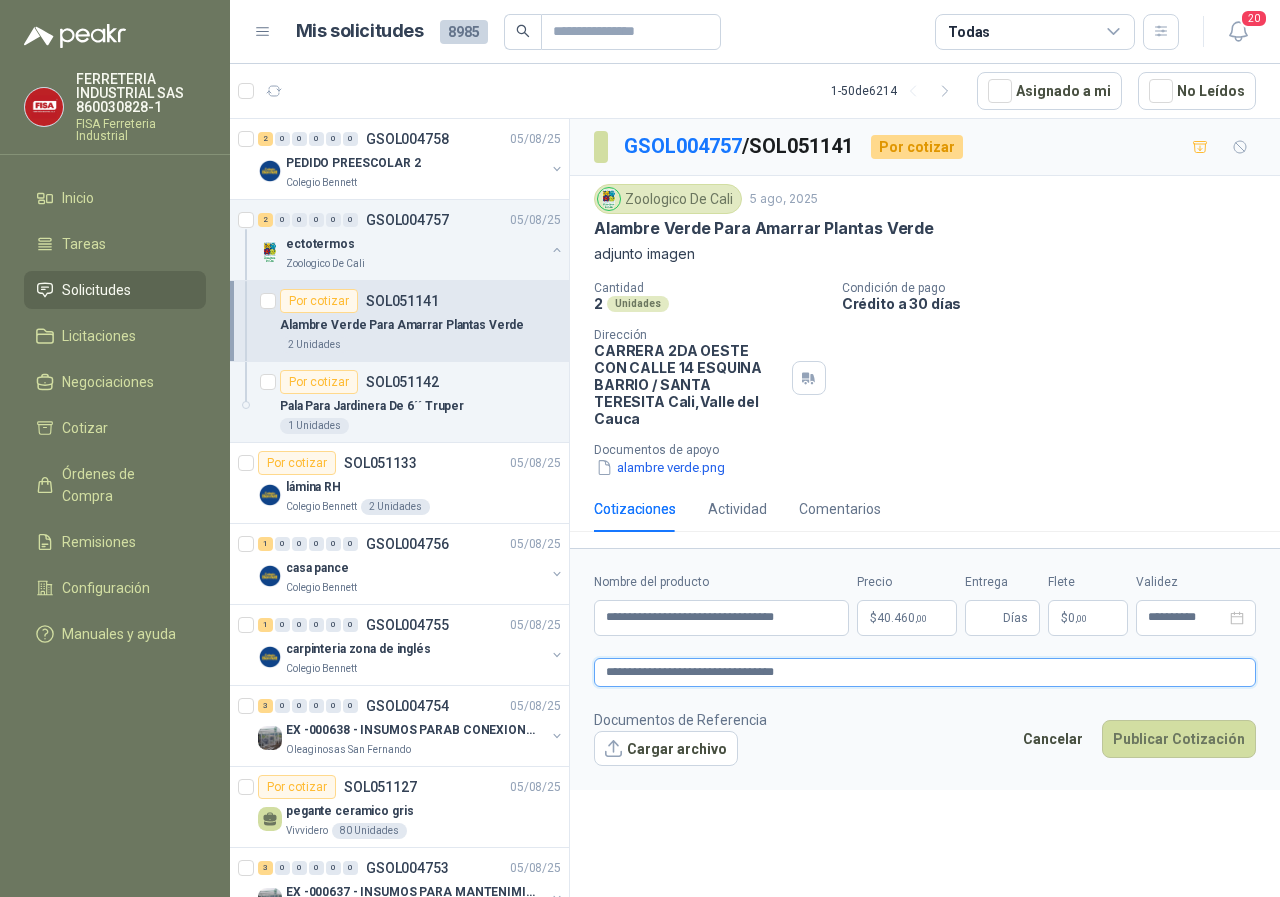 type 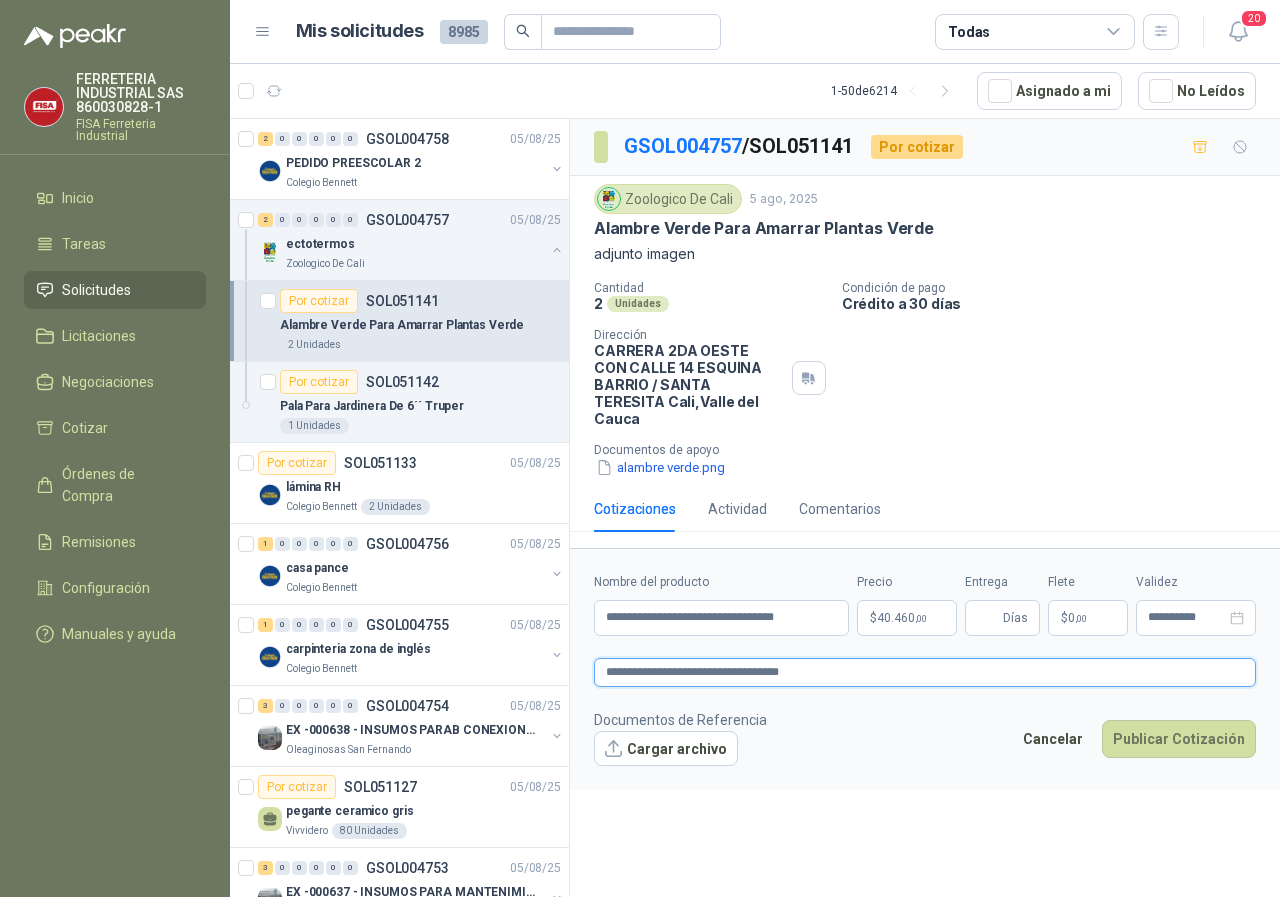 type 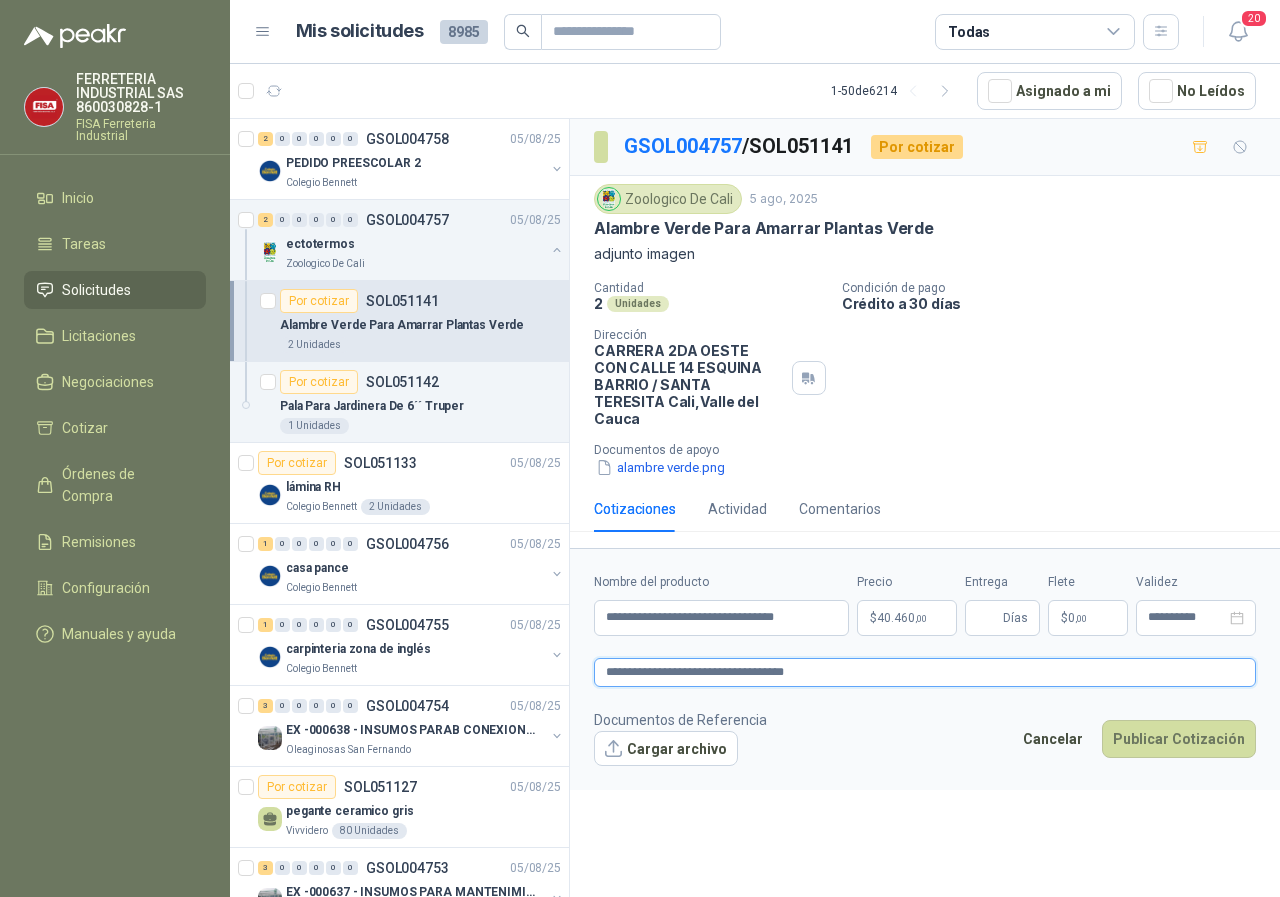 type 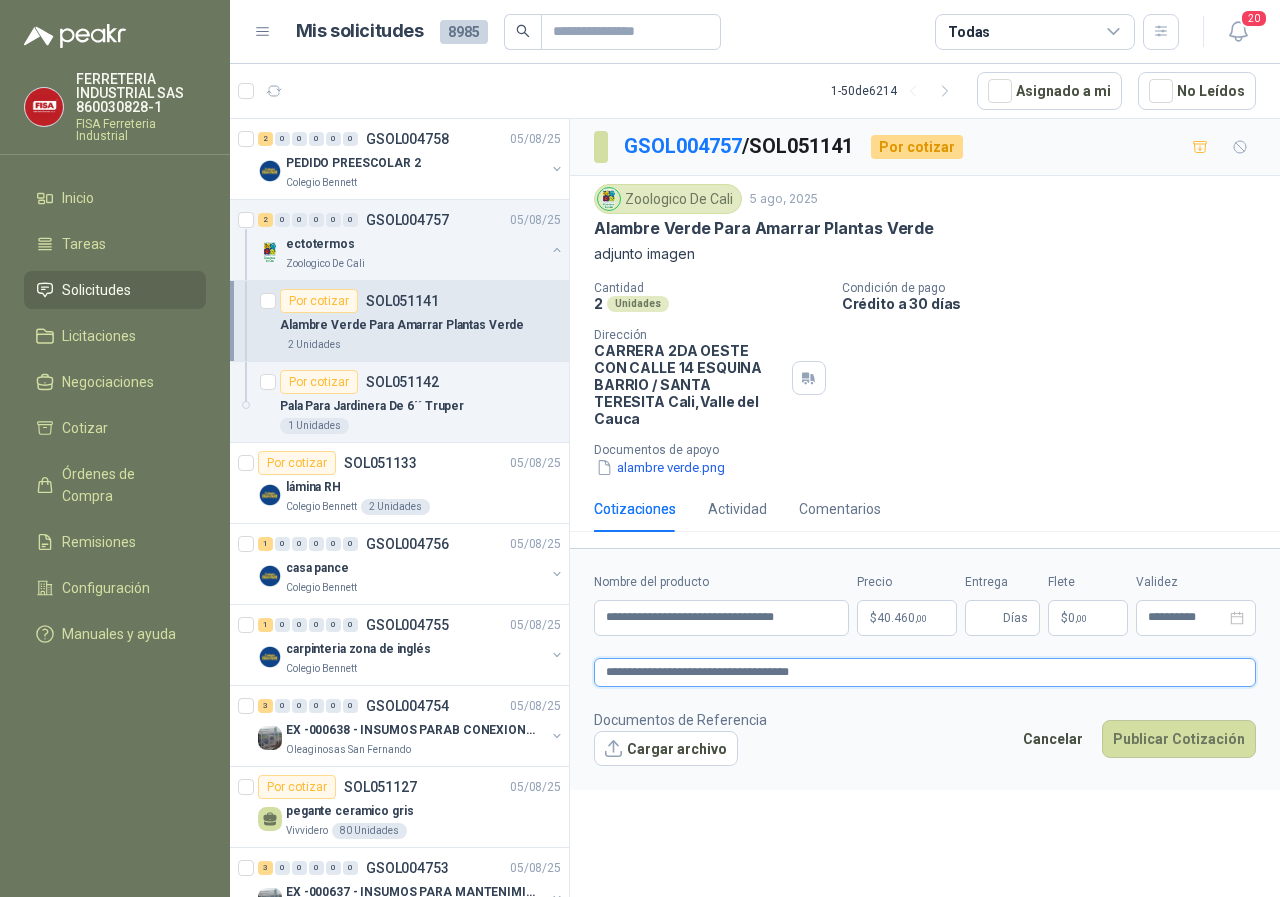 type 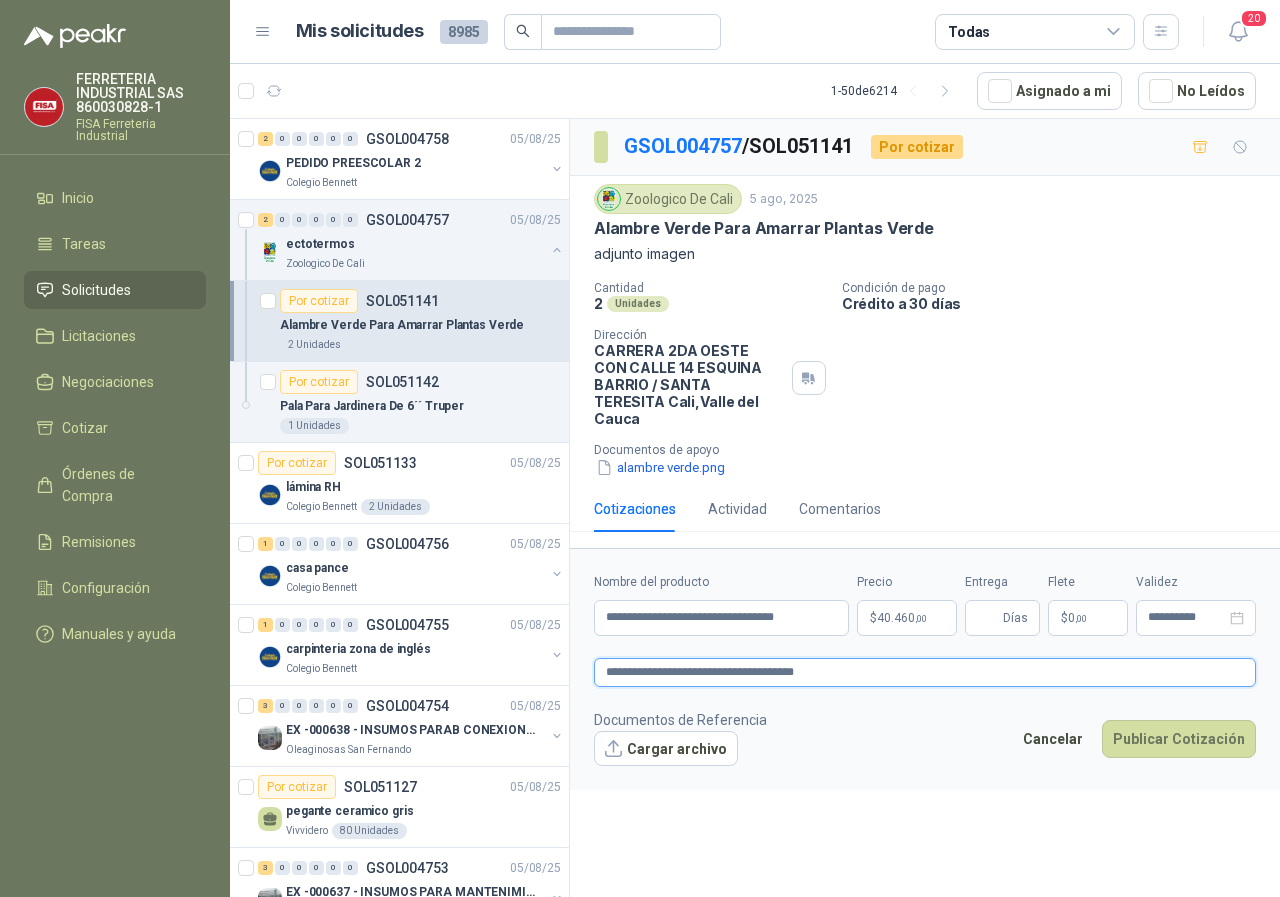 type 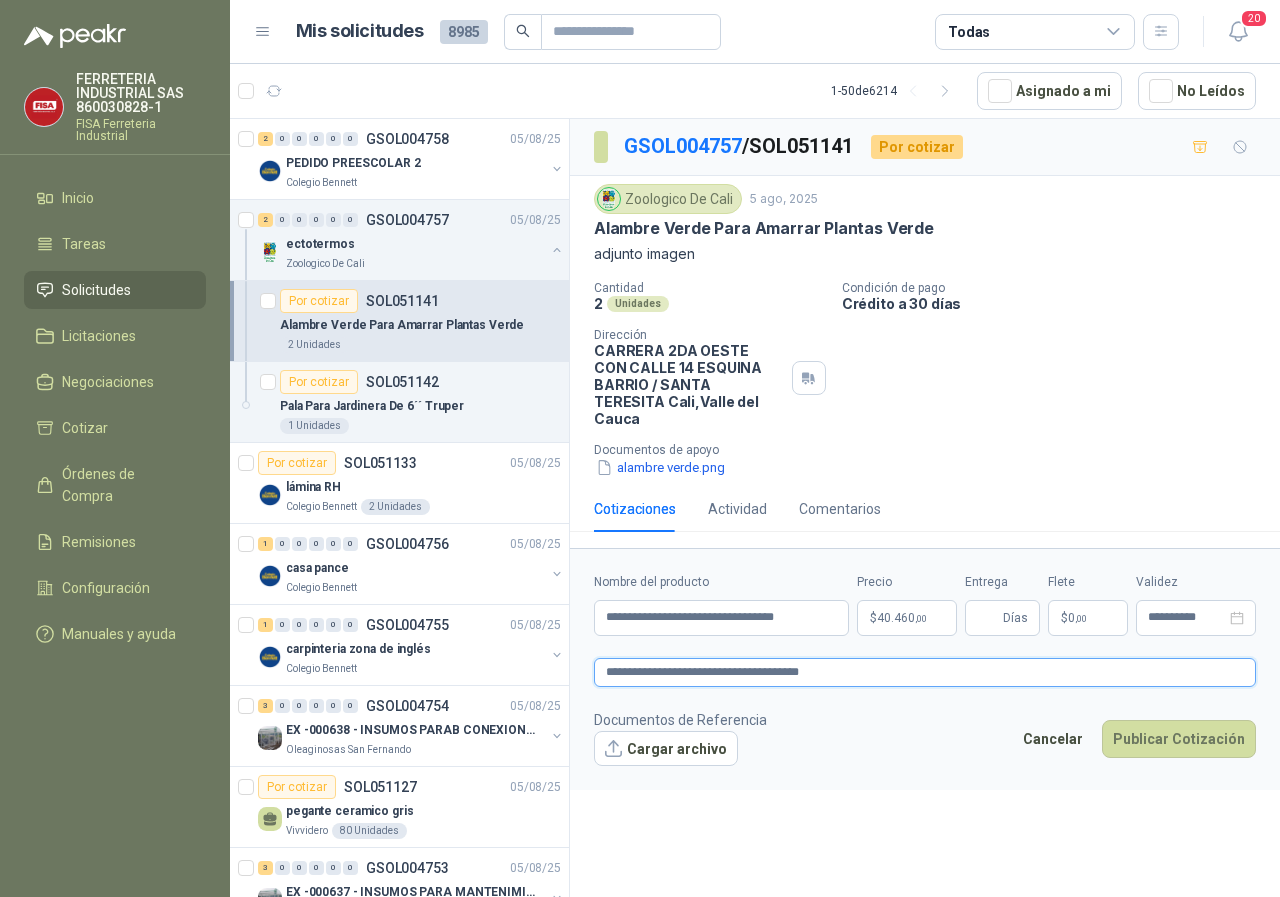 type on "**********" 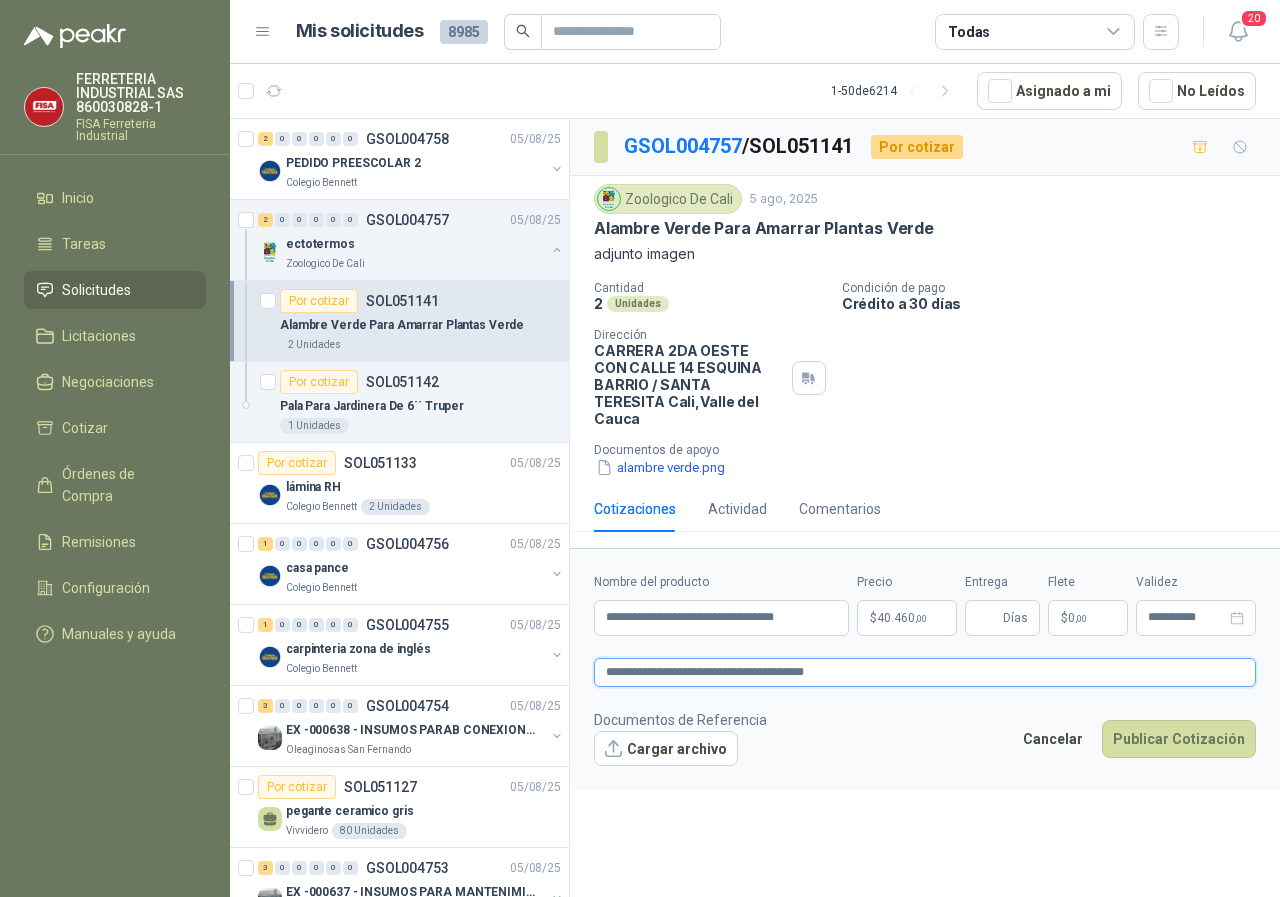 paste on "*******" 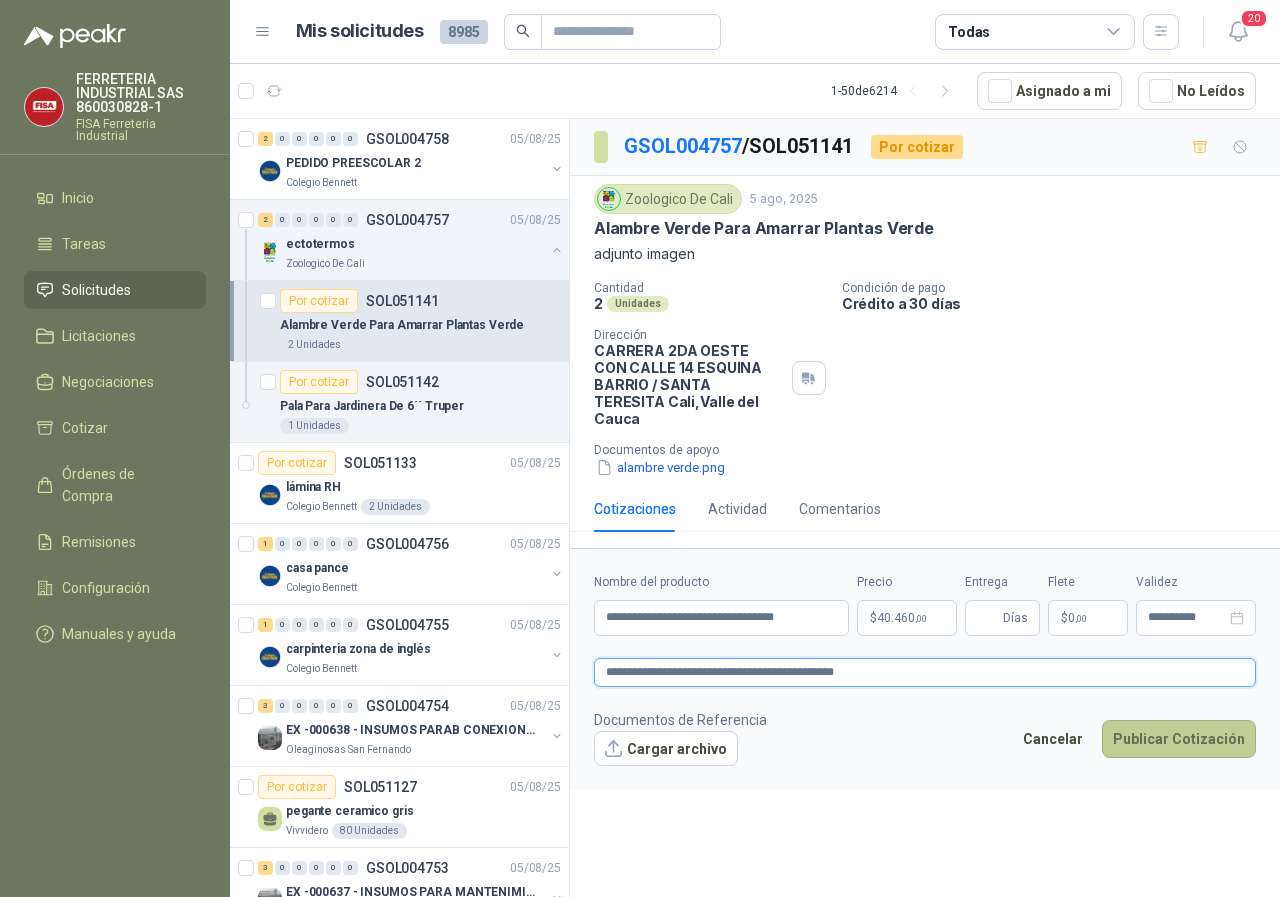 type on "**********" 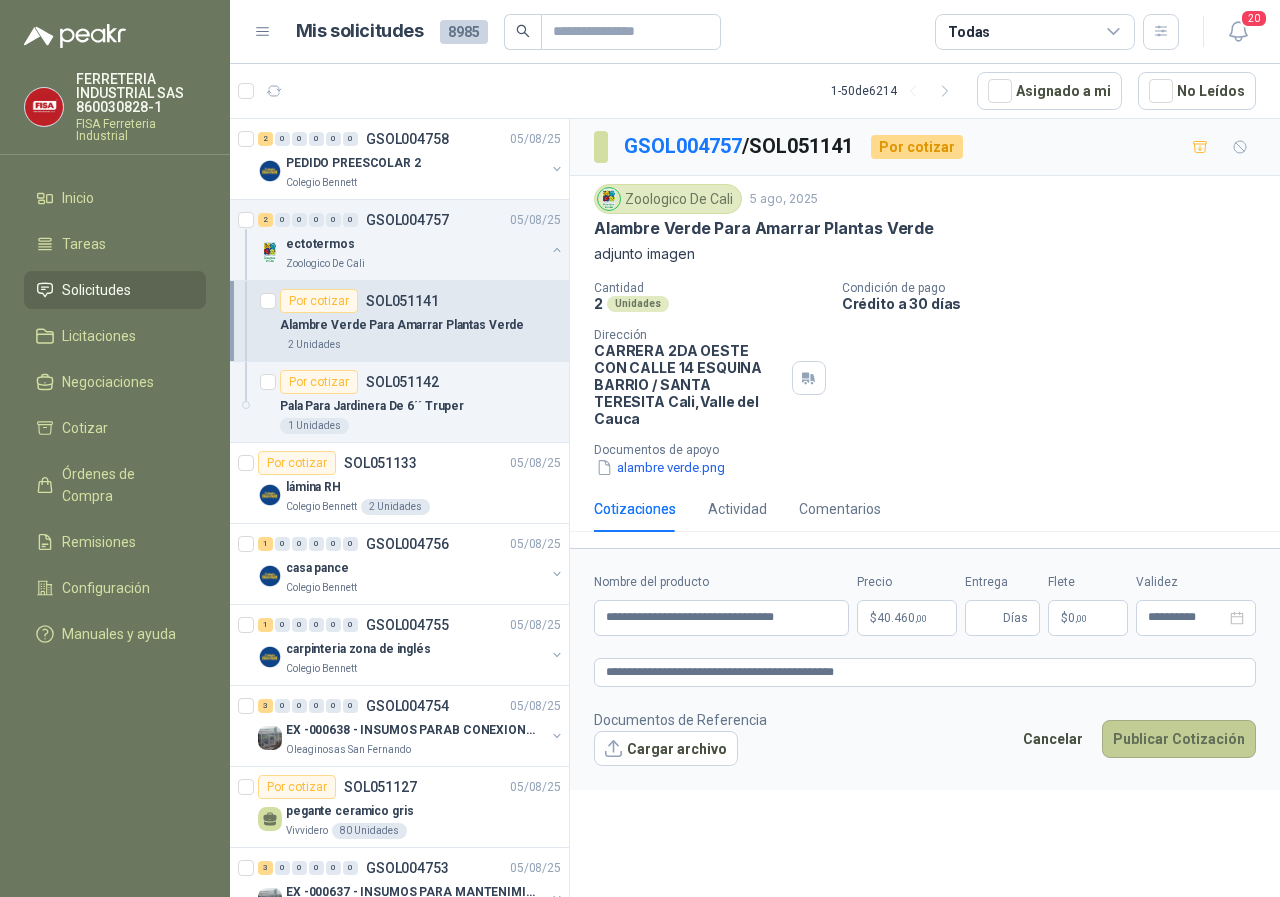 click on "Publicar Cotización" at bounding box center [1179, 739] 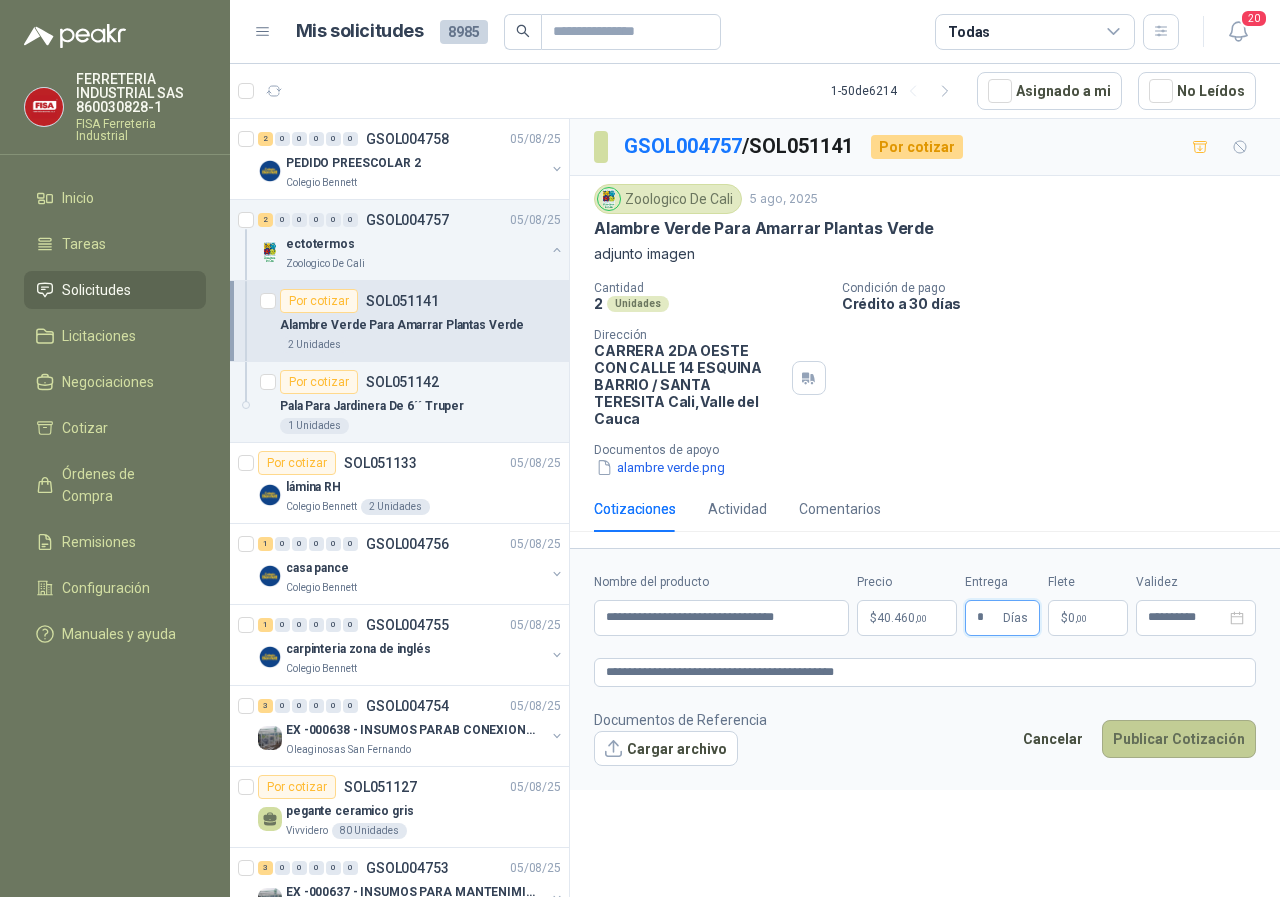type on "*" 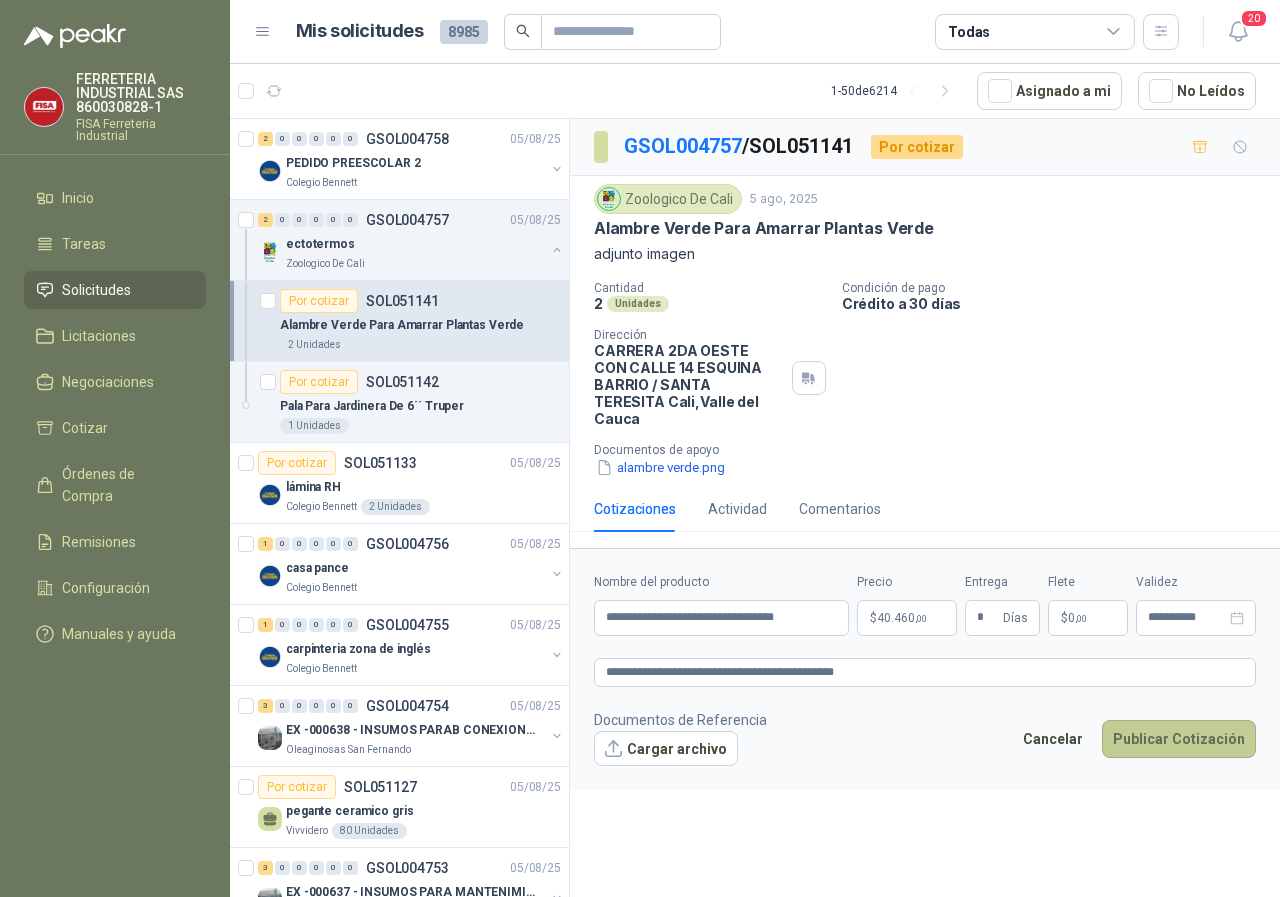 click on "Publicar Cotización" at bounding box center [1179, 739] 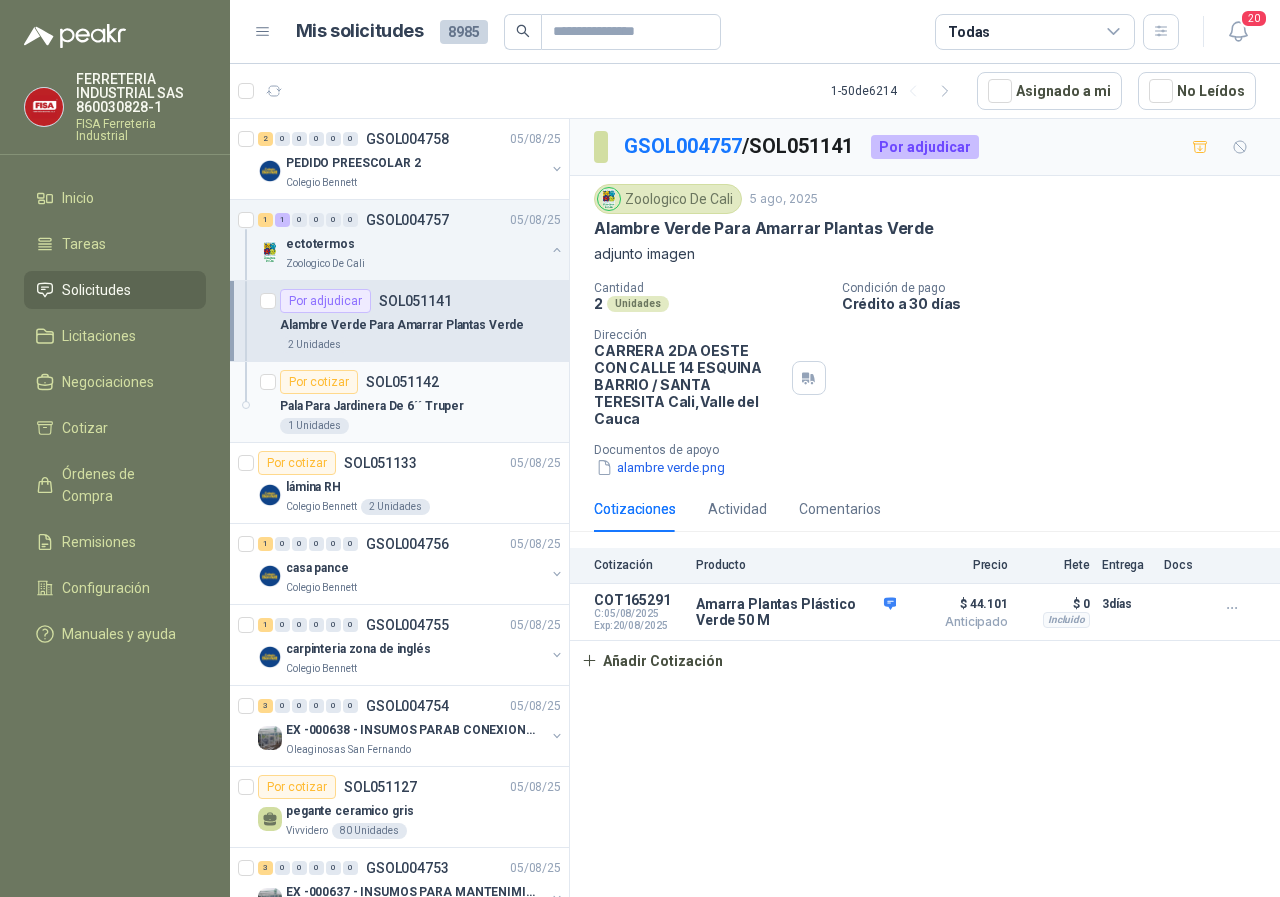 click on "1   Unidades" at bounding box center [314, 426] 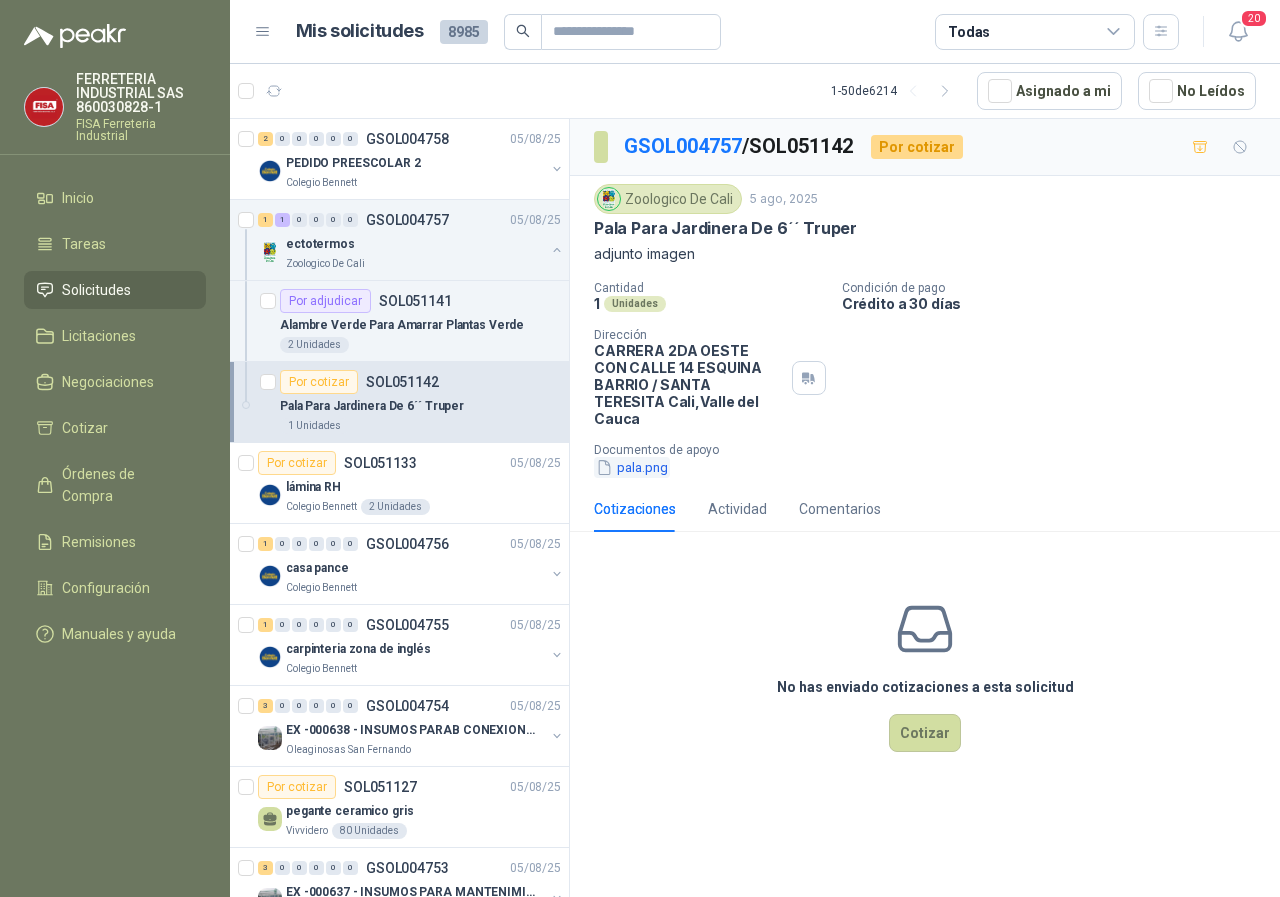 click on "pala.png" at bounding box center [632, 467] 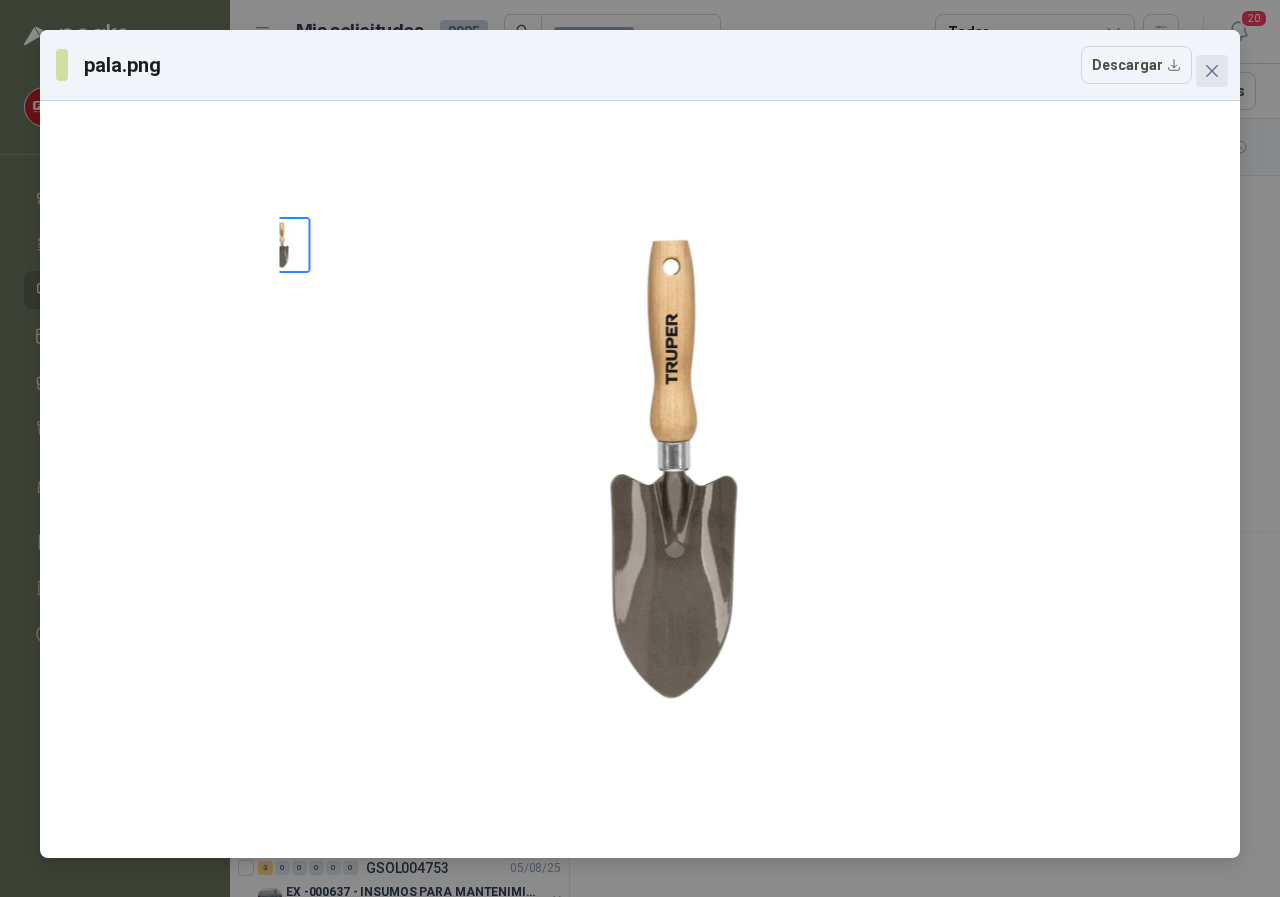 click 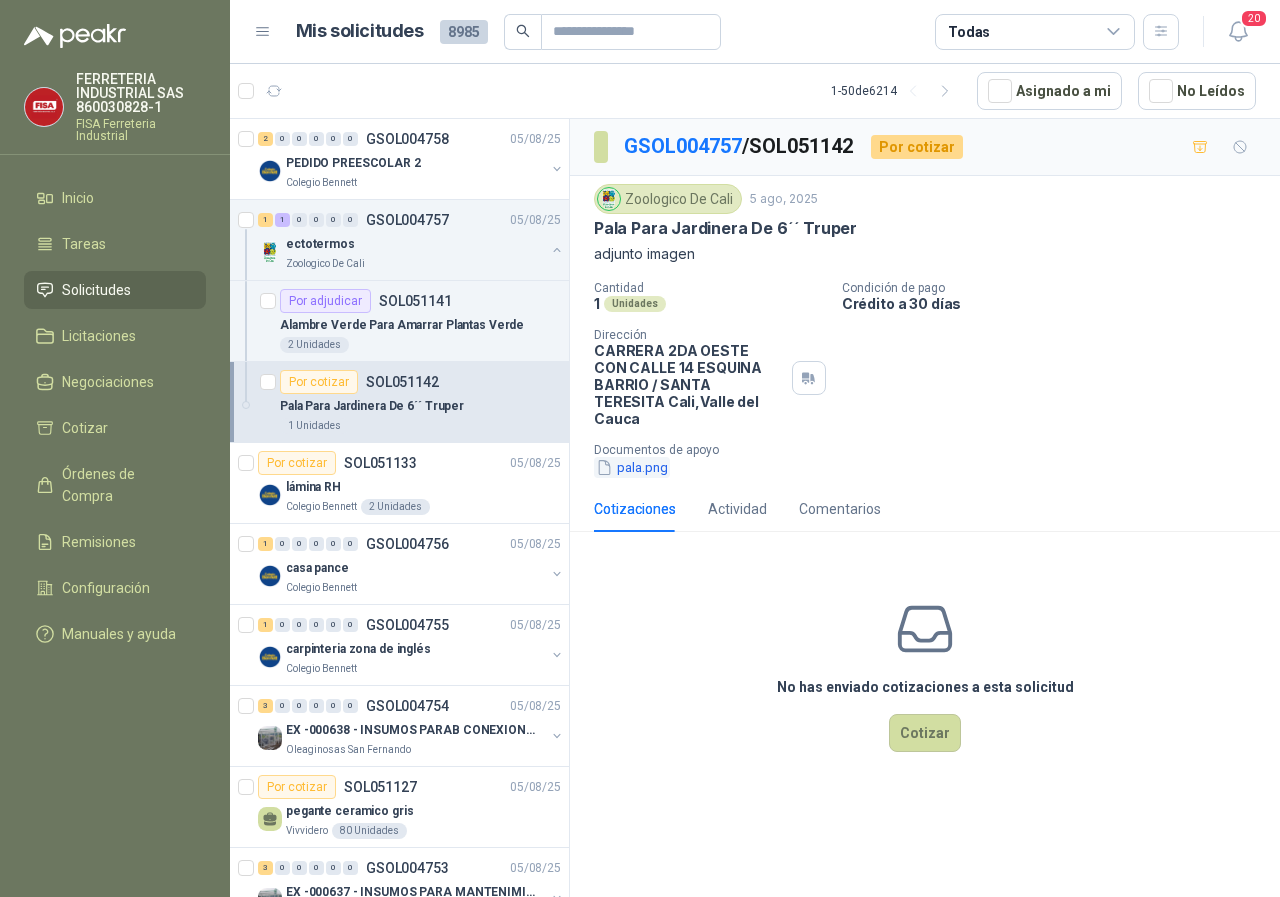 click on "pala.png" at bounding box center [632, 467] 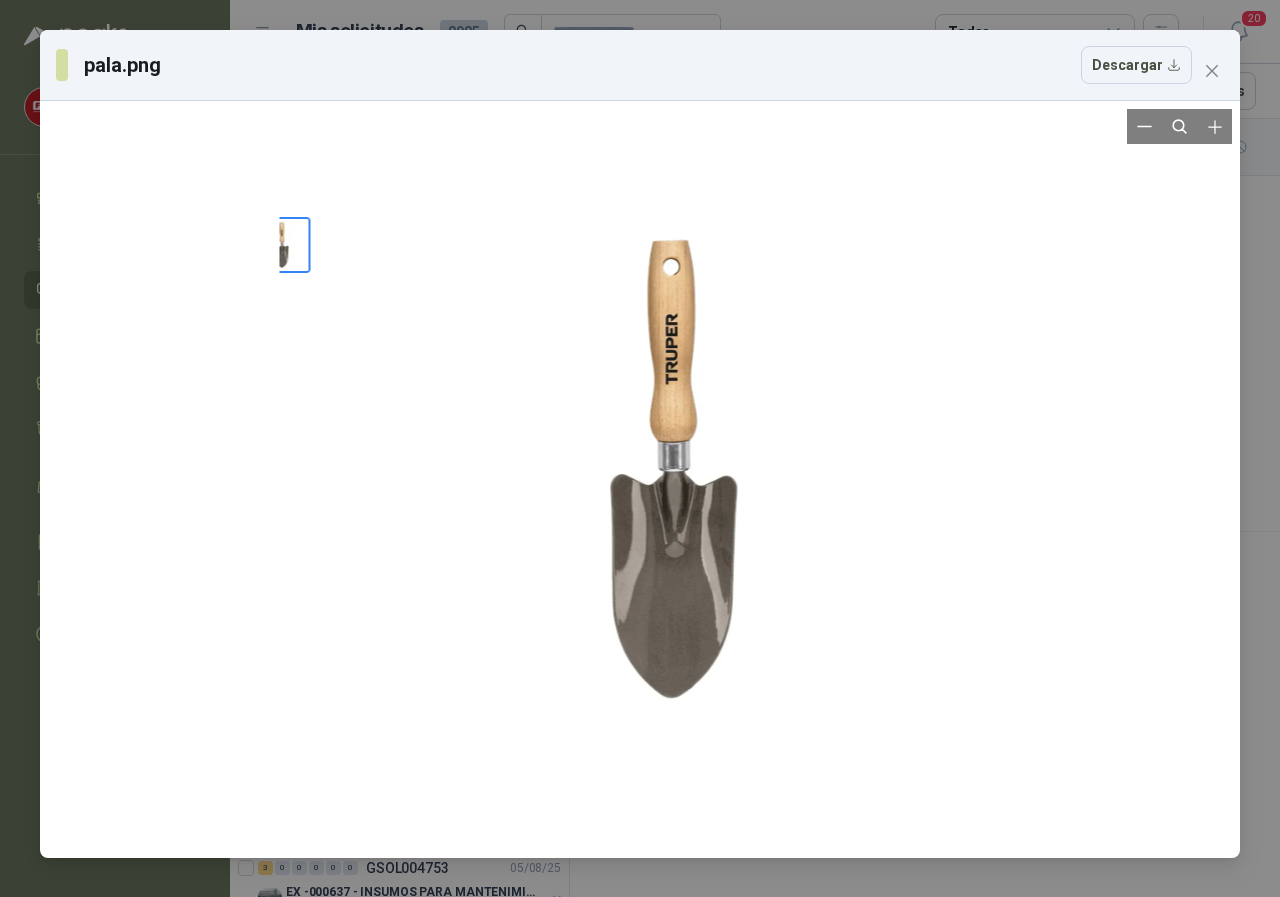 click at bounding box center (640, 479) 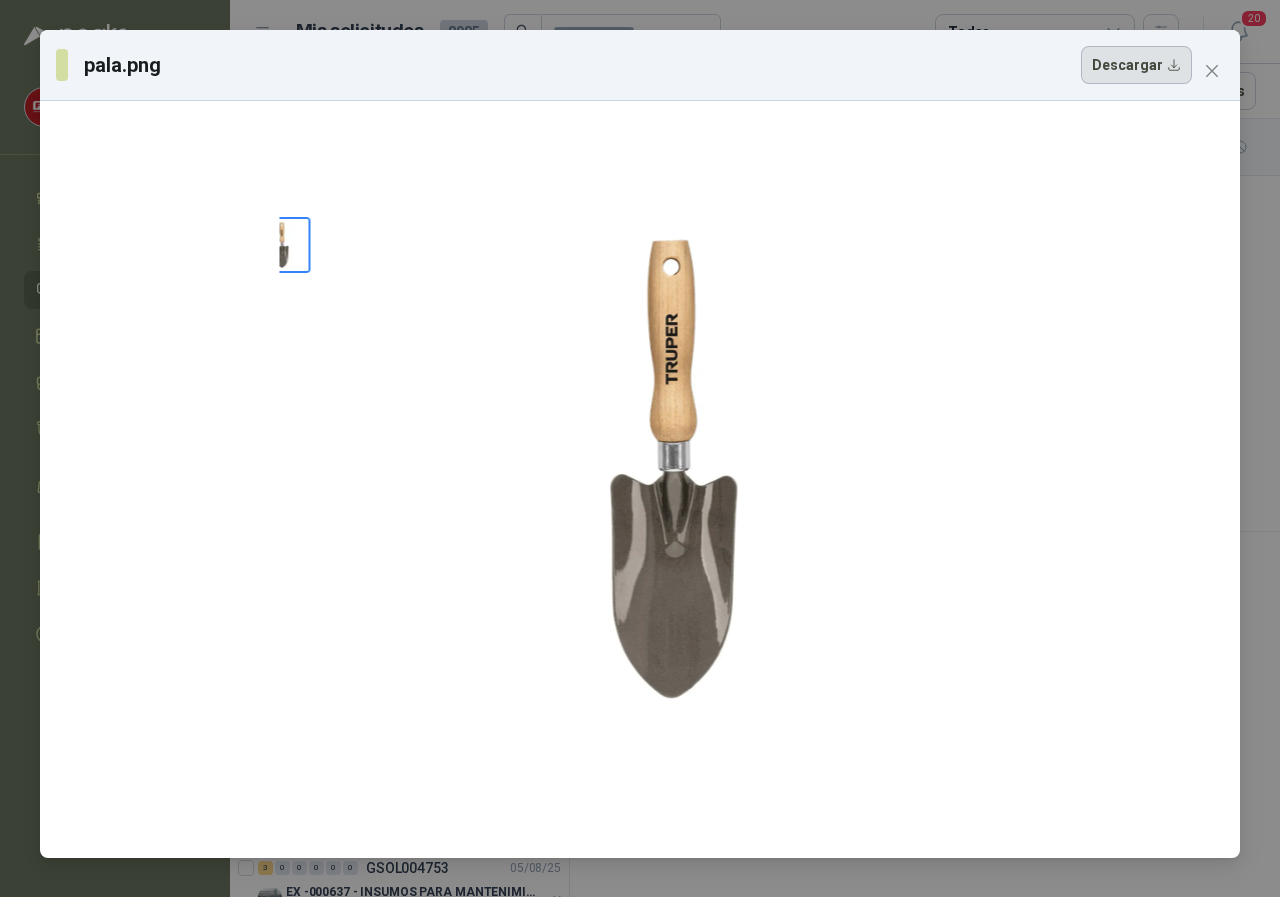 click on "Descargar" at bounding box center (1136, 65) 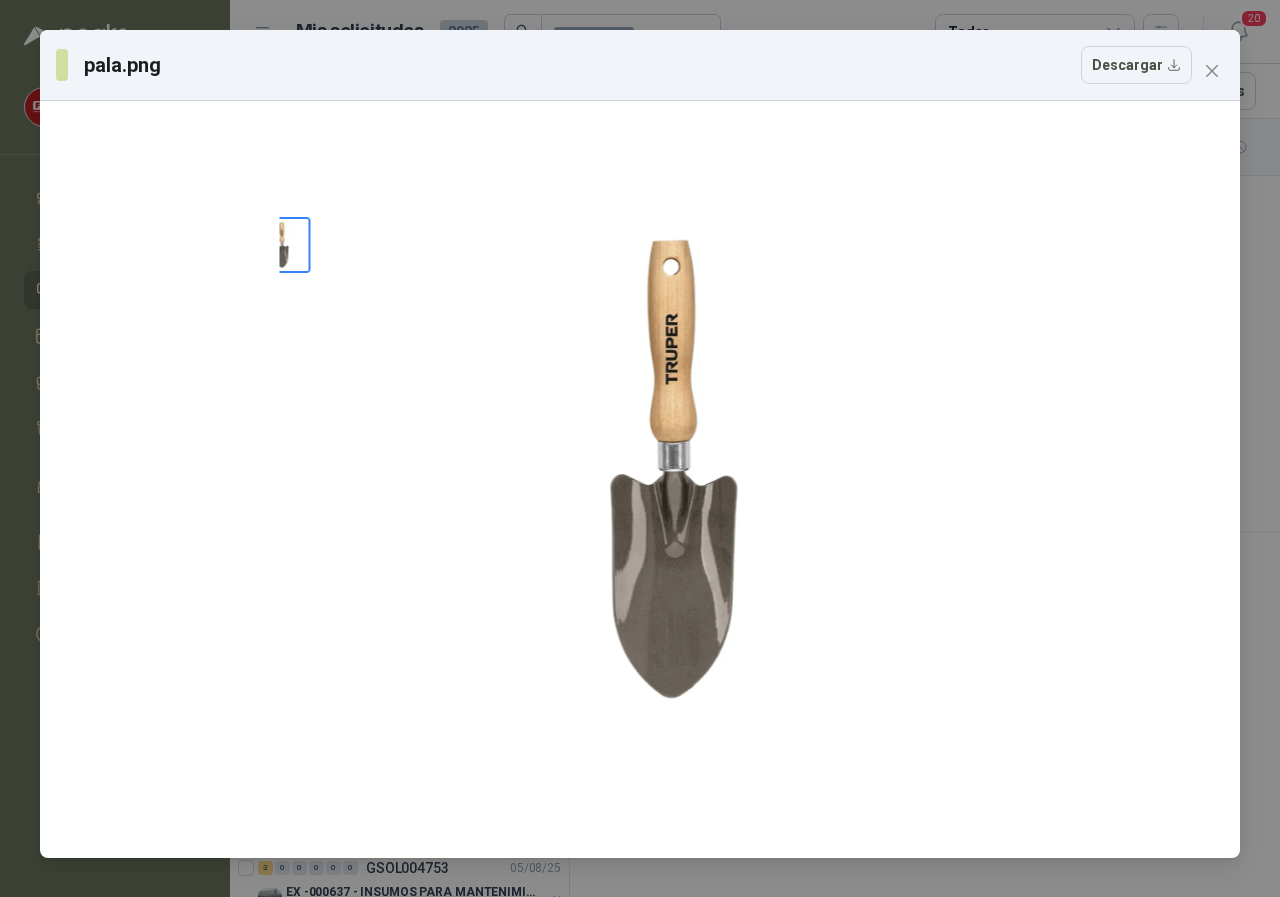 drag, startPoint x: 1214, startPoint y: 65, endPoint x: 1086, endPoint y: 82, distance: 129.12398 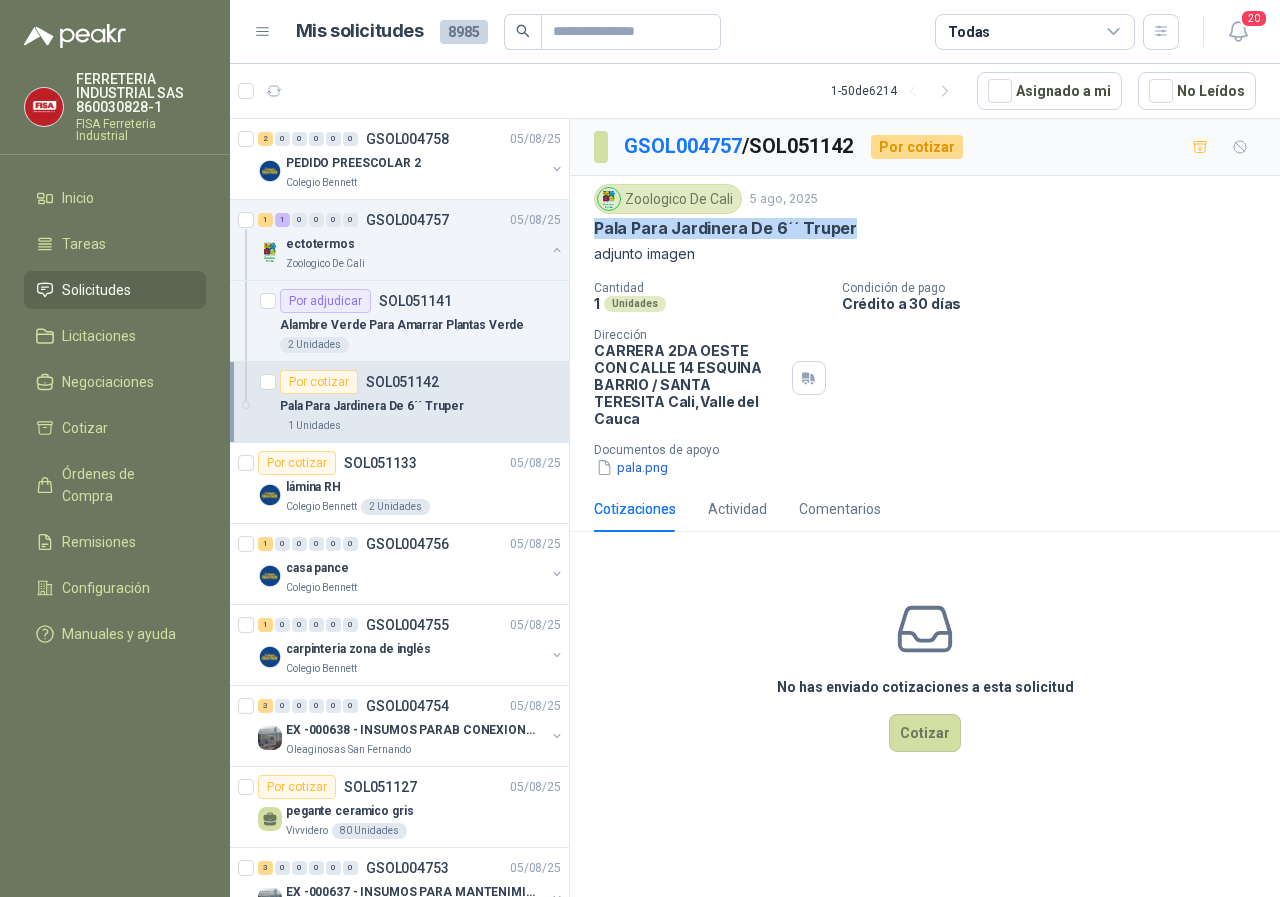 drag, startPoint x: 598, startPoint y: 222, endPoint x: 848, endPoint y: 233, distance: 250.24188 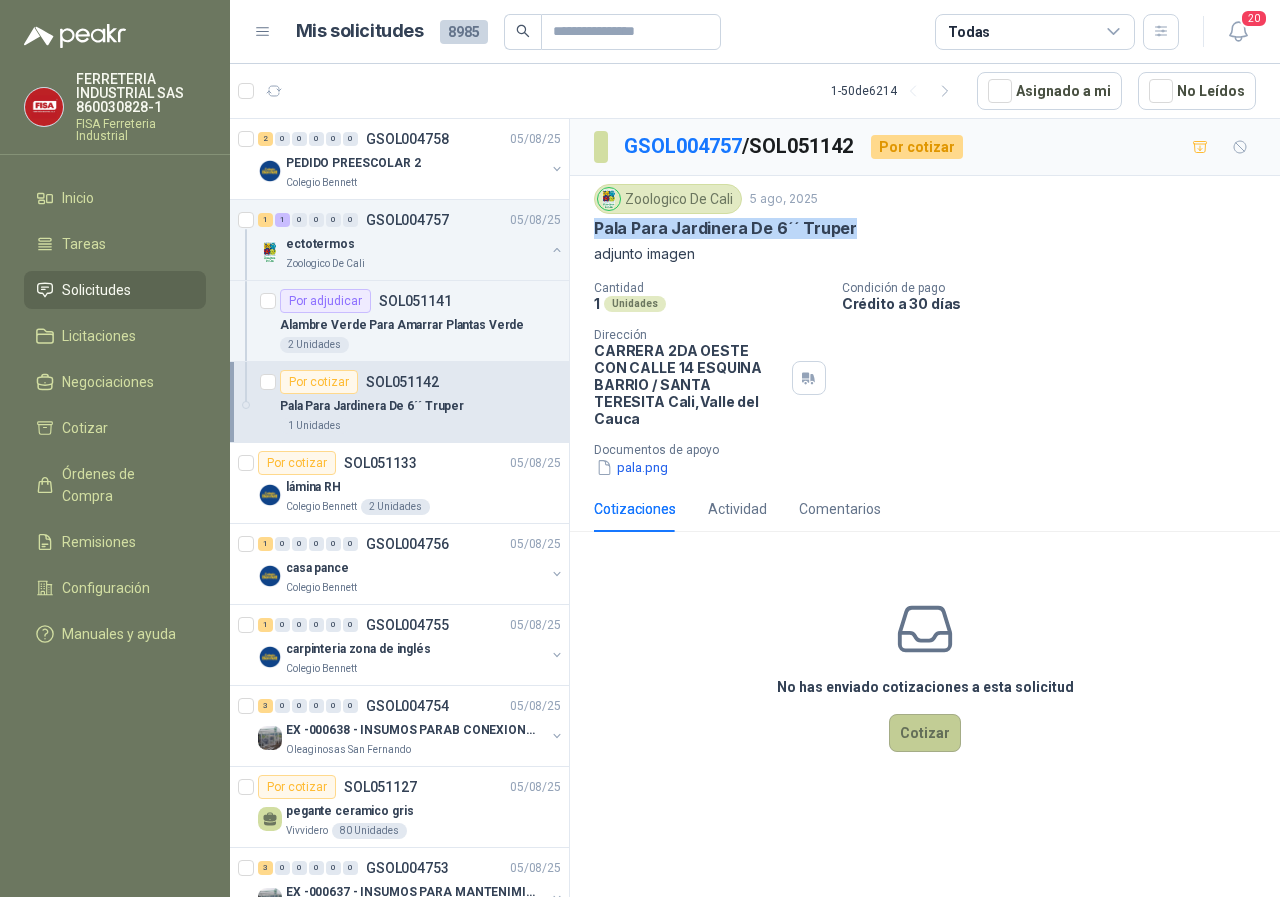 click on "Cotizar" at bounding box center [925, 733] 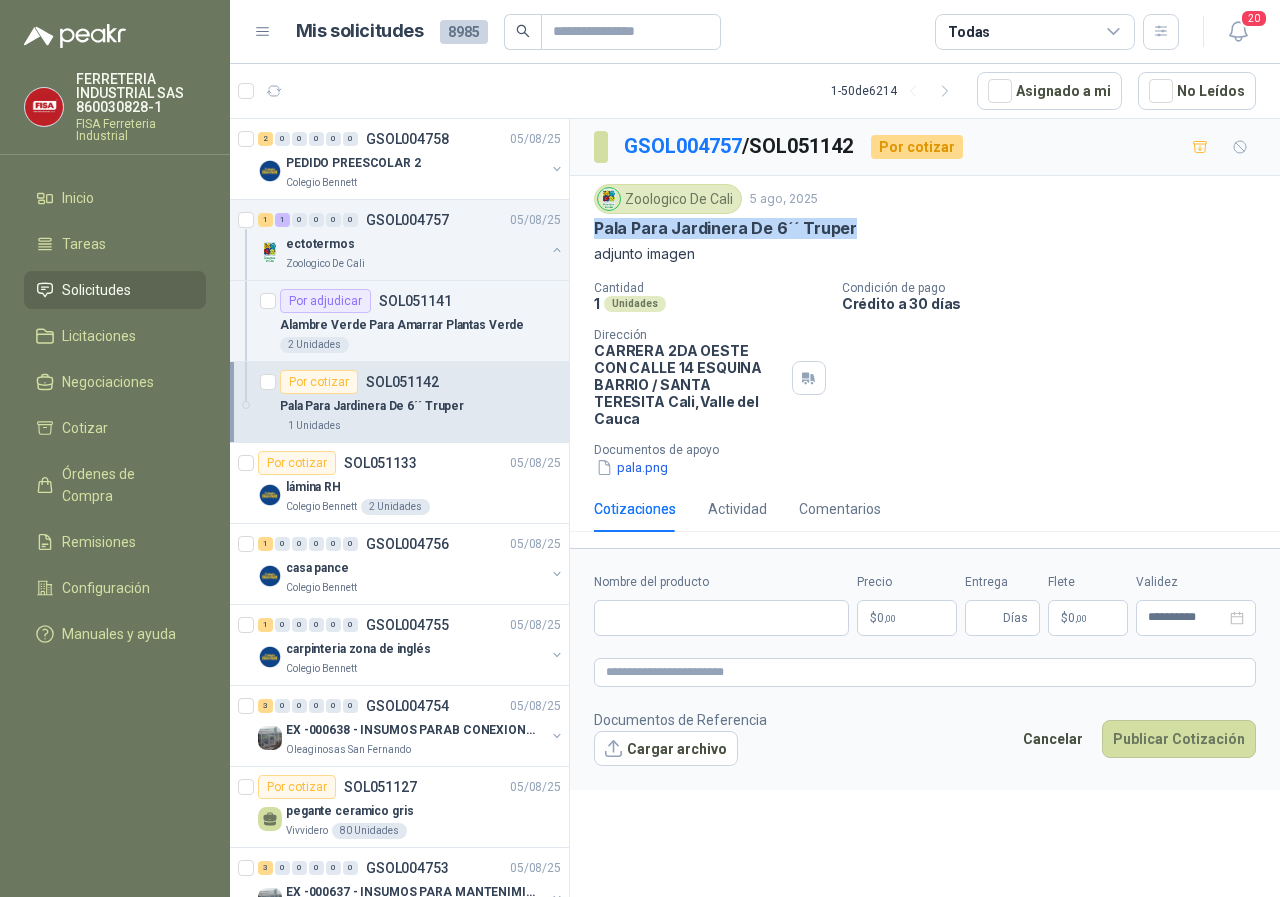 type 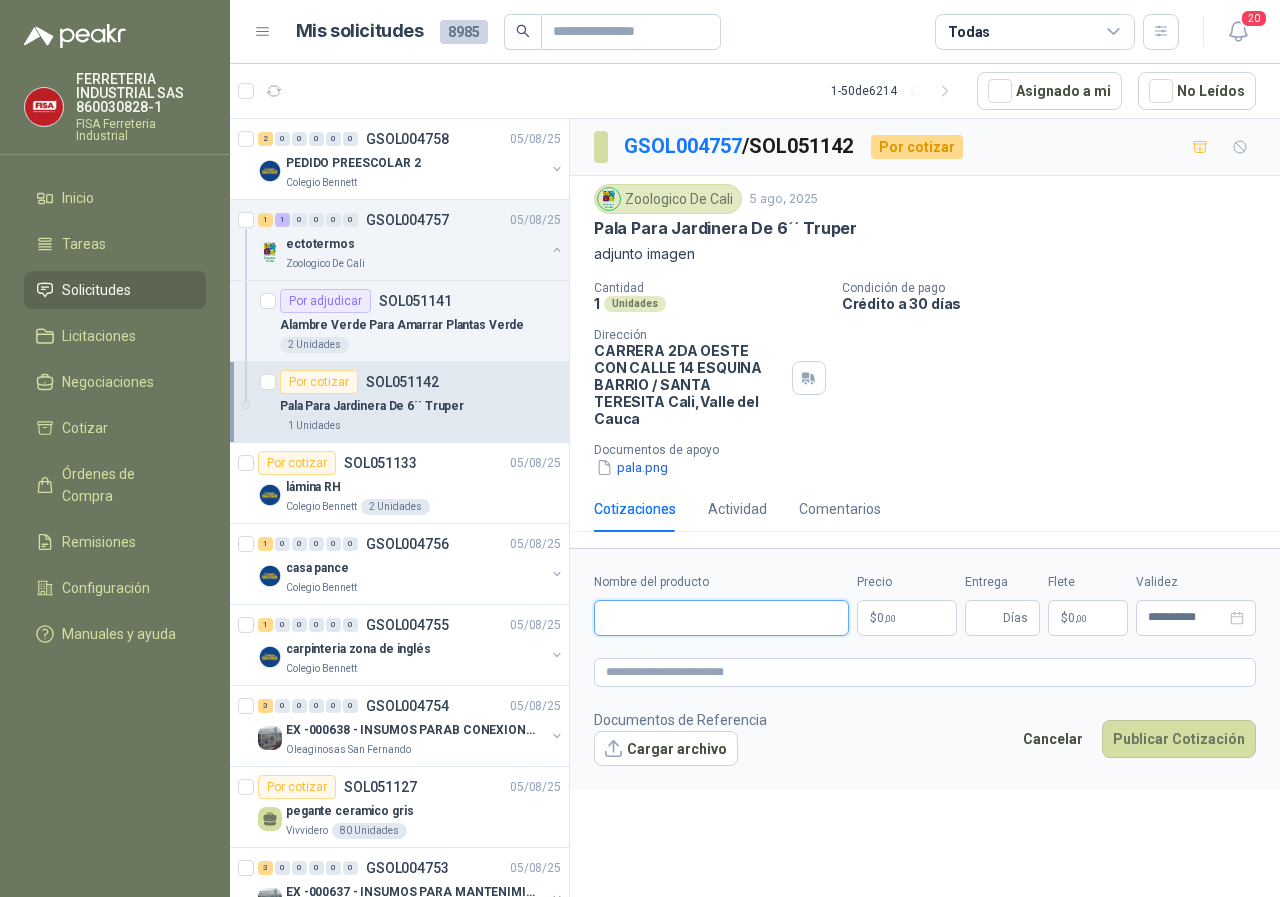 paste on "**********" 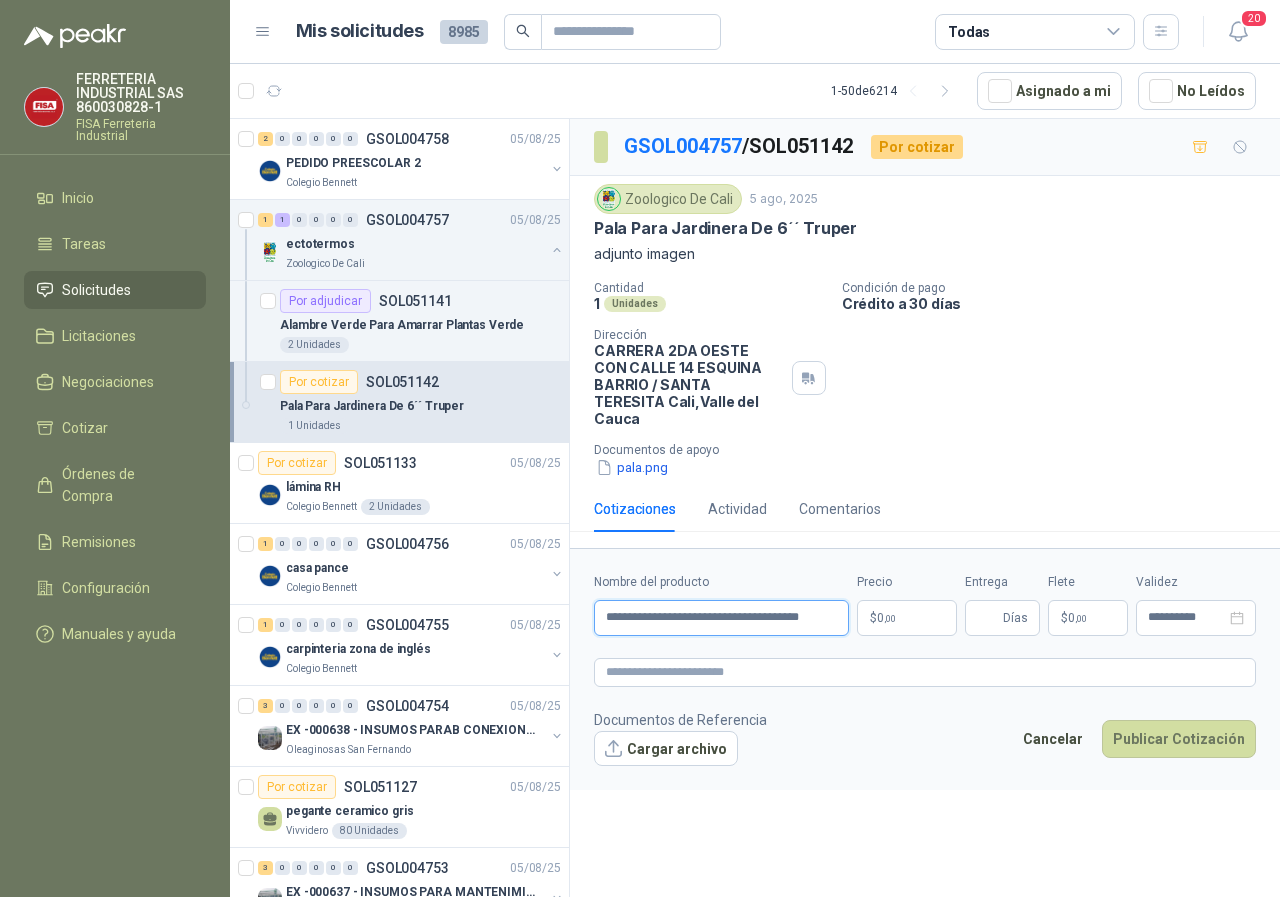 type on "**********" 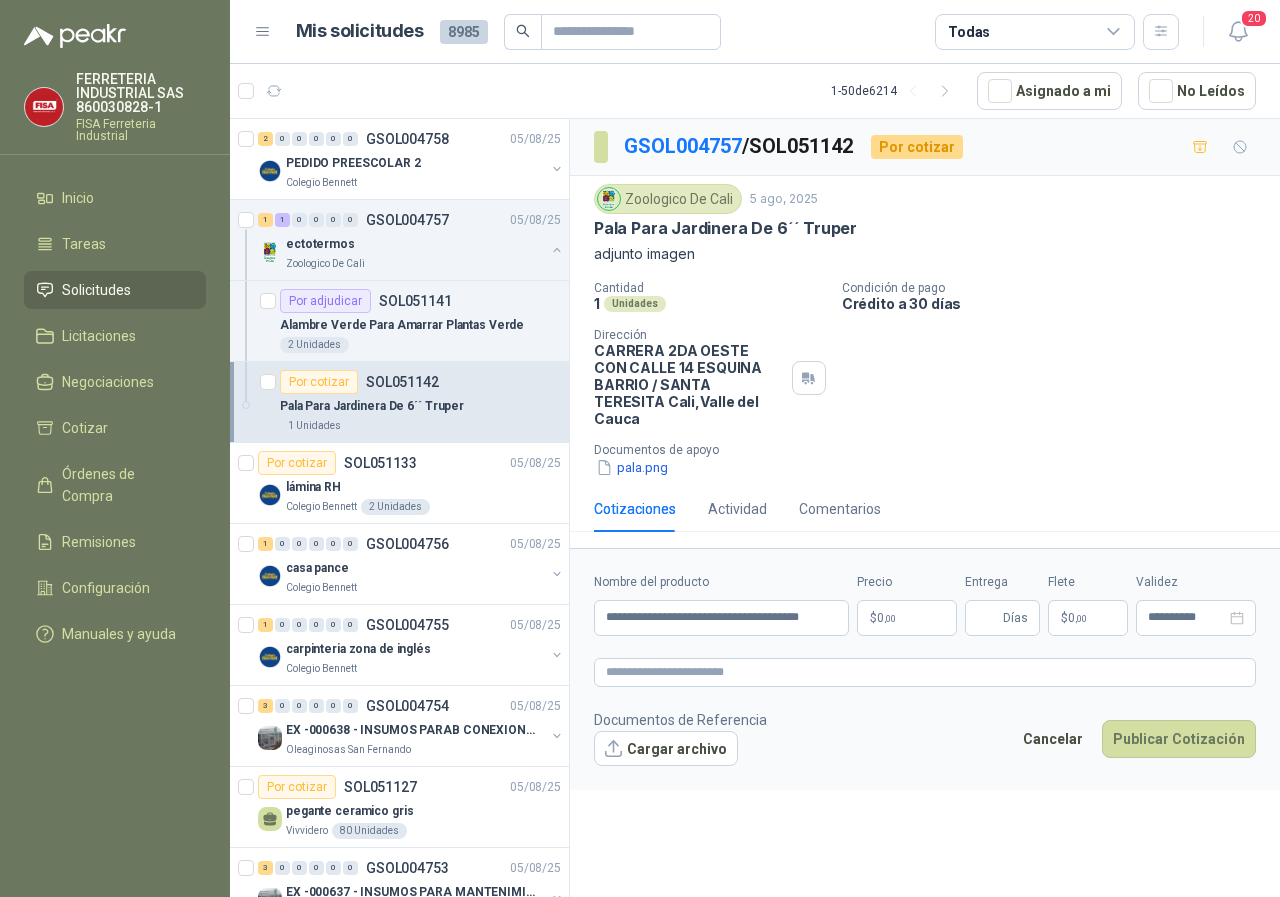 click on "$  0 ,00" at bounding box center (907, 618) 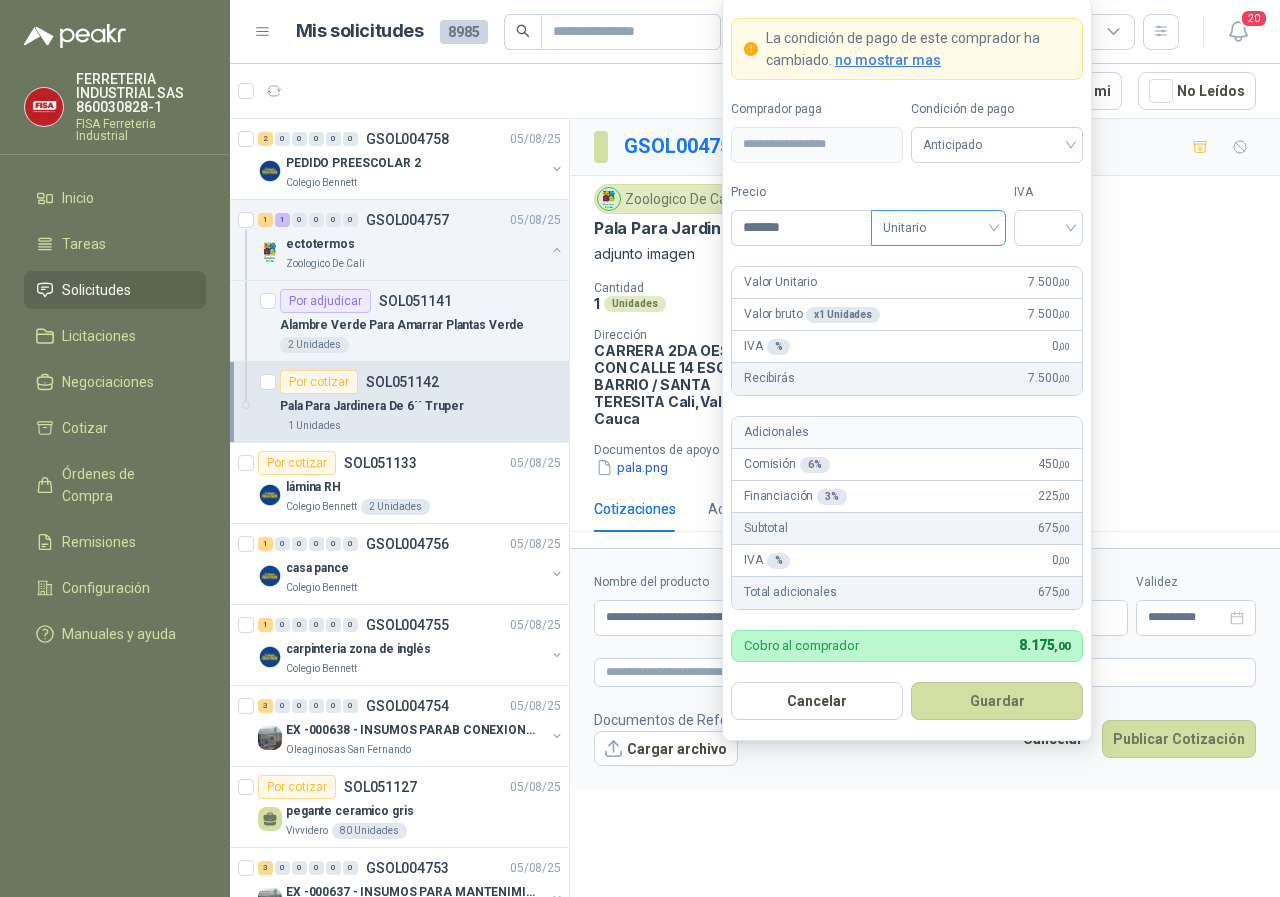 click on "Unitario" at bounding box center [938, 228] 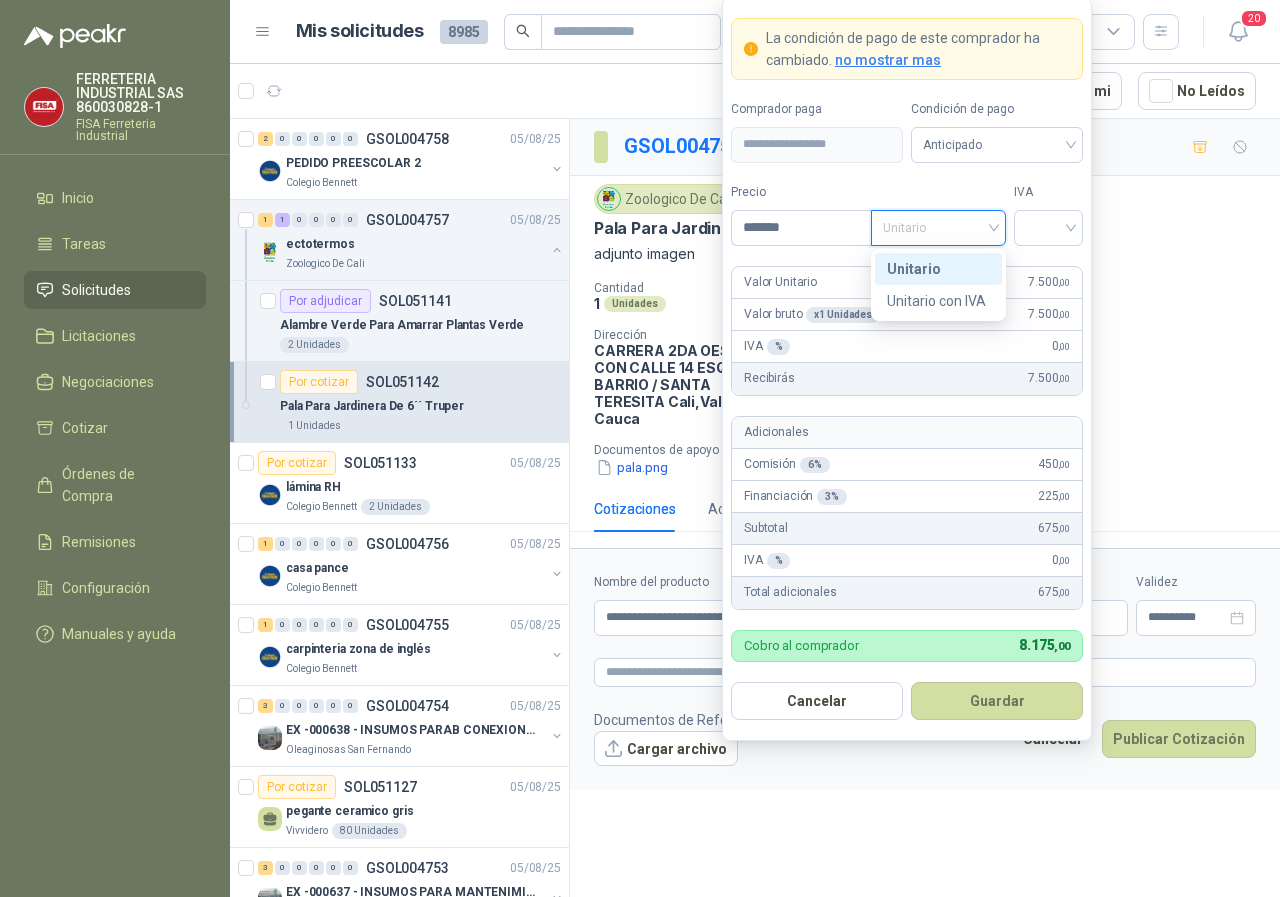 click on "Unitario" at bounding box center [938, 269] 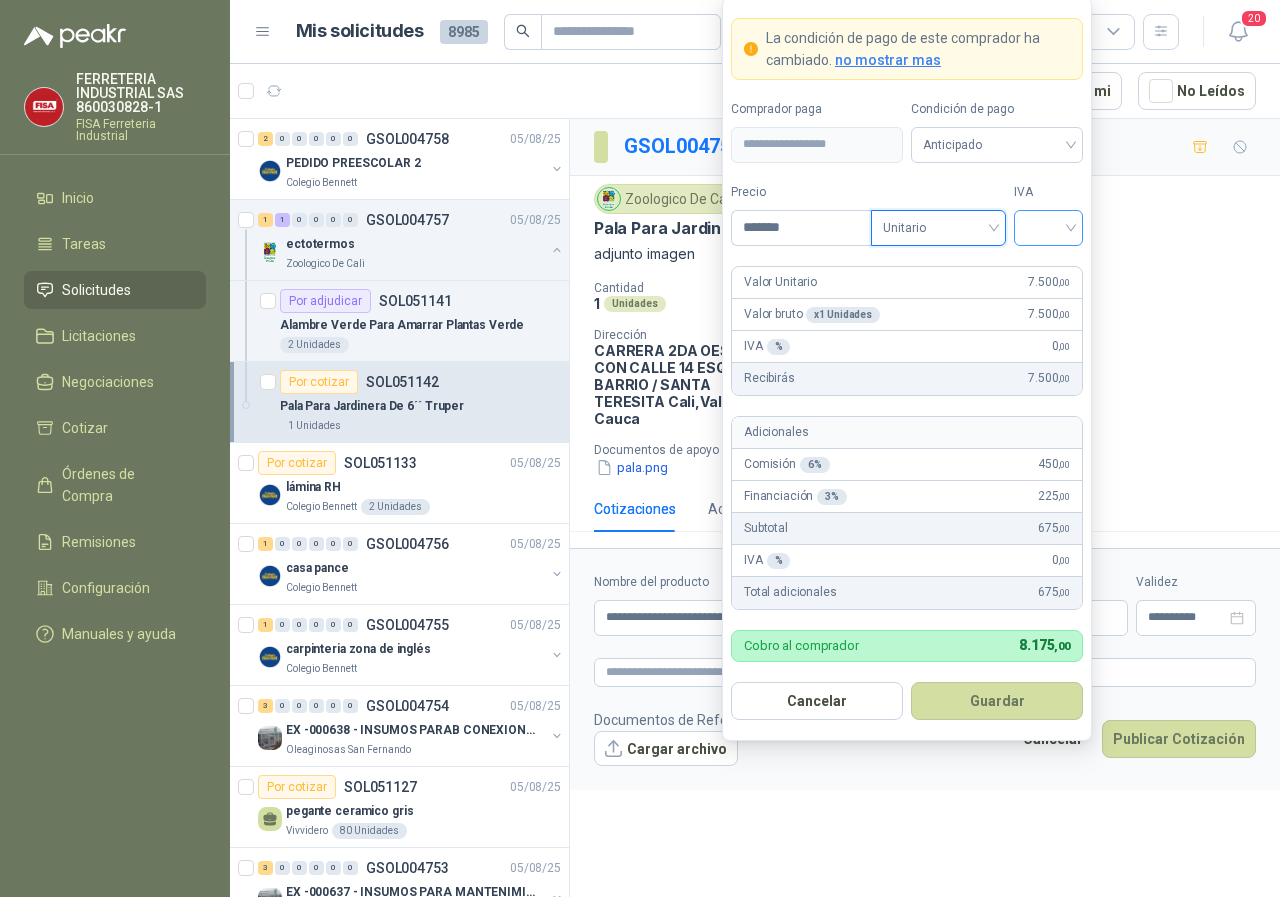 click at bounding box center [1048, 228] 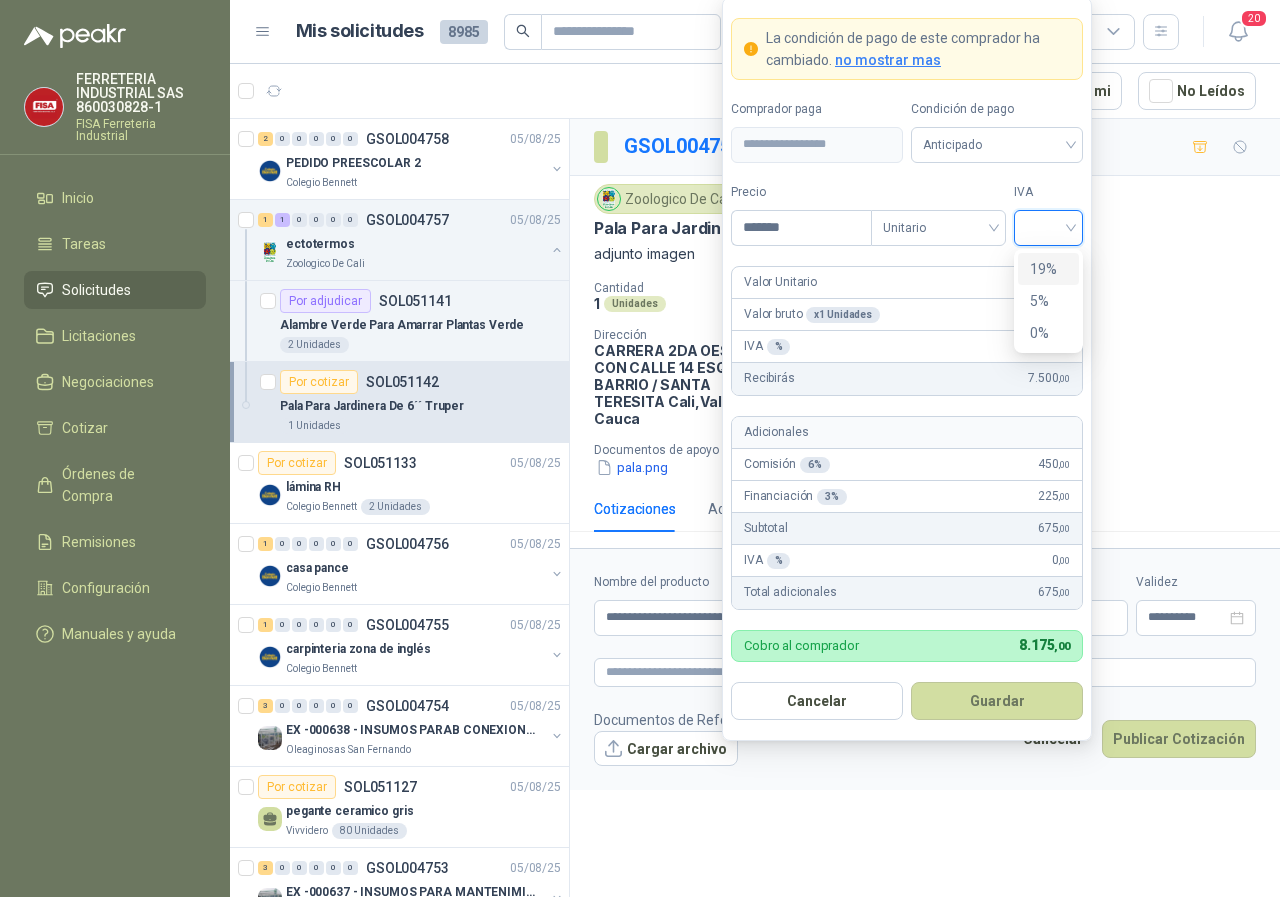 click on "19%" at bounding box center (1048, 269) 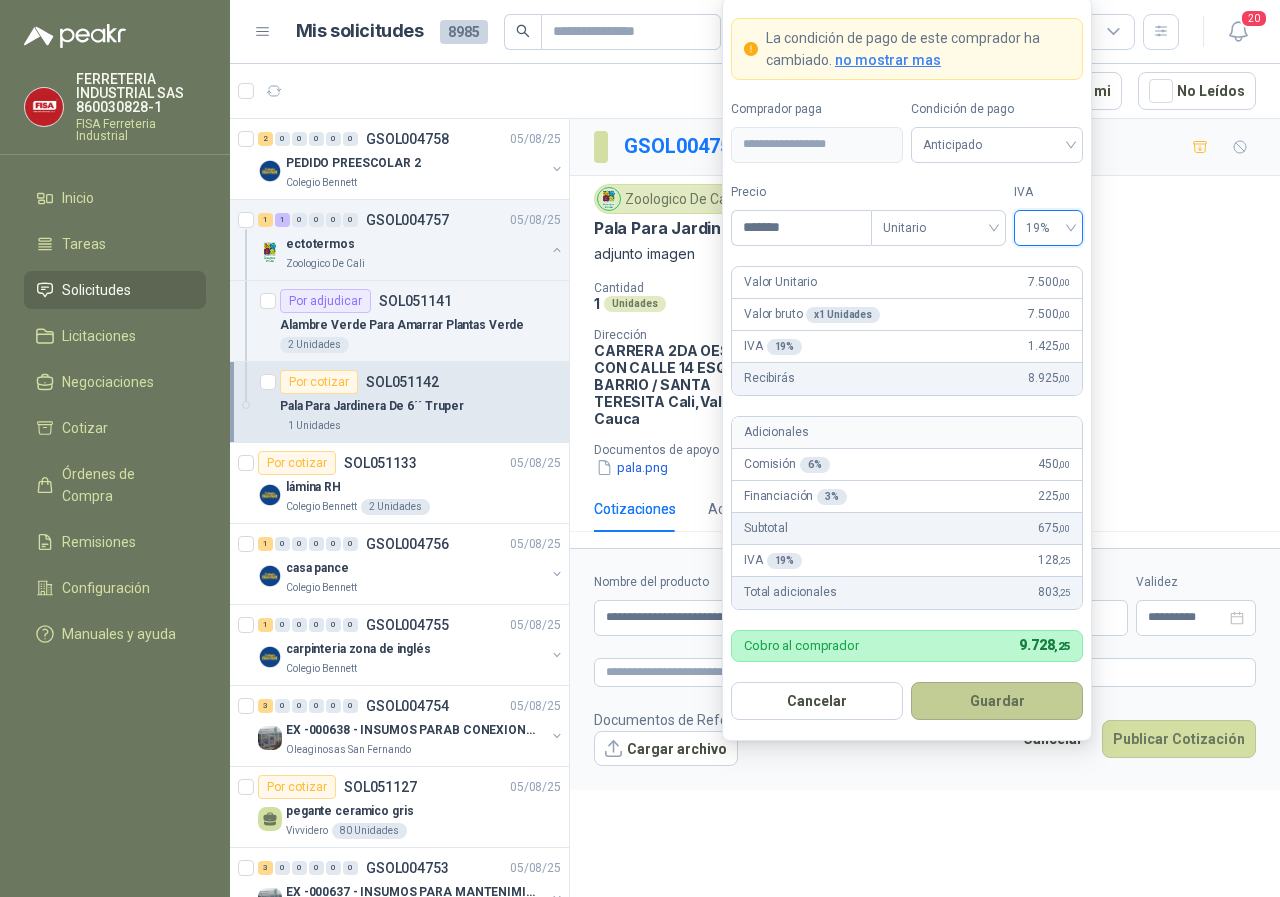 click on "Guardar" at bounding box center [997, 701] 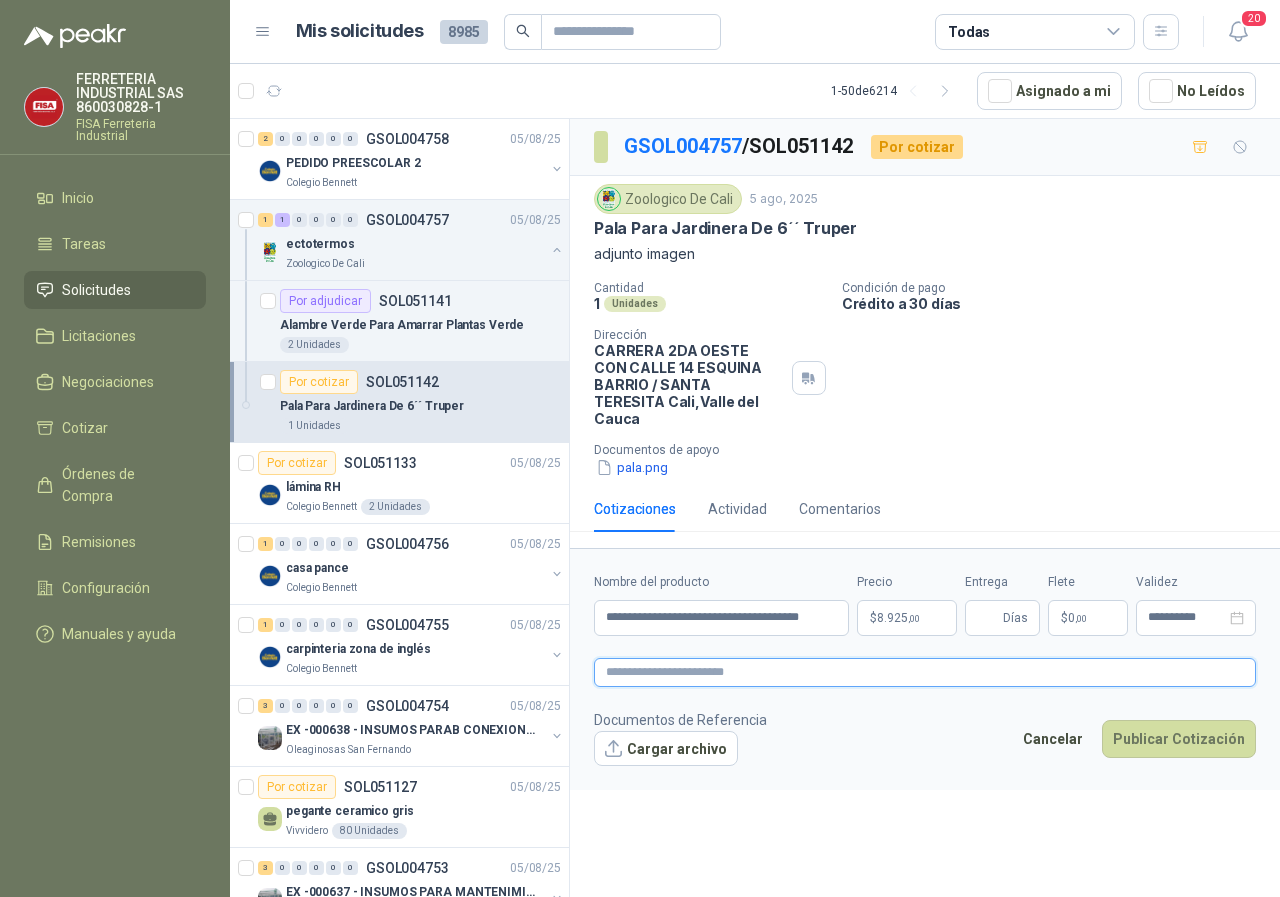 drag, startPoint x: 652, startPoint y: 651, endPoint x: 624, endPoint y: 654, distance: 28.160255 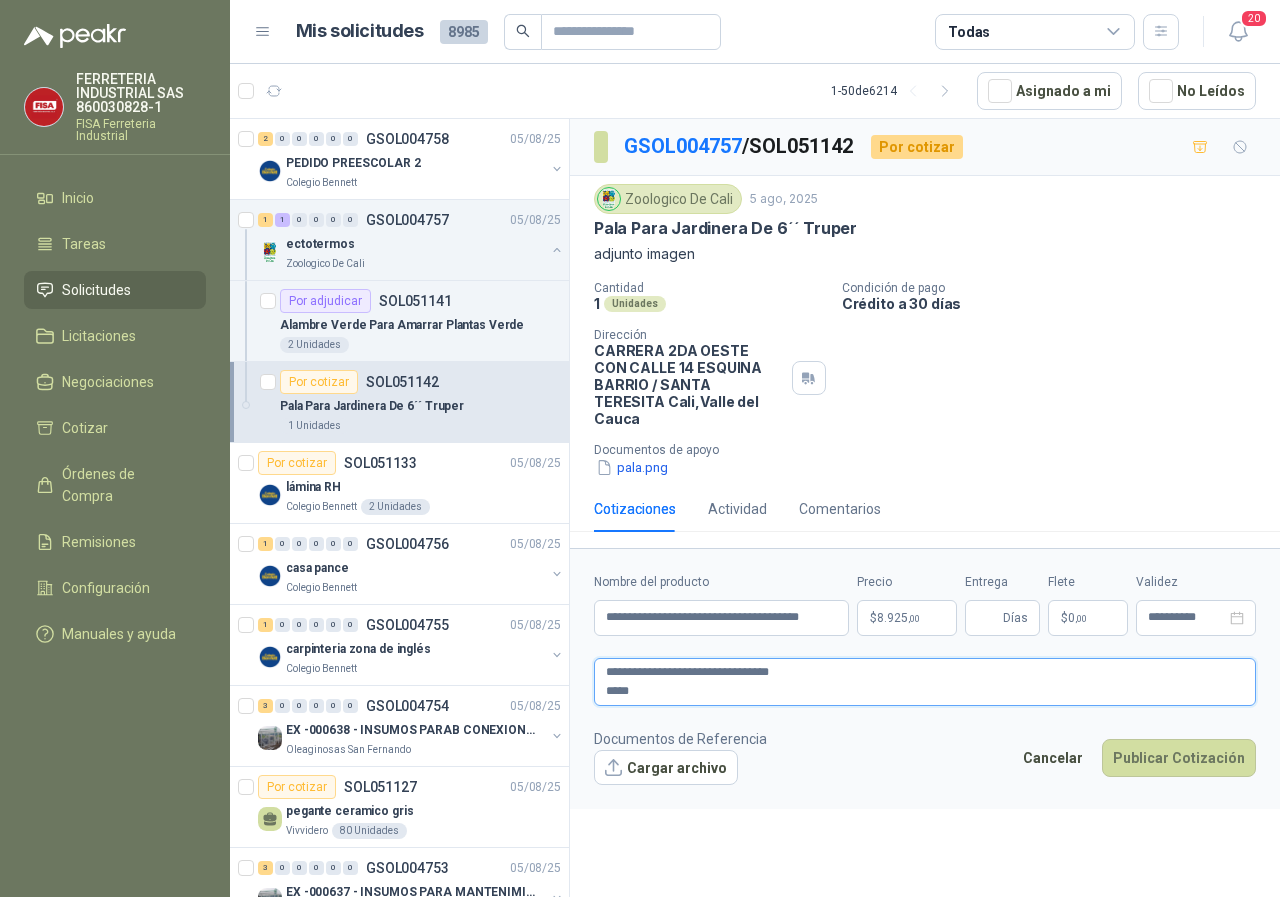 type 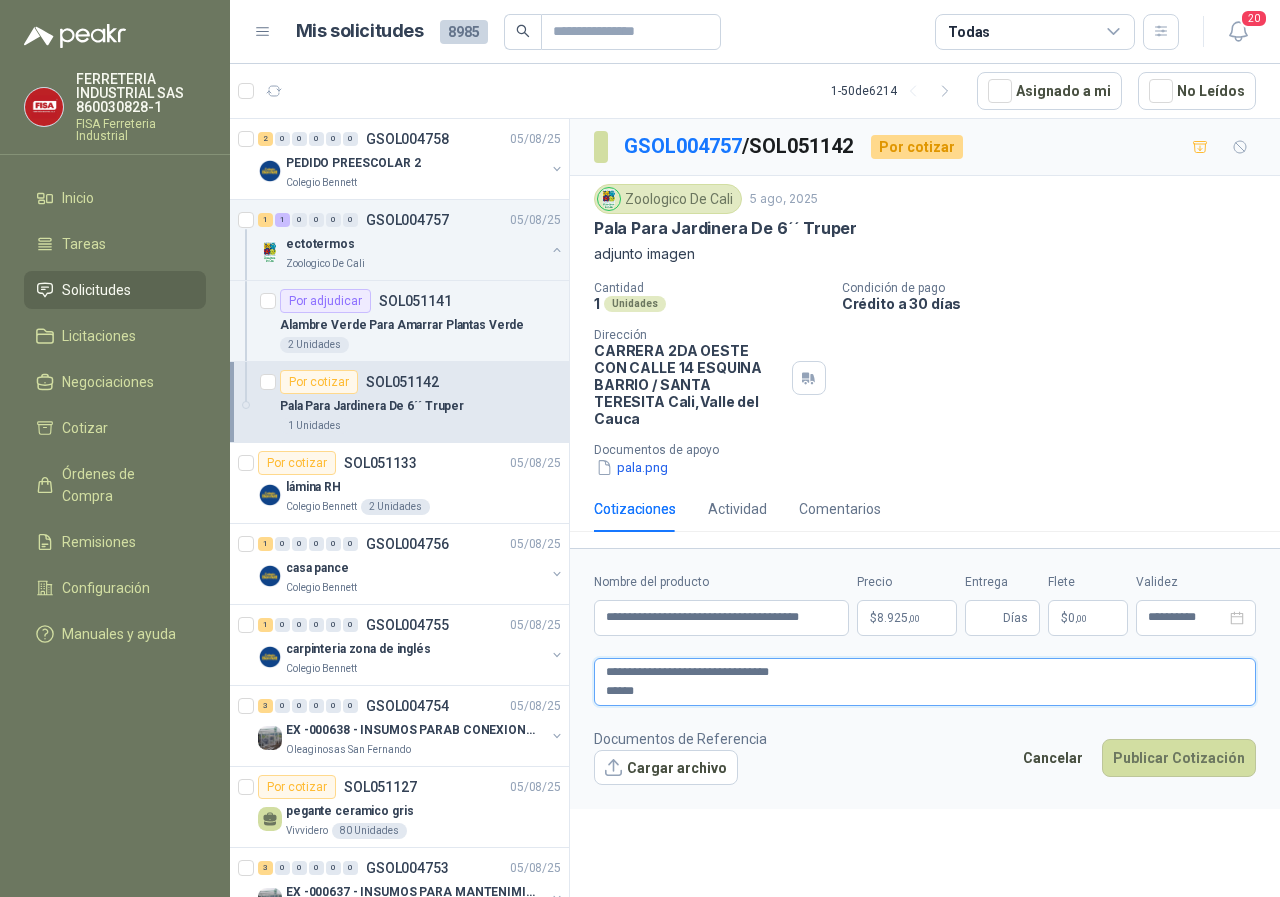 type 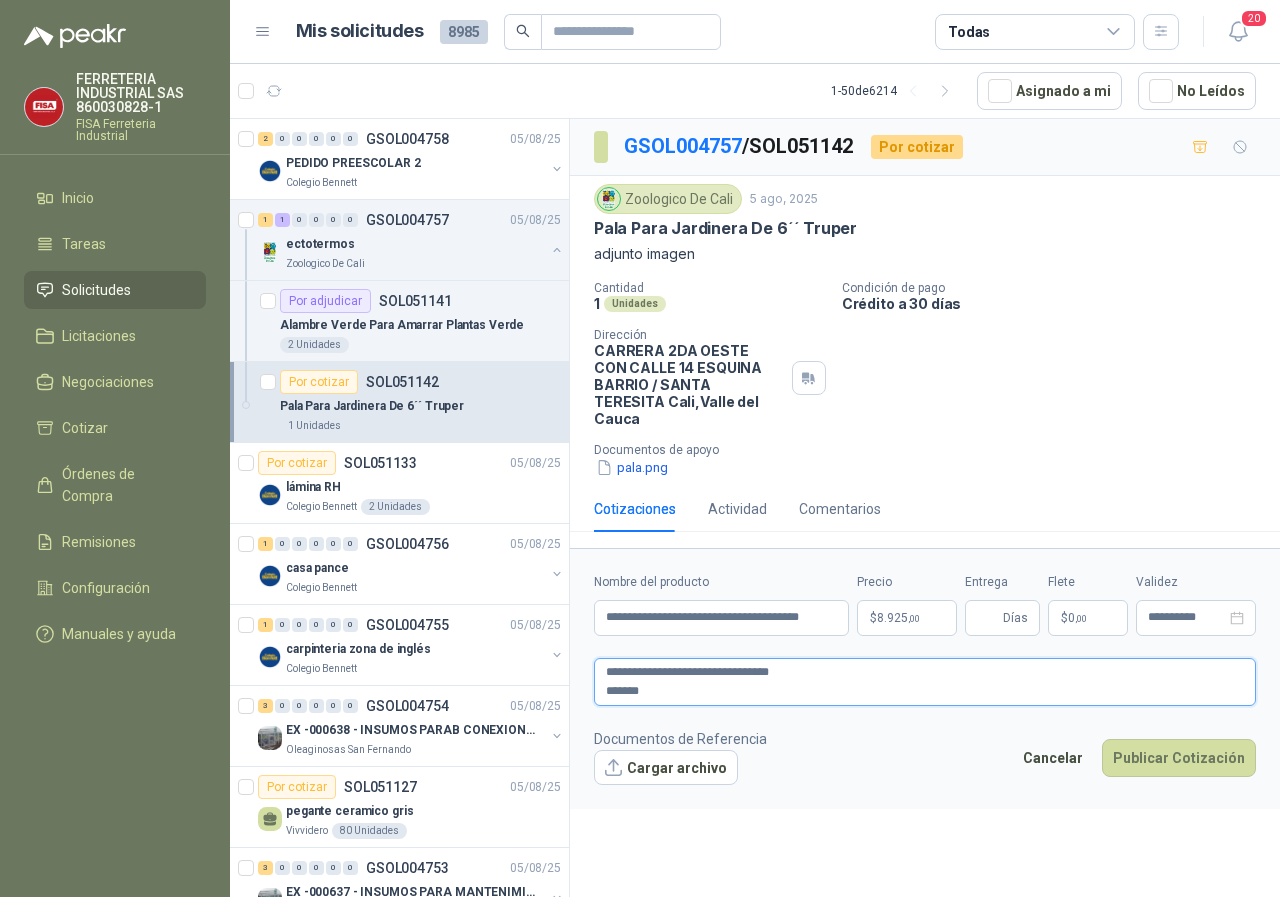 type 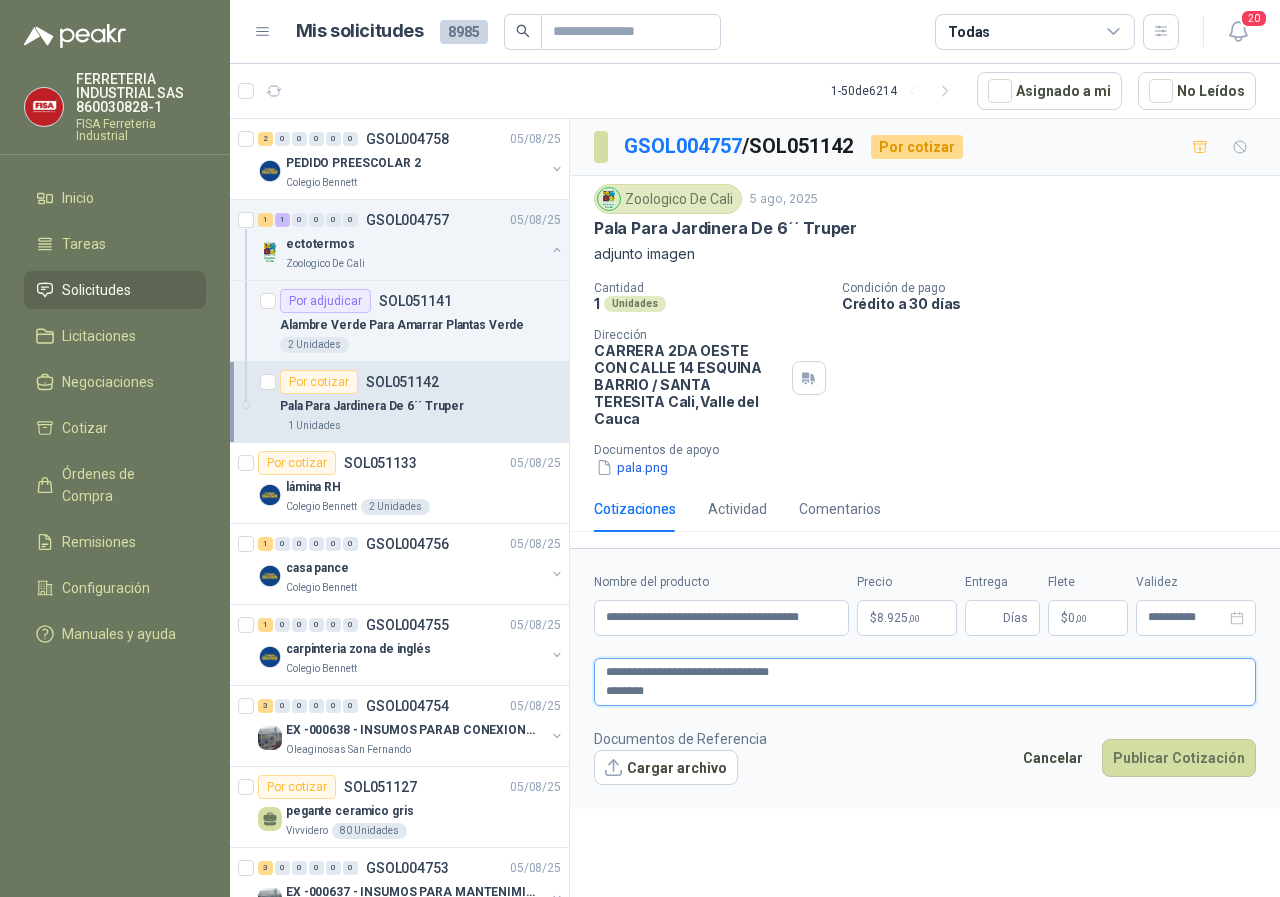 type 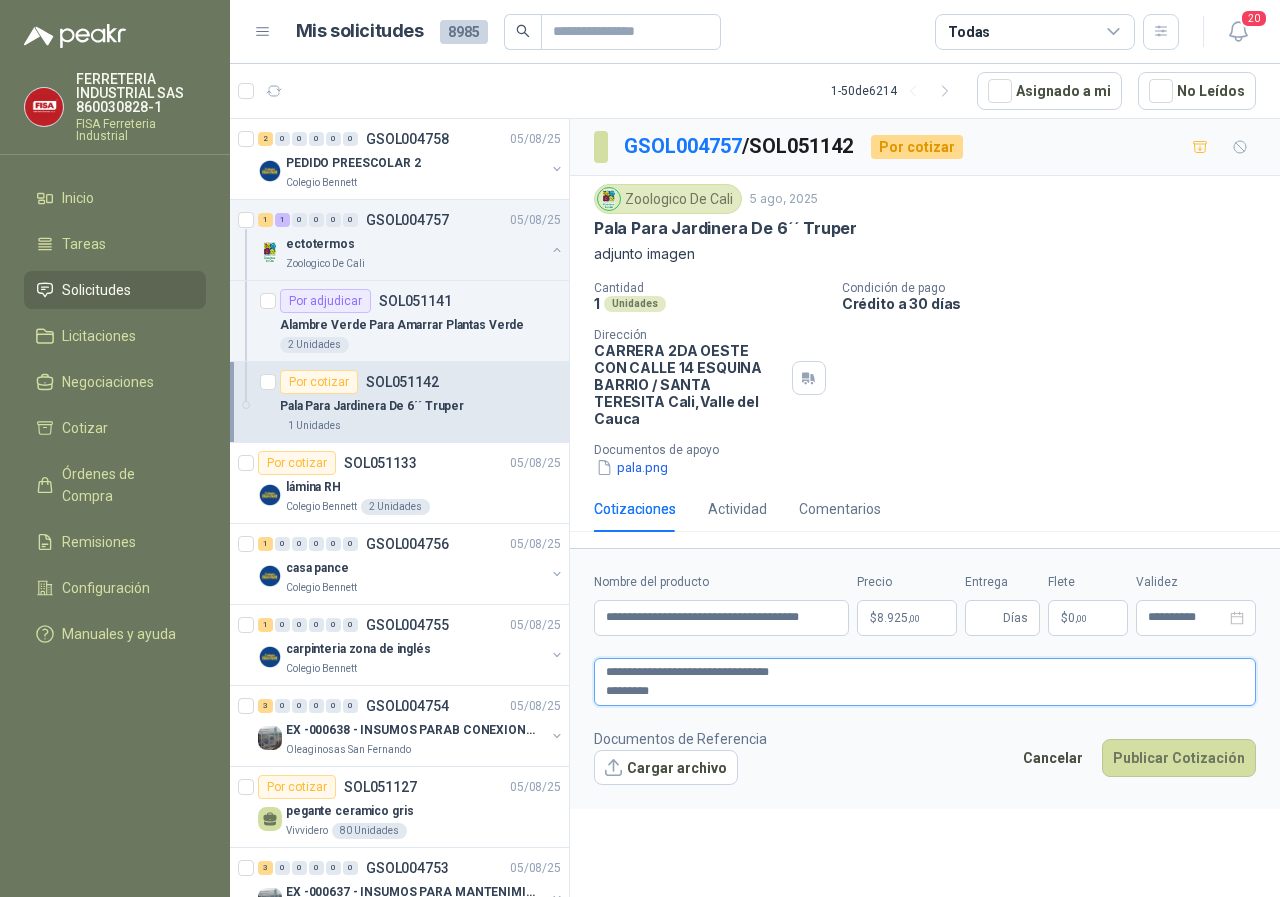 type on "**********" 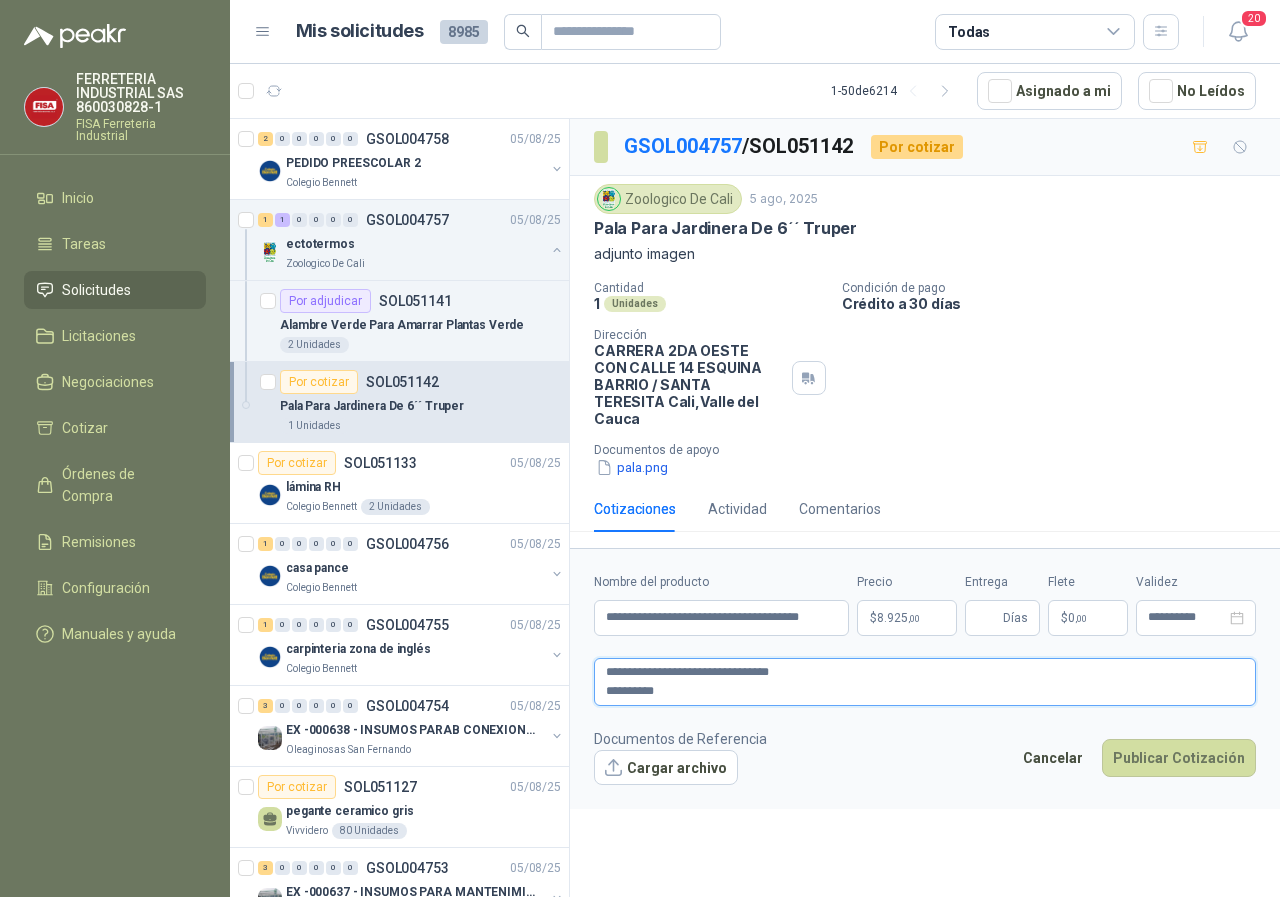 type 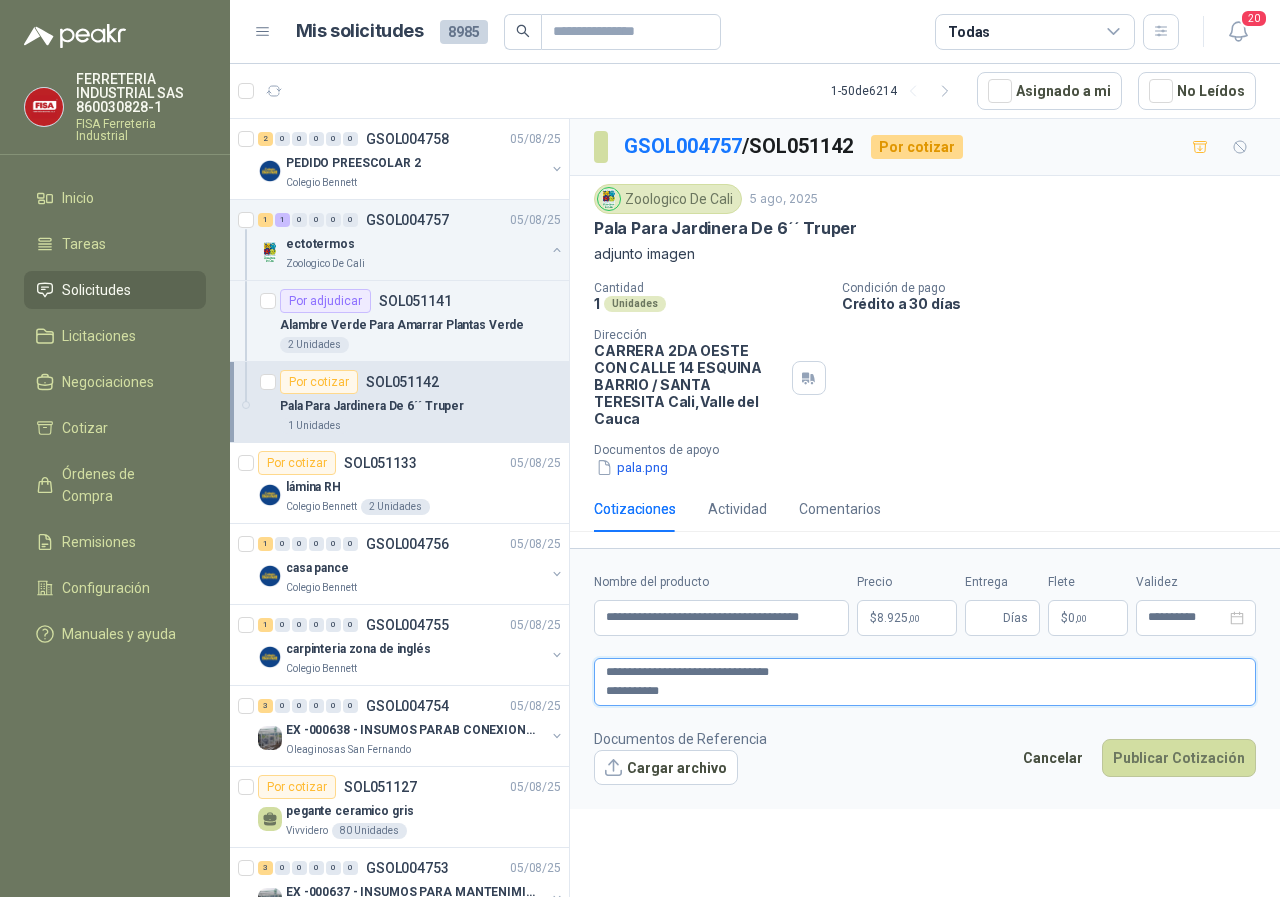 type 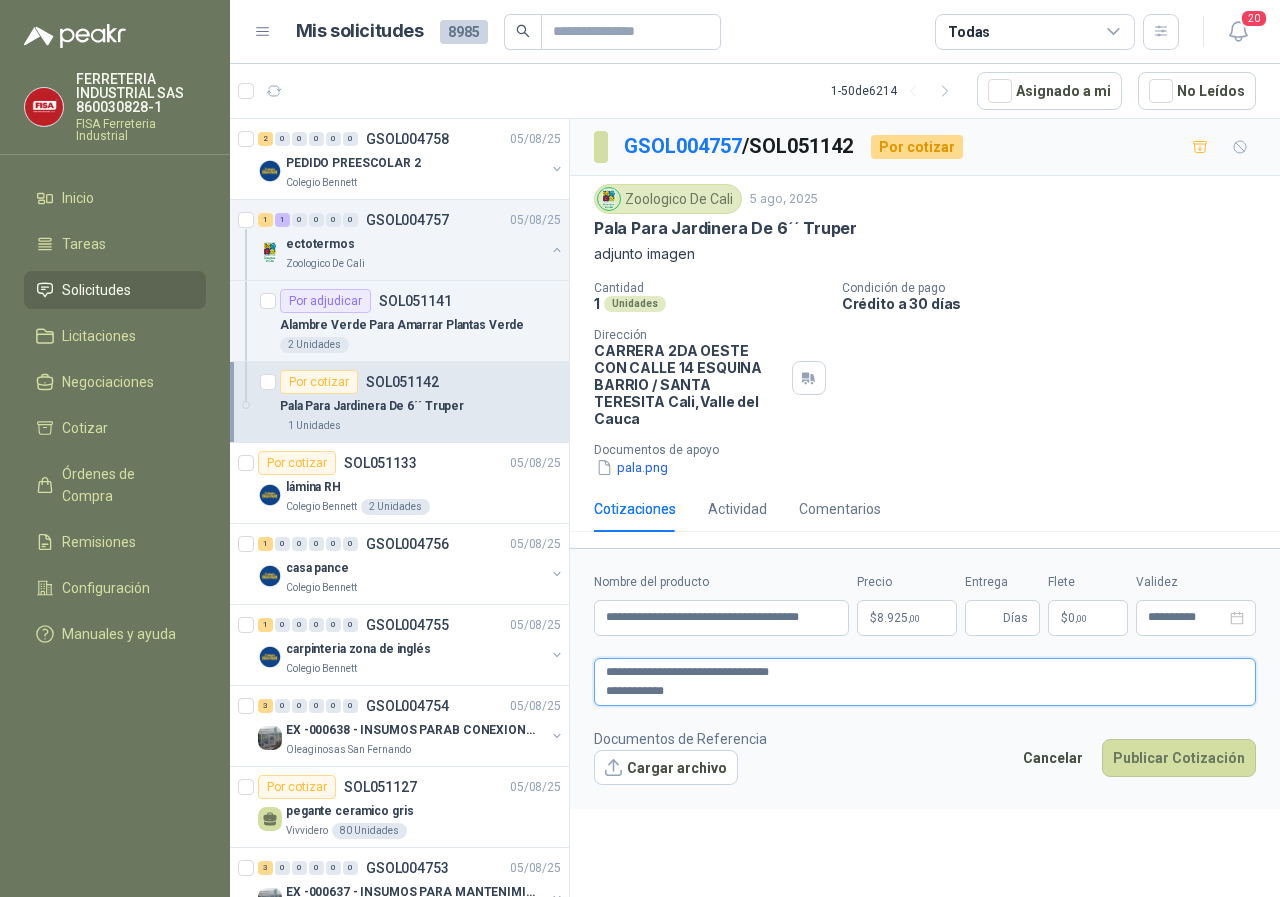 type 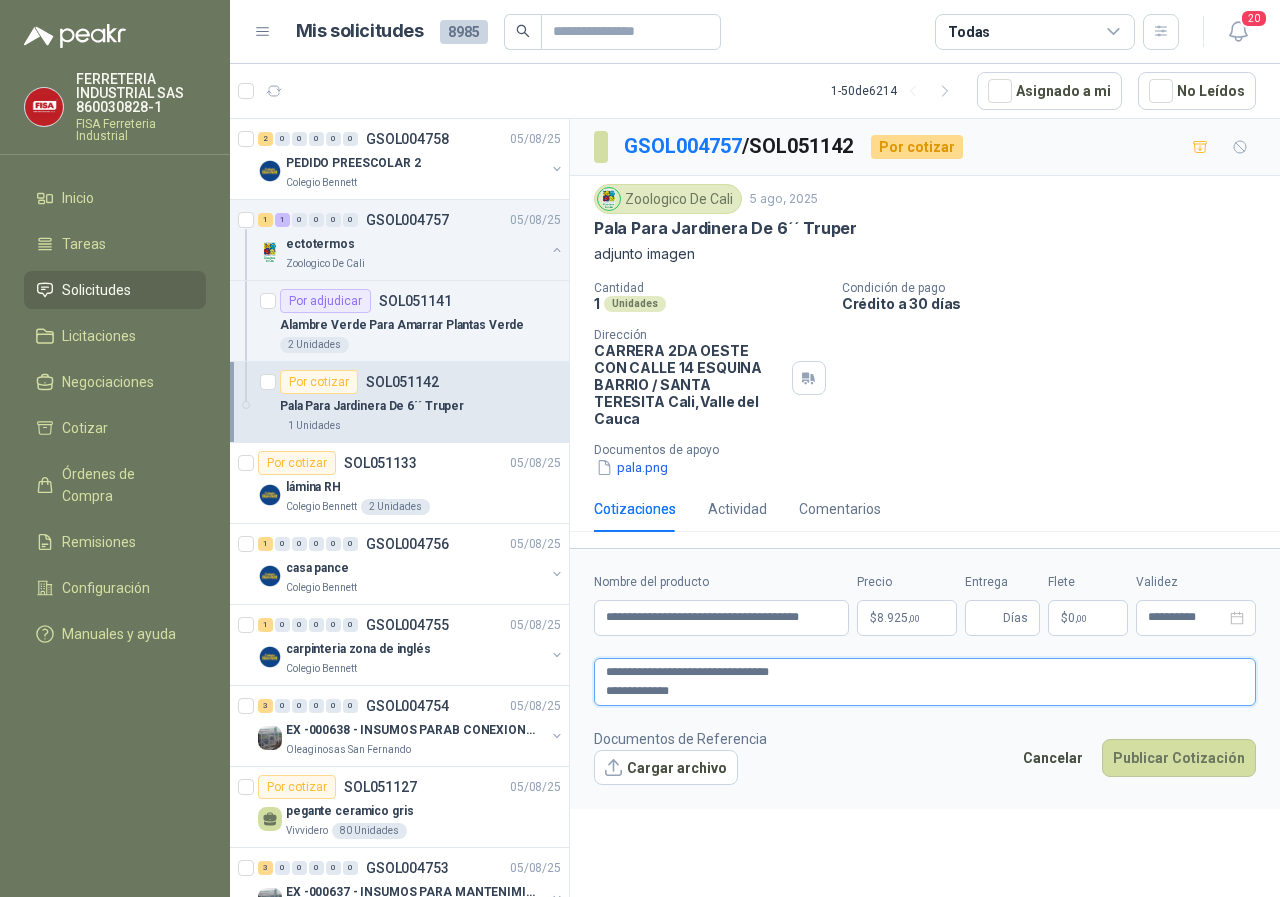 type 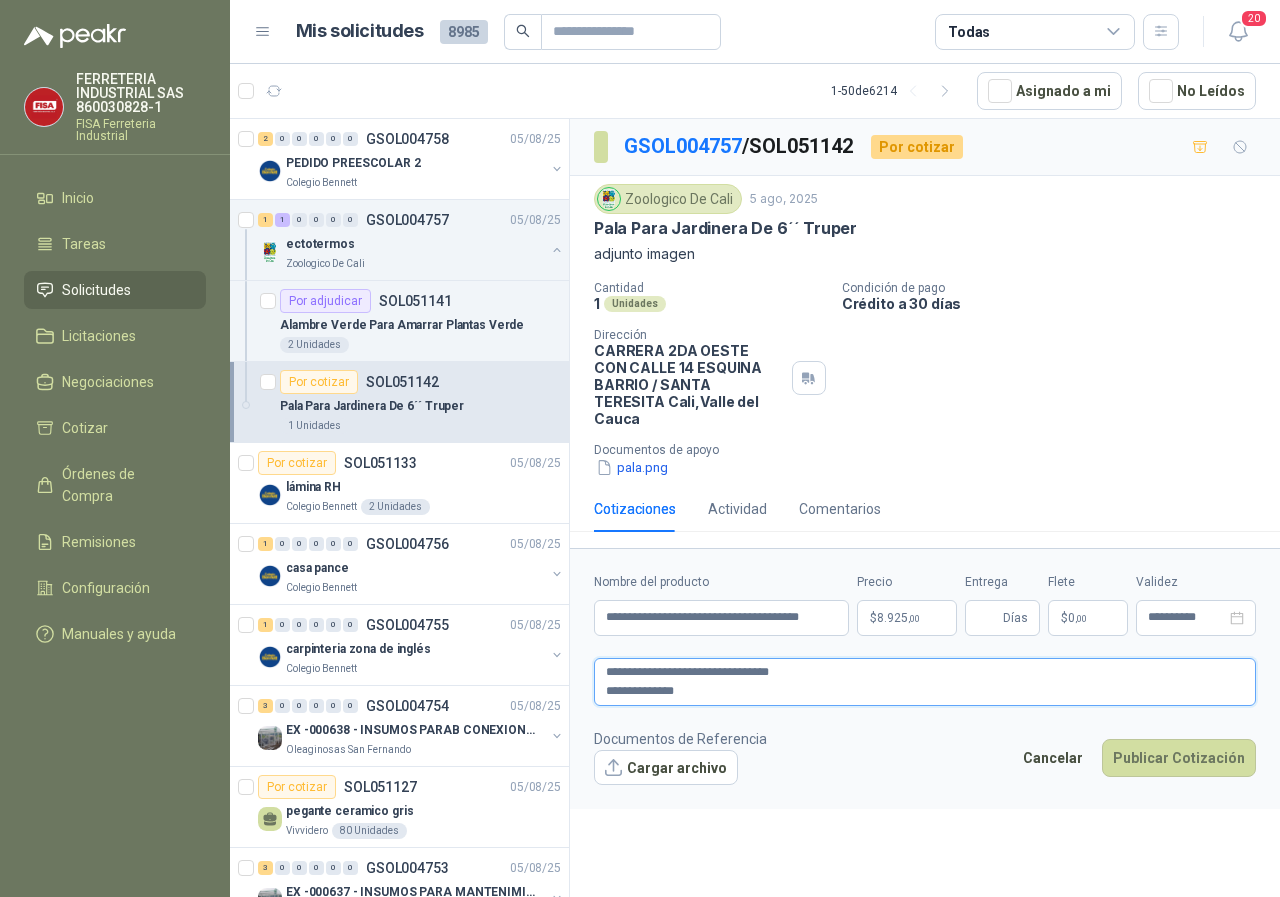 type 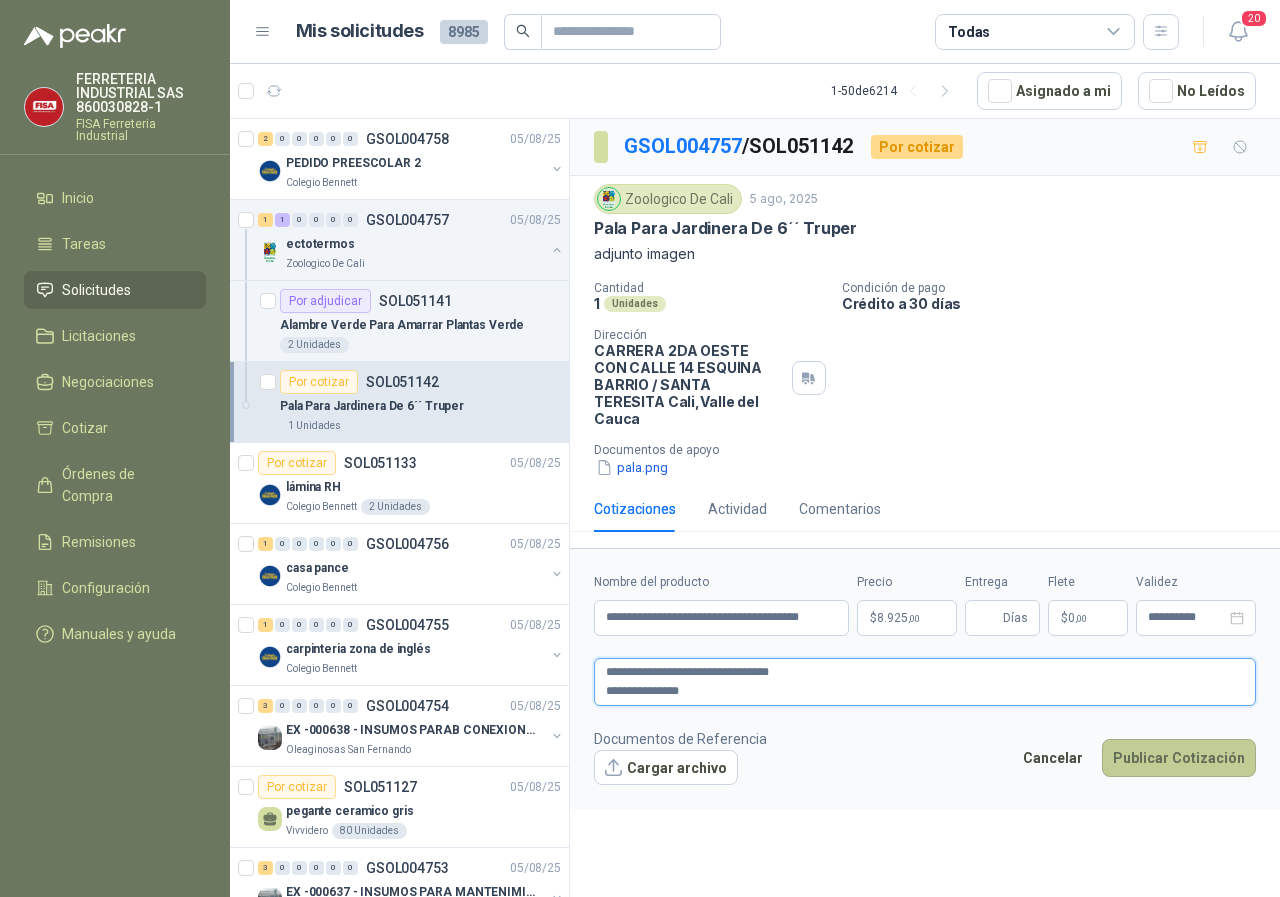 type on "**********" 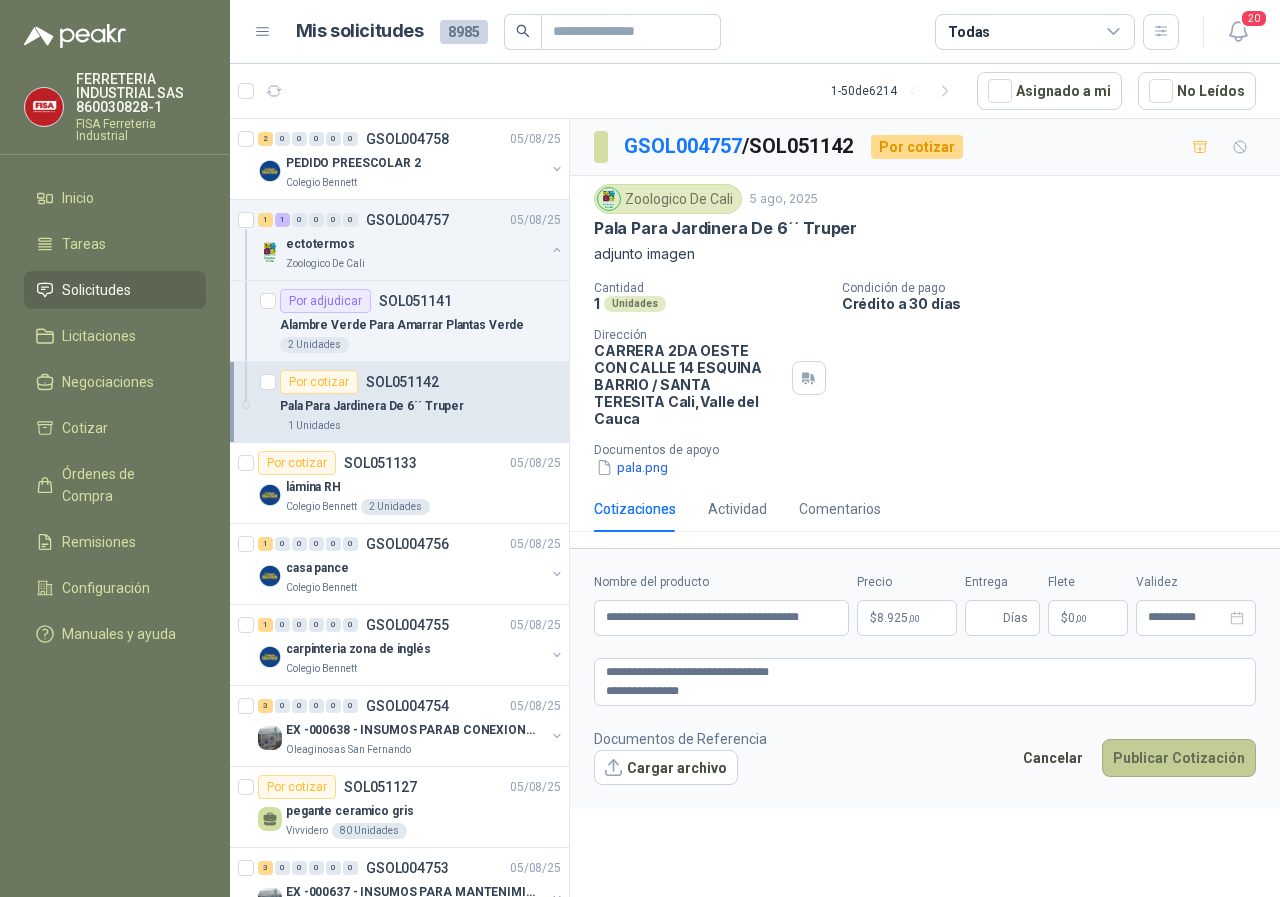 click on "Publicar Cotización" at bounding box center (1179, 758) 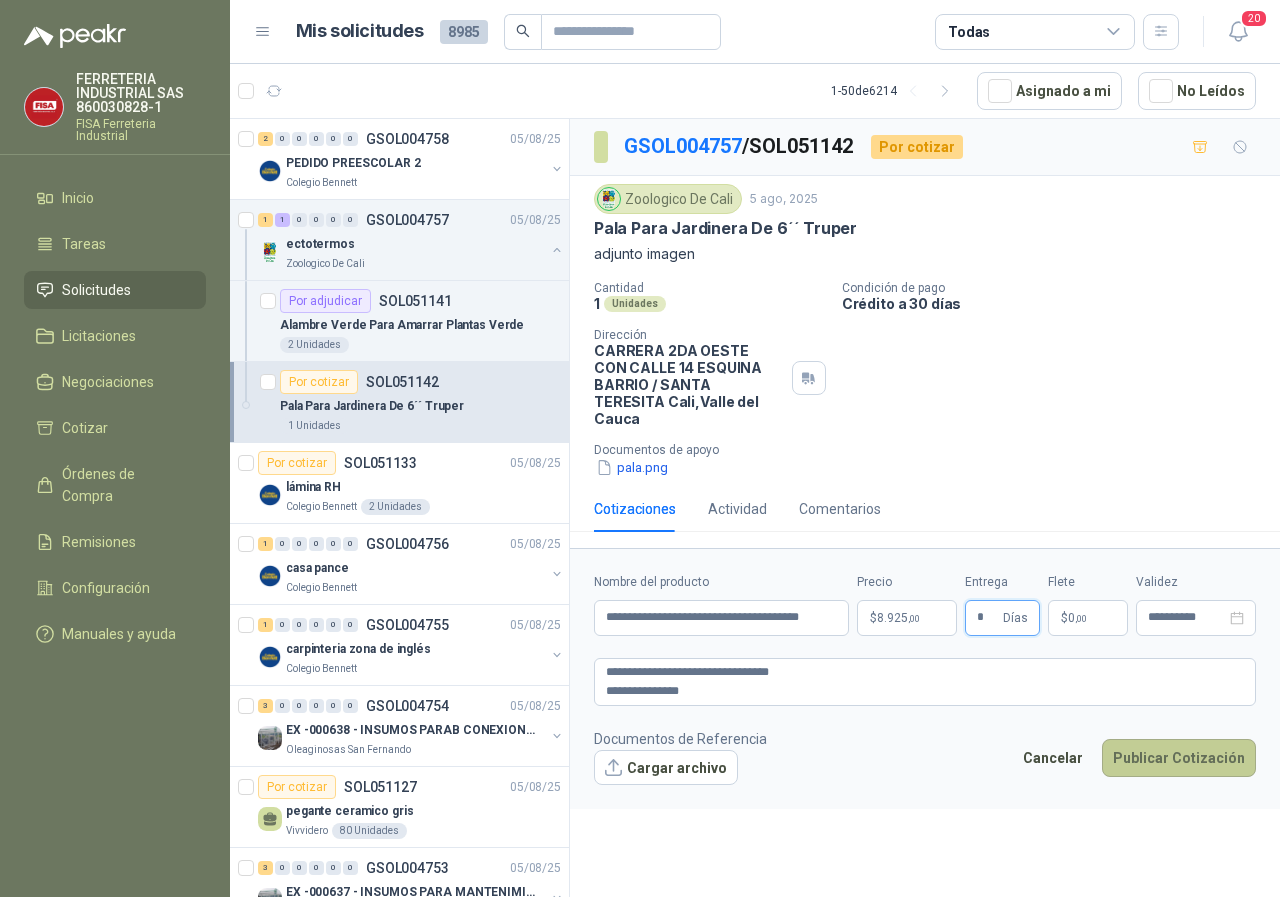 type on "*" 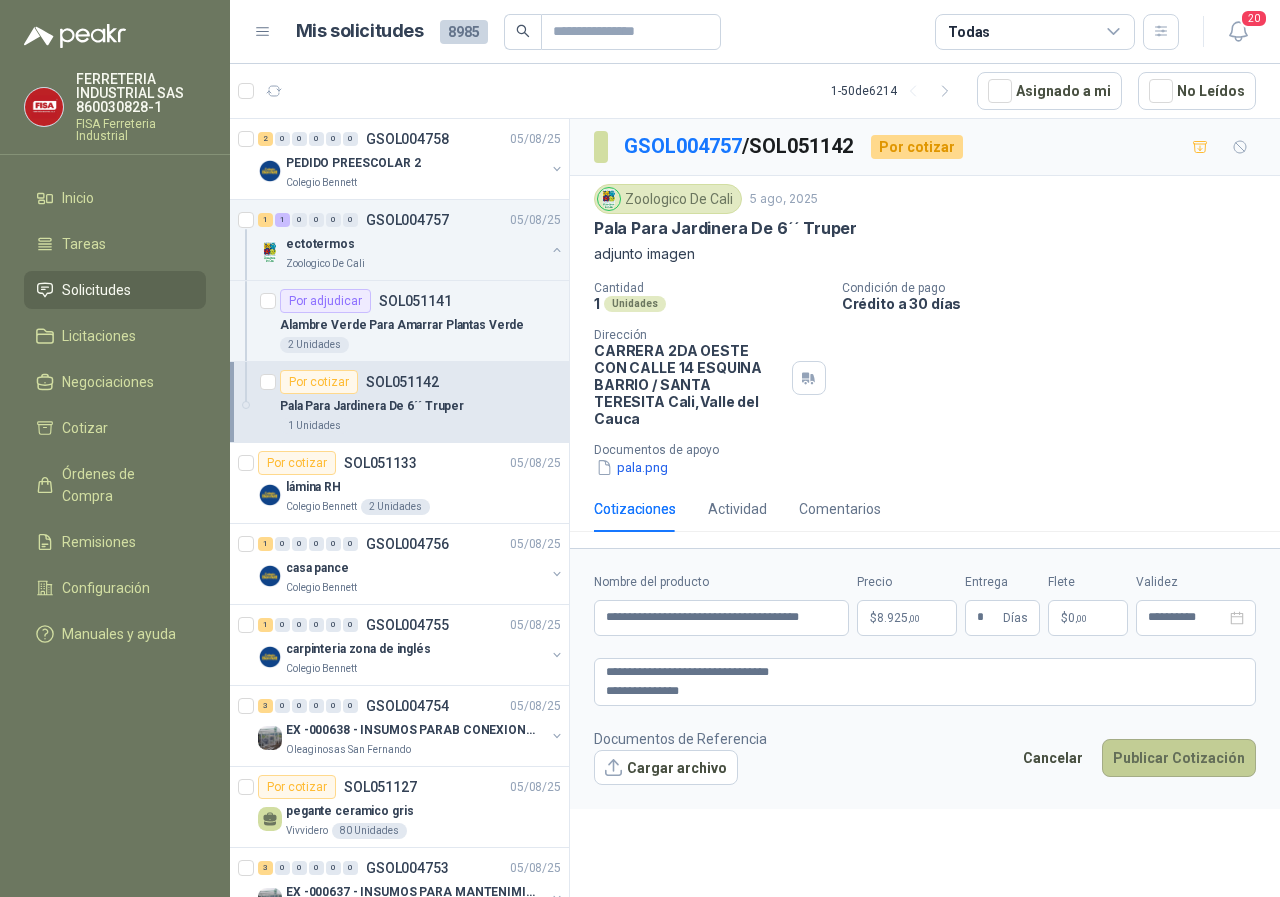 click on "Publicar Cotización" at bounding box center [1179, 758] 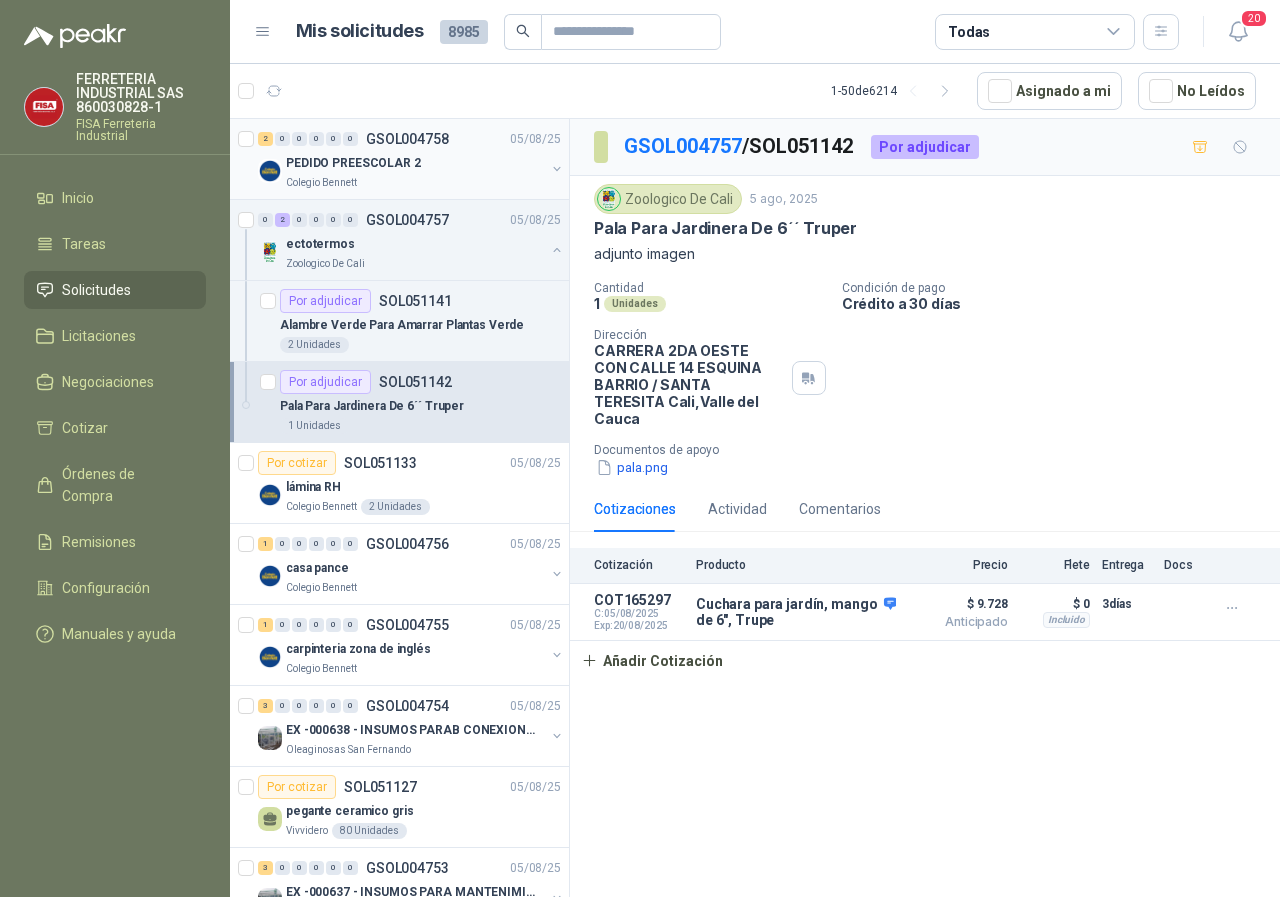 click on "Colegio Bennett" at bounding box center [321, 183] 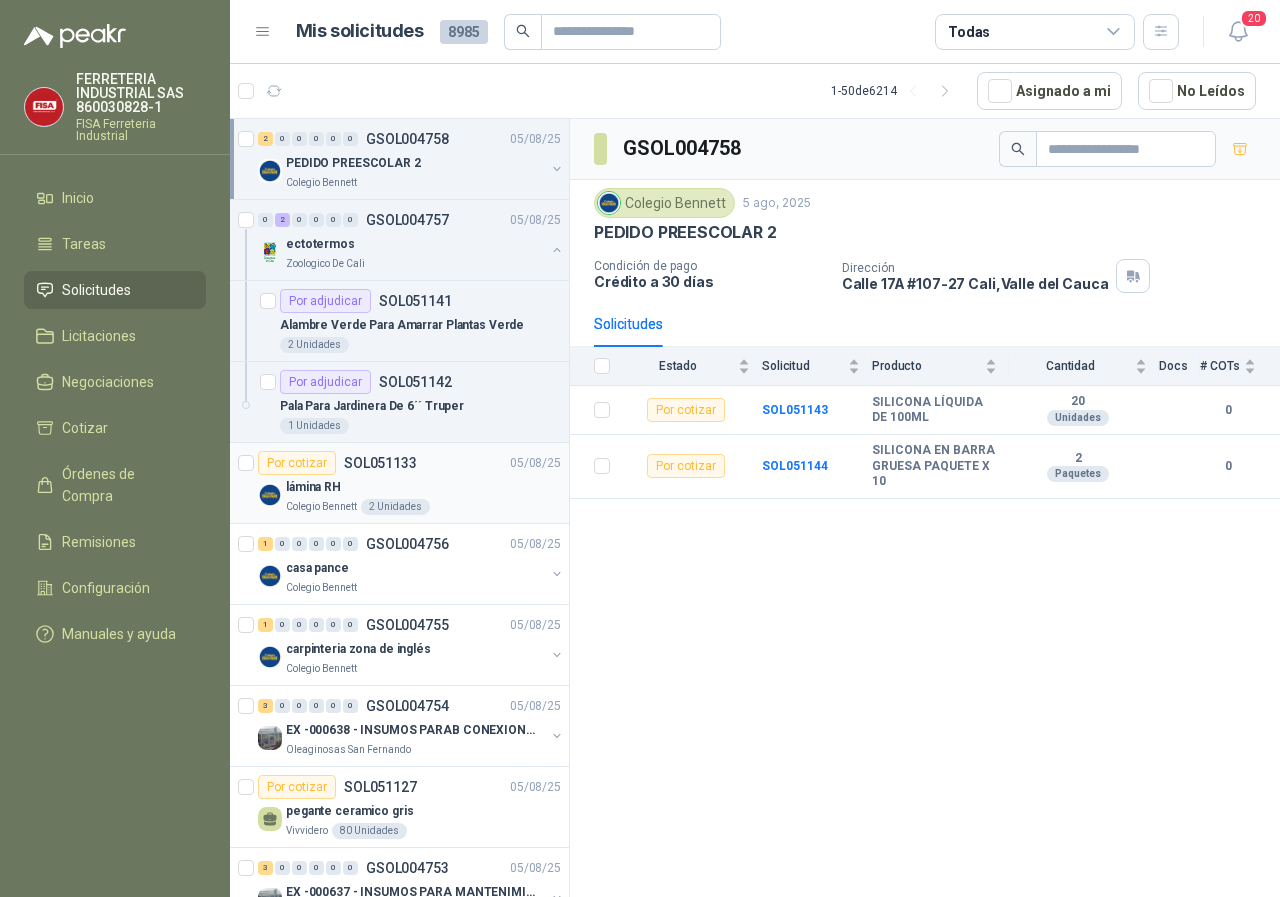 click on "Colegio Bennett" at bounding box center (321, 507) 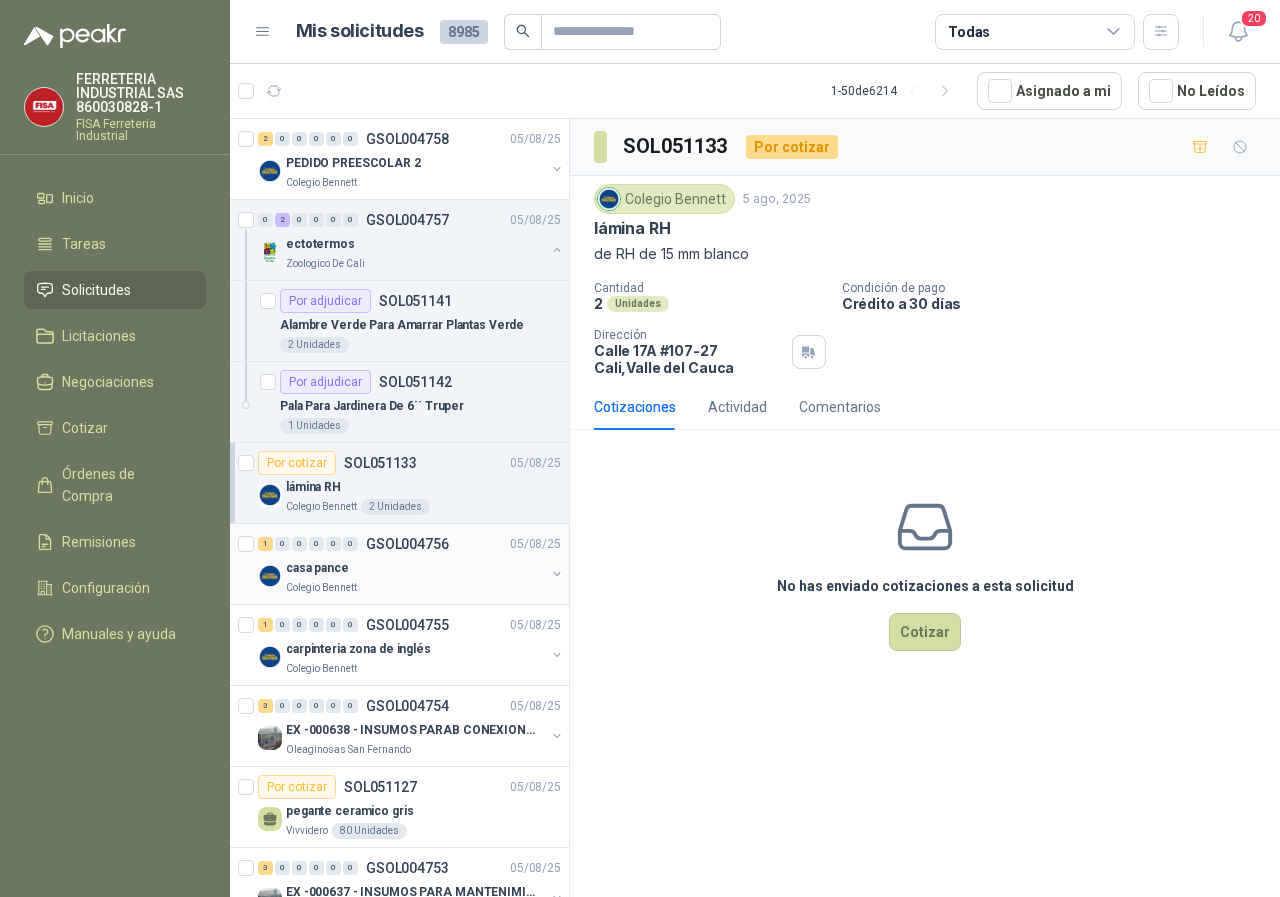 click on "Colegio Bennett" at bounding box center (321, 588) 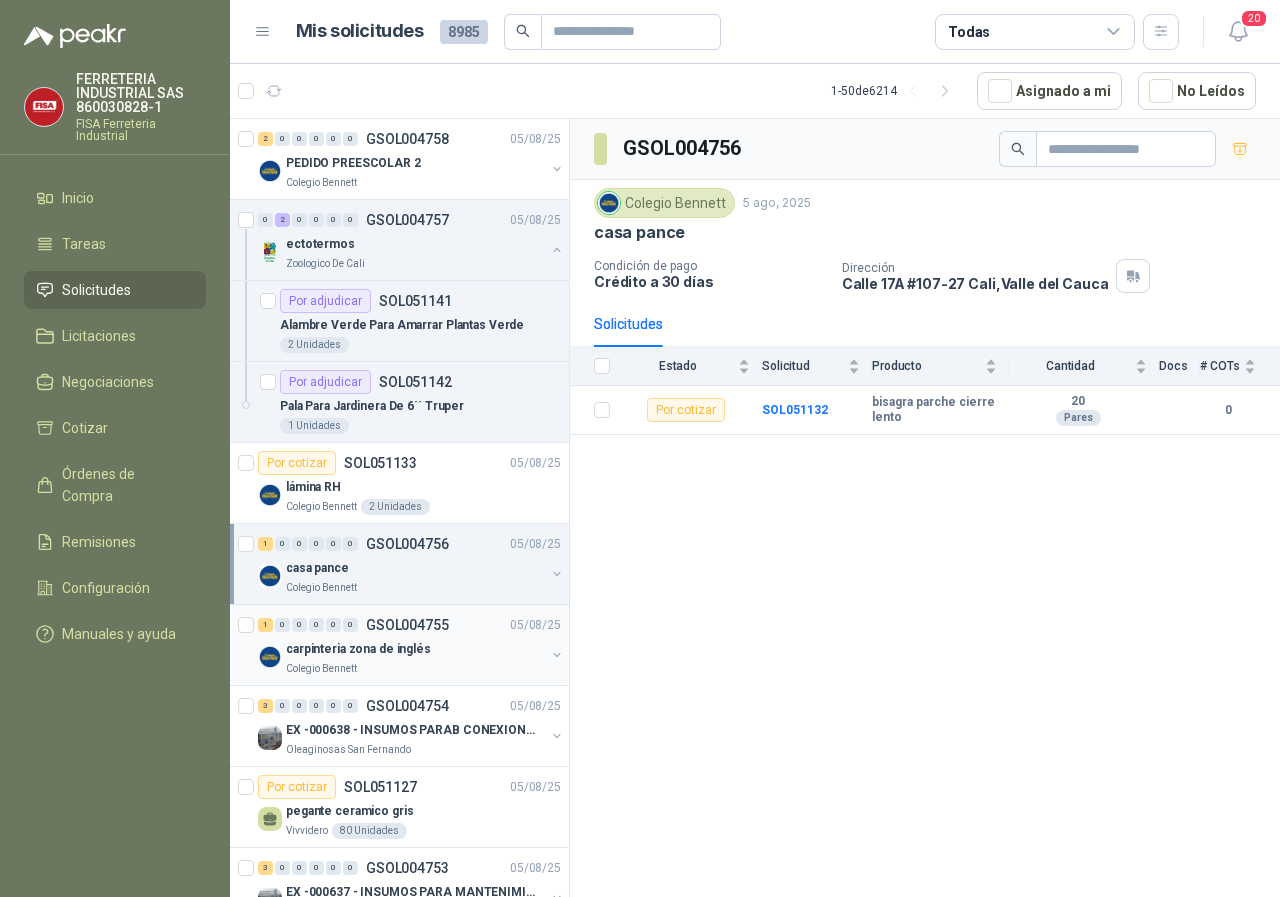 click on "carpinteria zona de inglés" at bounding box center (358, 649) 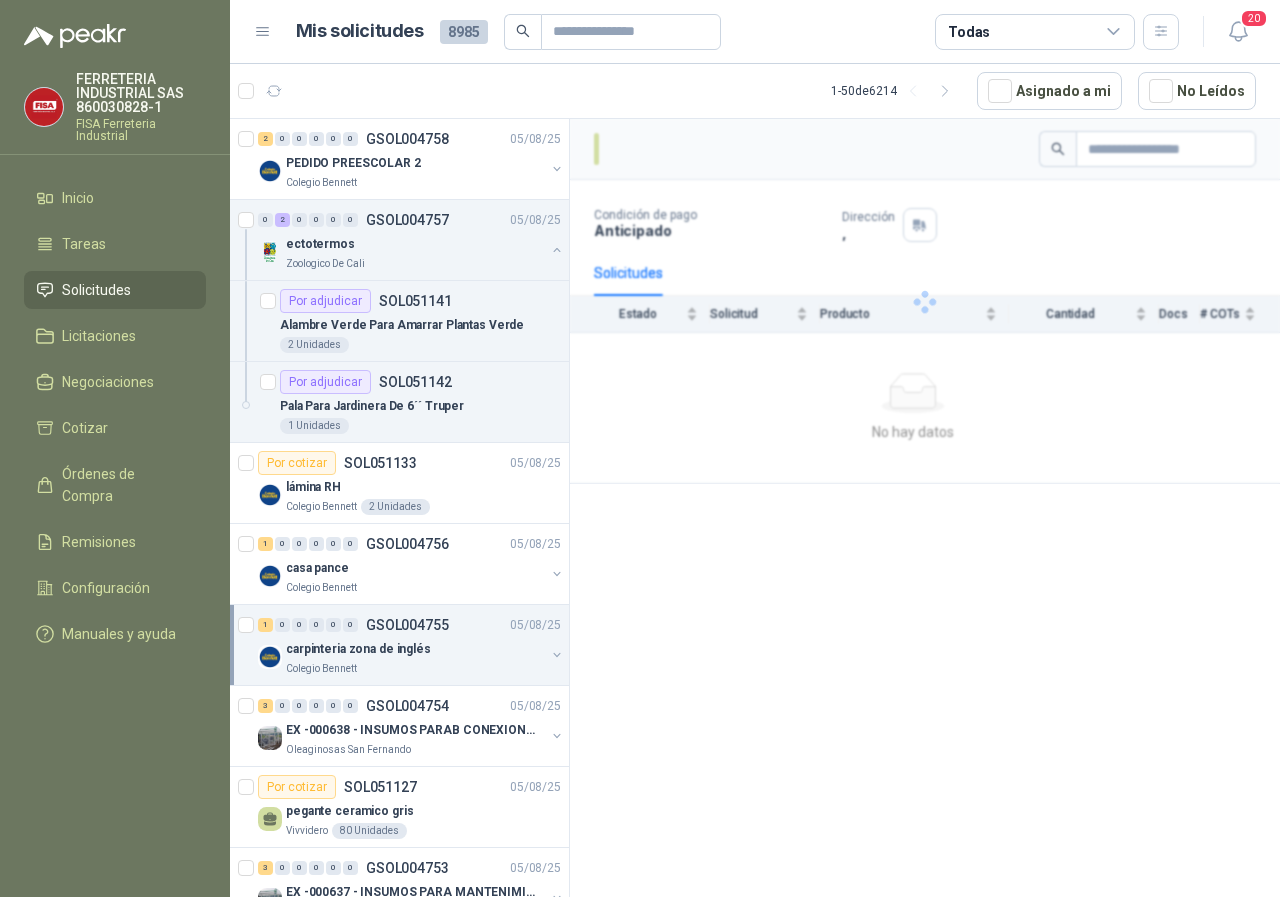 drag, startPoint x: 328, startPoint y: 666, endPoint x: 346, endPoint y: 666, distance: 18 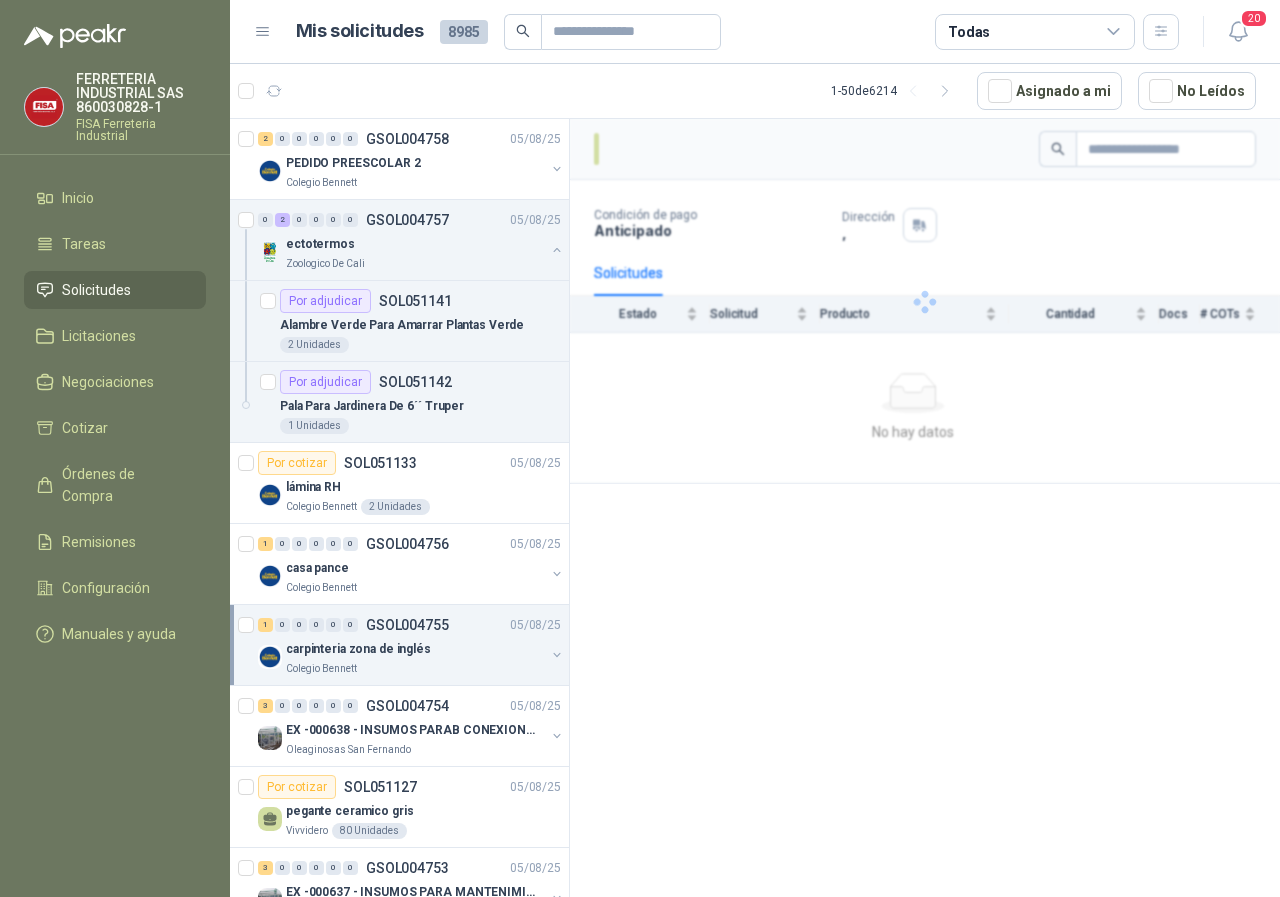 click on "Colegio Bennett" at bounding box center [321, 669] 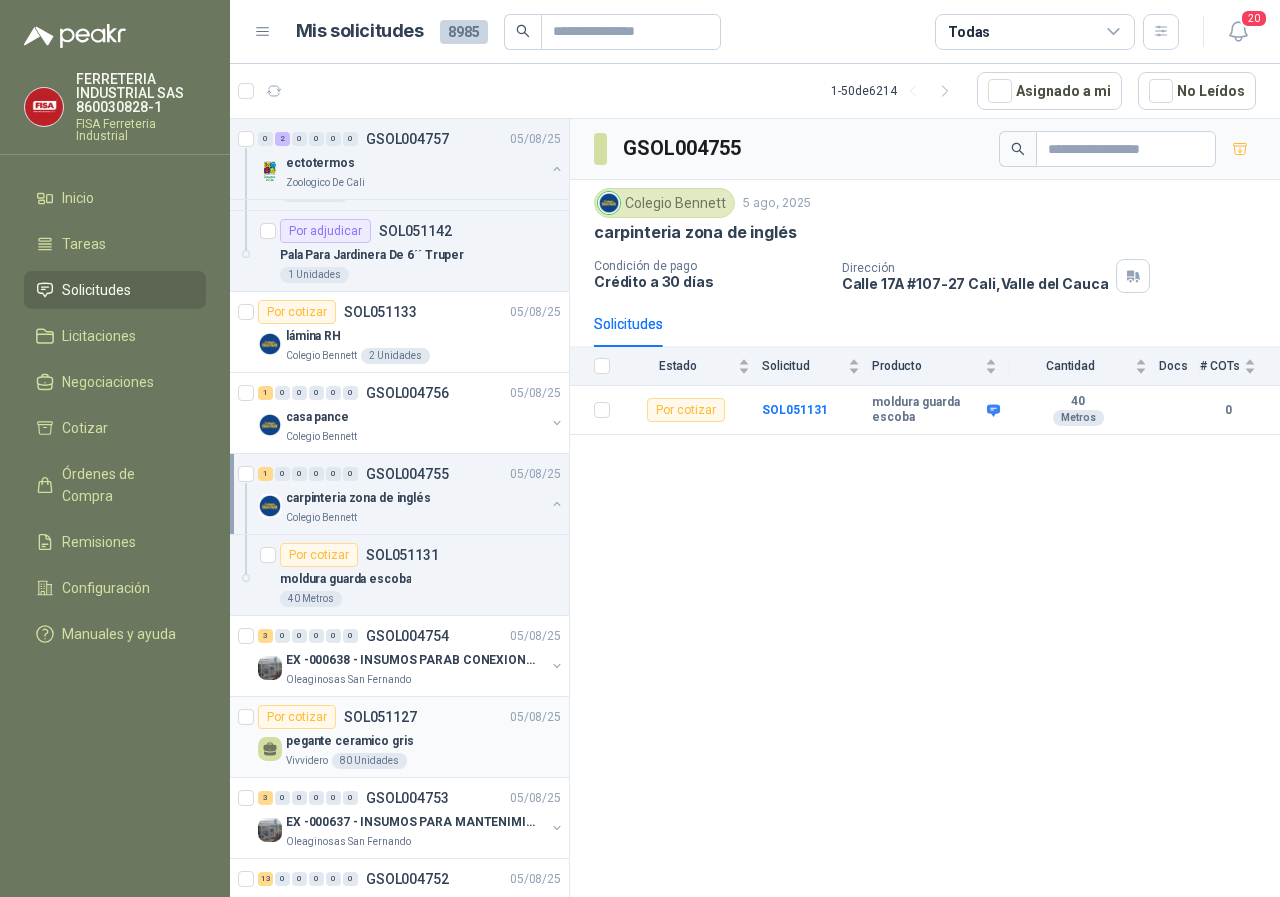 scroll, scrollTop: 200, scrollLeft: 0, axis: vertical 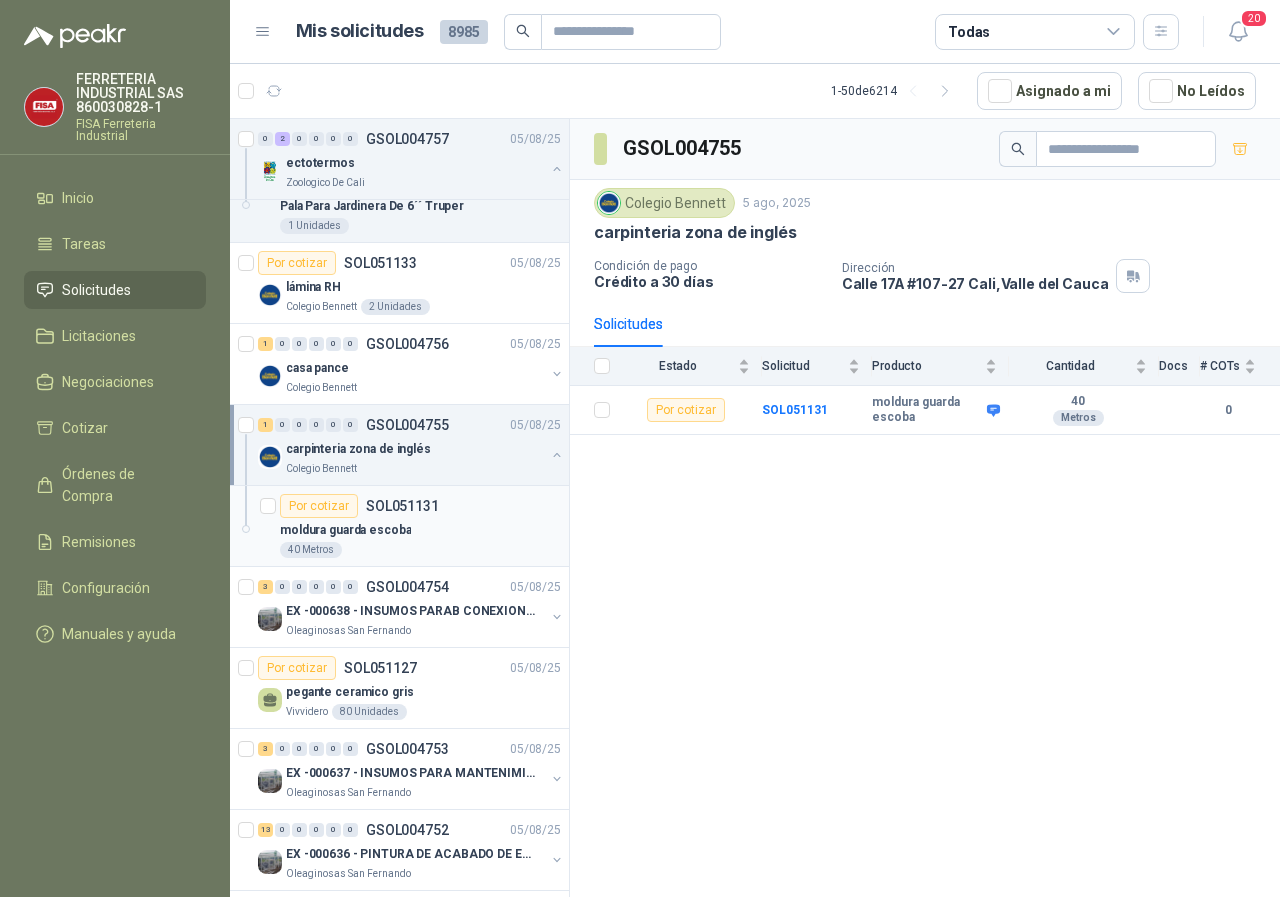 click on "40   Metros" at bounding box center (311, 550) 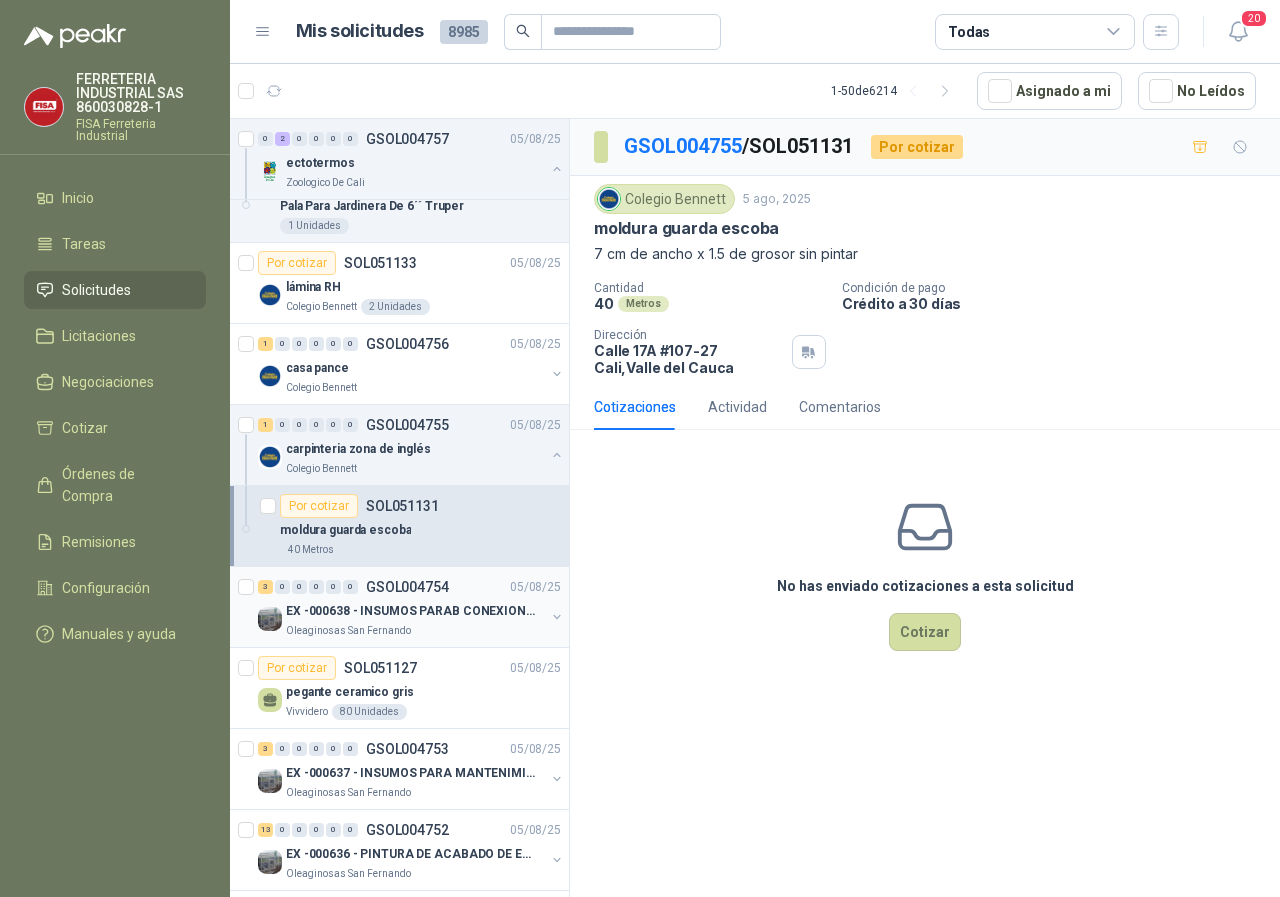 click on "Oleaginosas San Fernando" at bounding box center (348, 631) 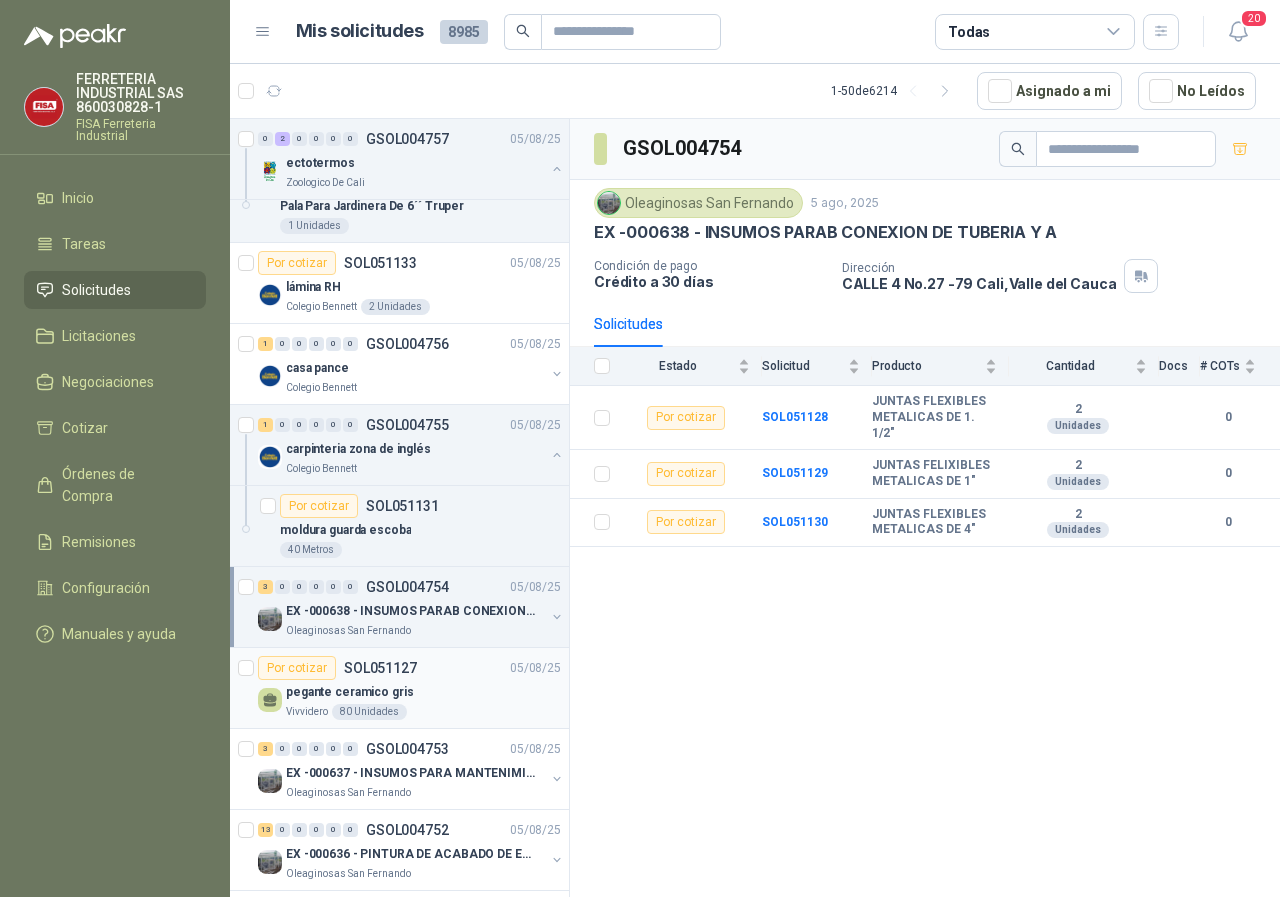 drag, startPoint x: 297, startPoint y: 707, endPoint x: 475, endPoint y: 692, distance: 178.6309 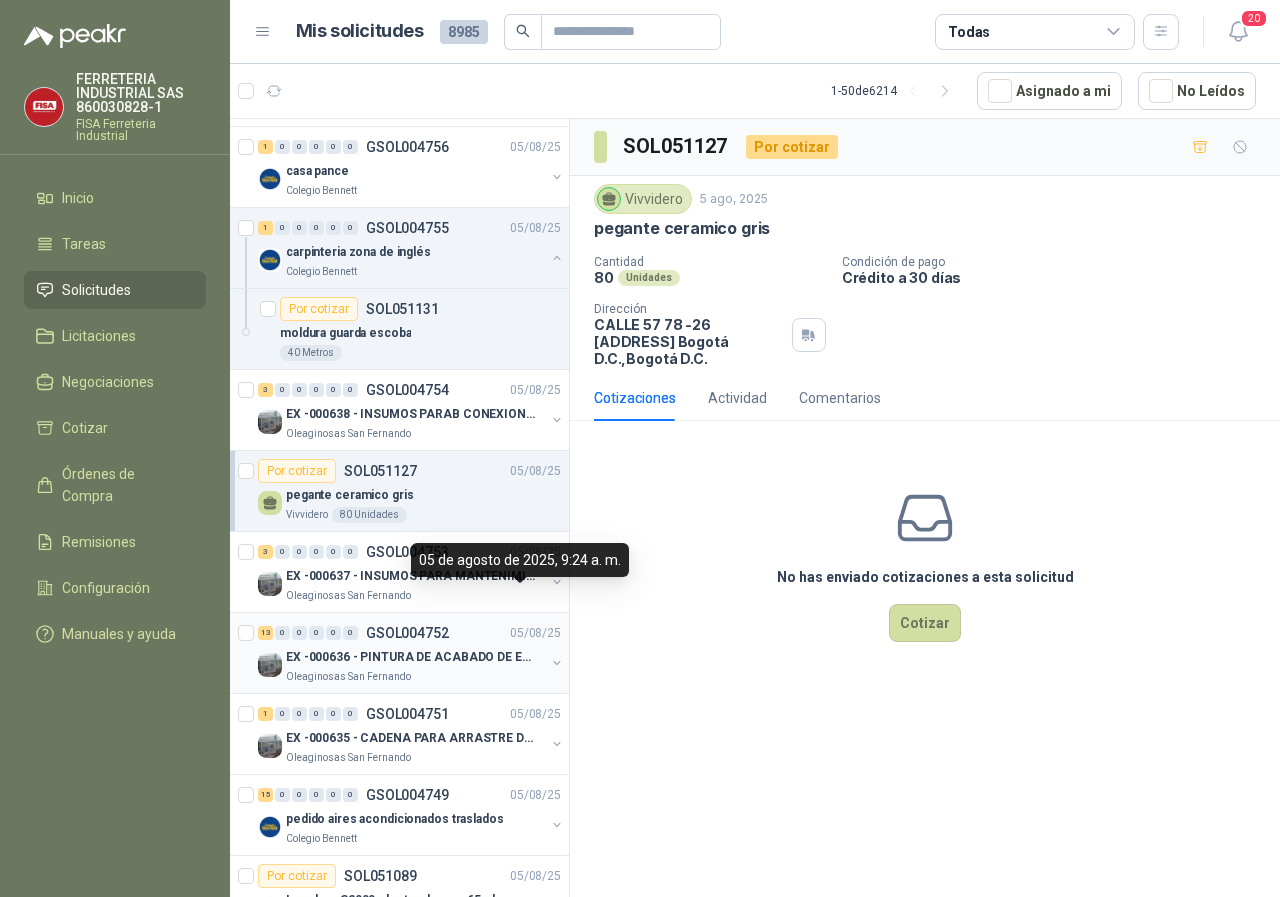 scroll, scrollTop: 400, scrollLeft: 0, axis: vertical 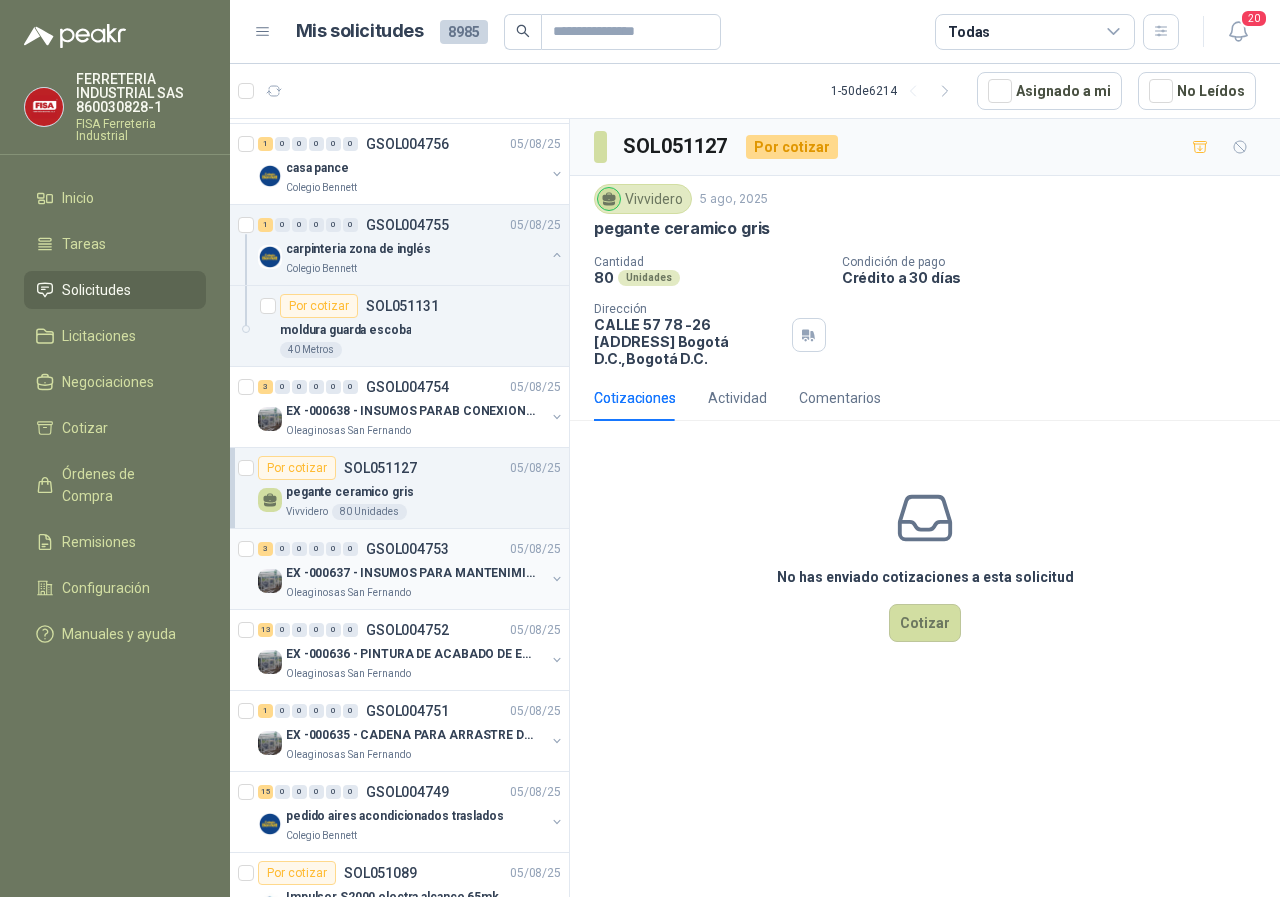 click on "Oleaginosas San Fernando" at bounding box center [348, 593] 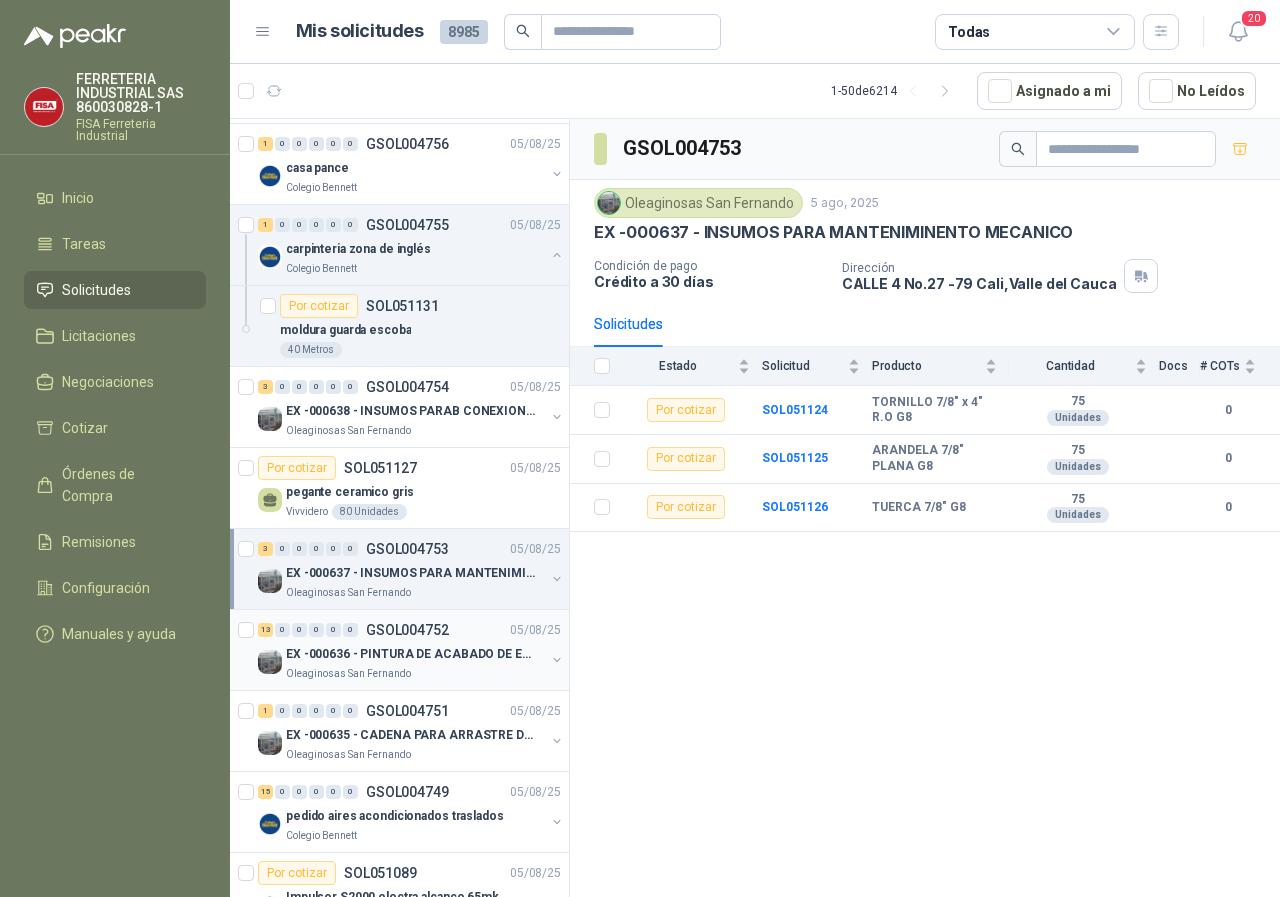 click on "Oleaginosas San Fernando" at bounding box center [348, 674] 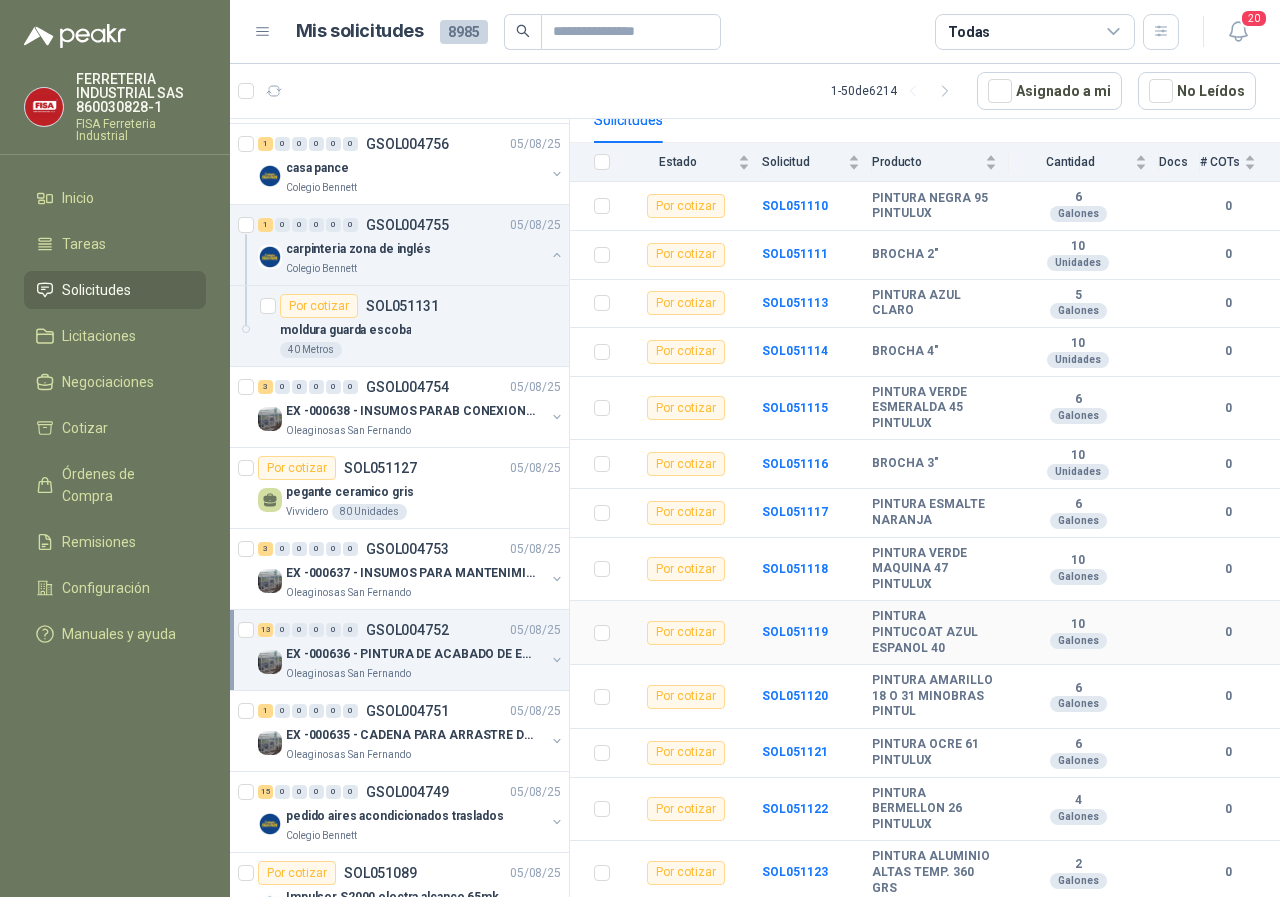 scroll, scrollTop: 205, scrollLeft: 0, axis: vertical 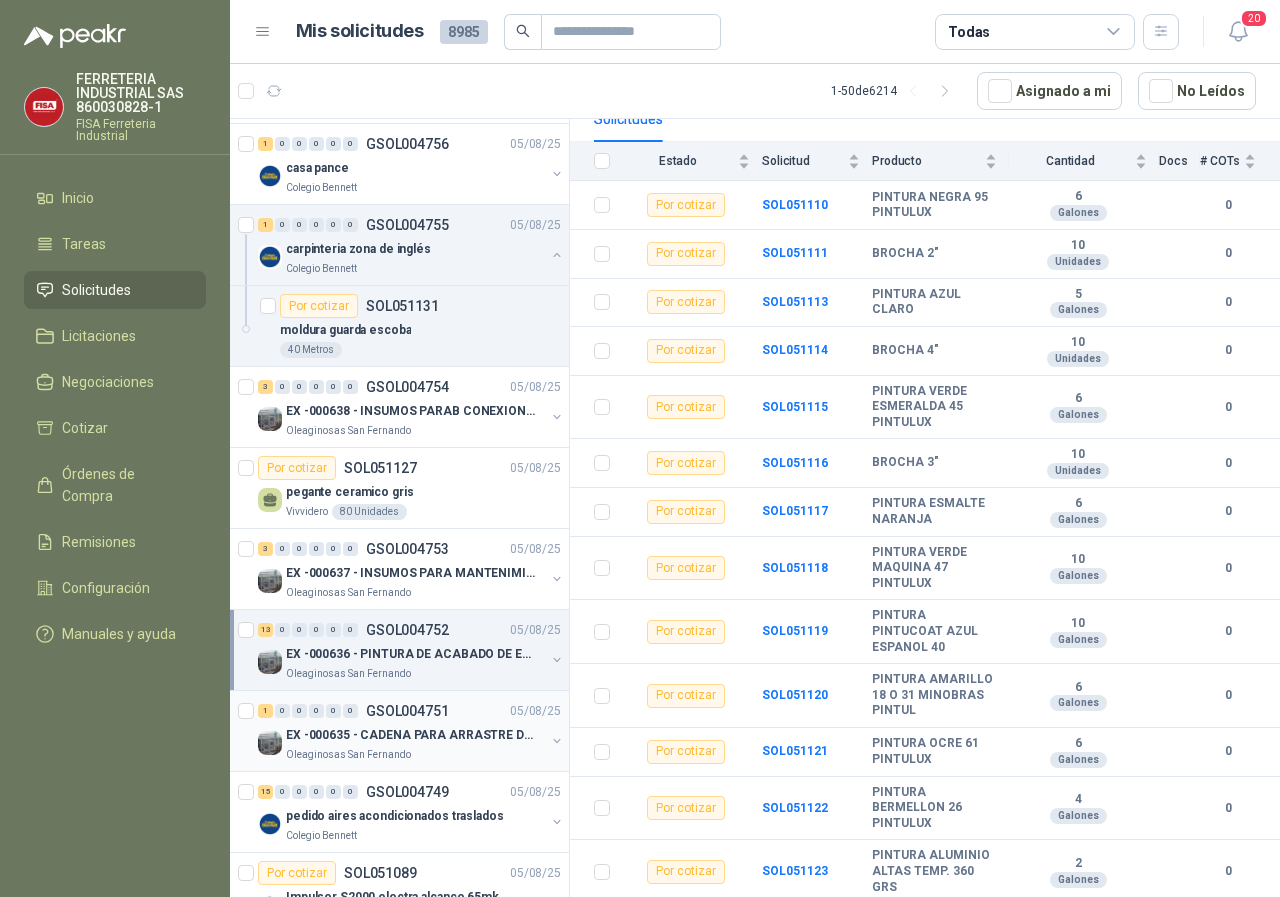 click on "Oleaginosas San Fernando" at bounding box center (348, 755) 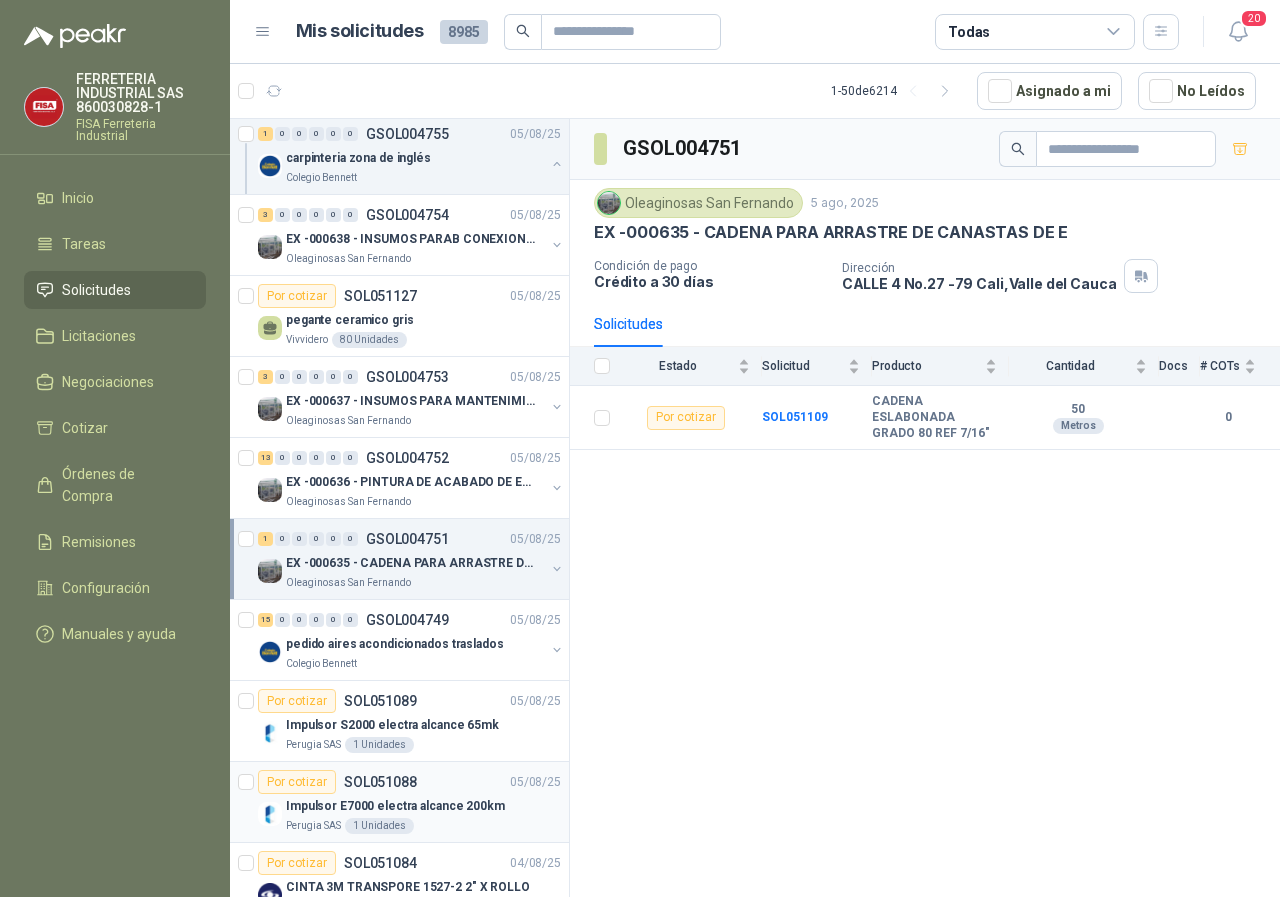 scroll, scrollTop: 600, scrollLeft: 0, axis: vertical 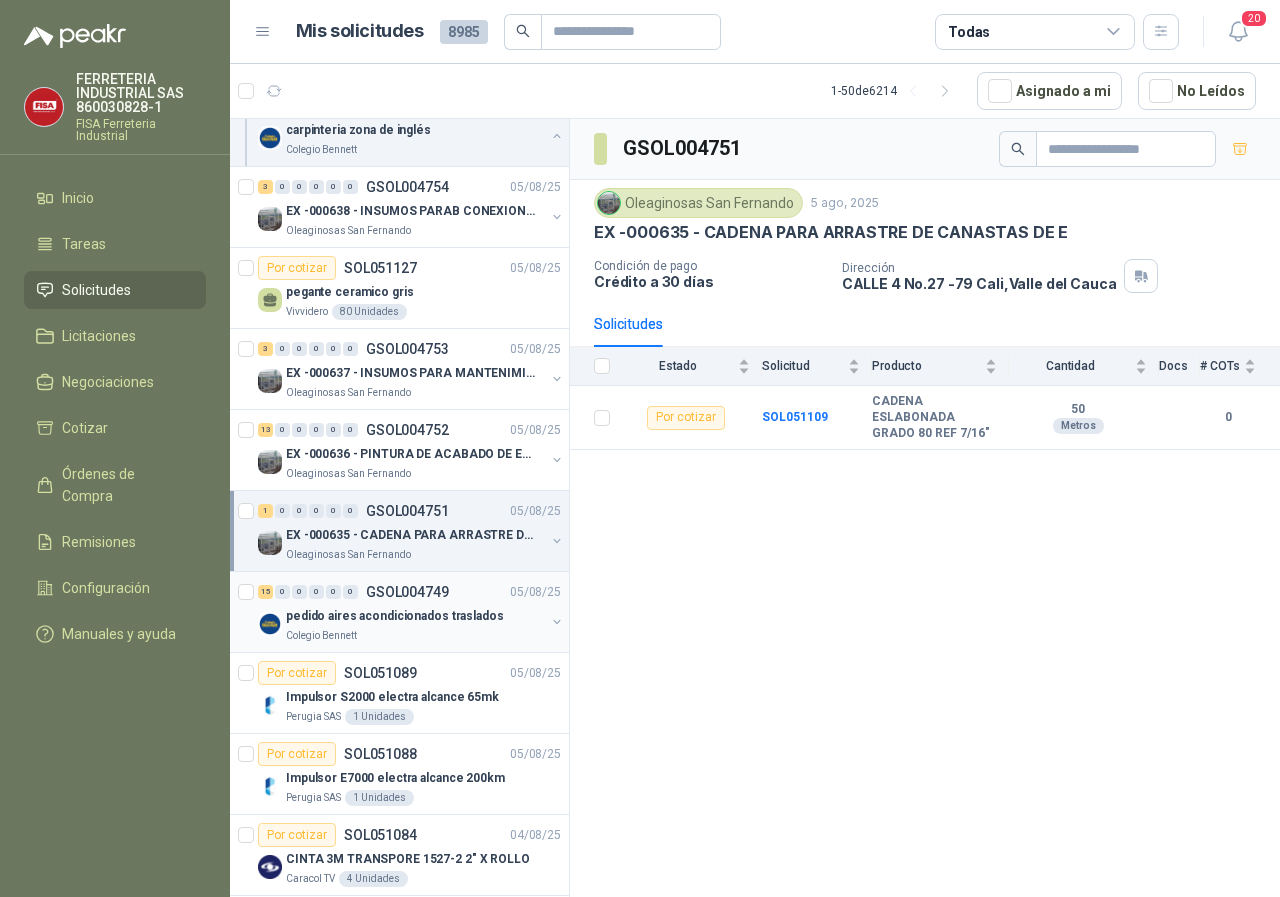 click on "Colegio Bennett" at bounding box center (321, 636) 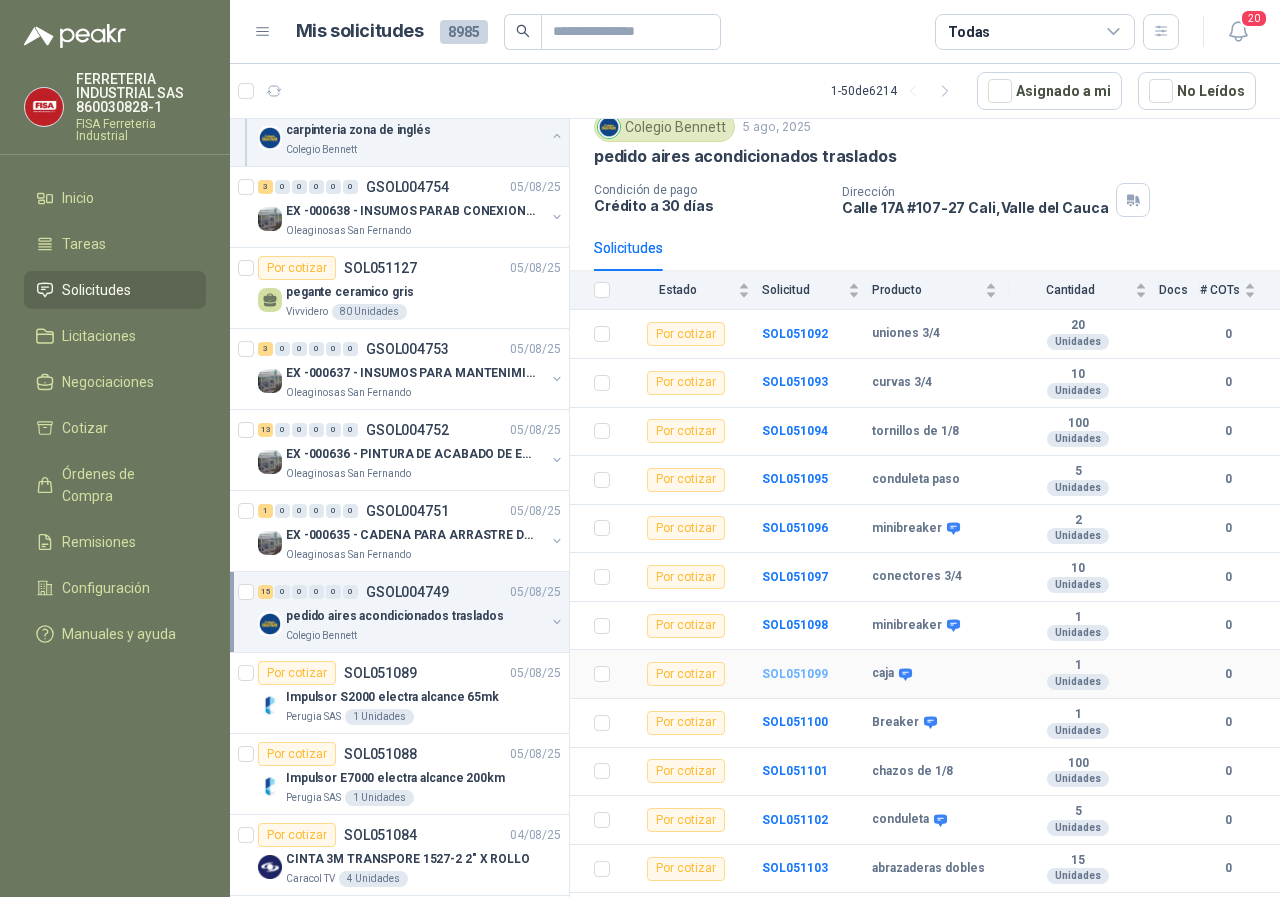 scroll, scrollTop: 226, scrollLeft: 0, axis: vertical 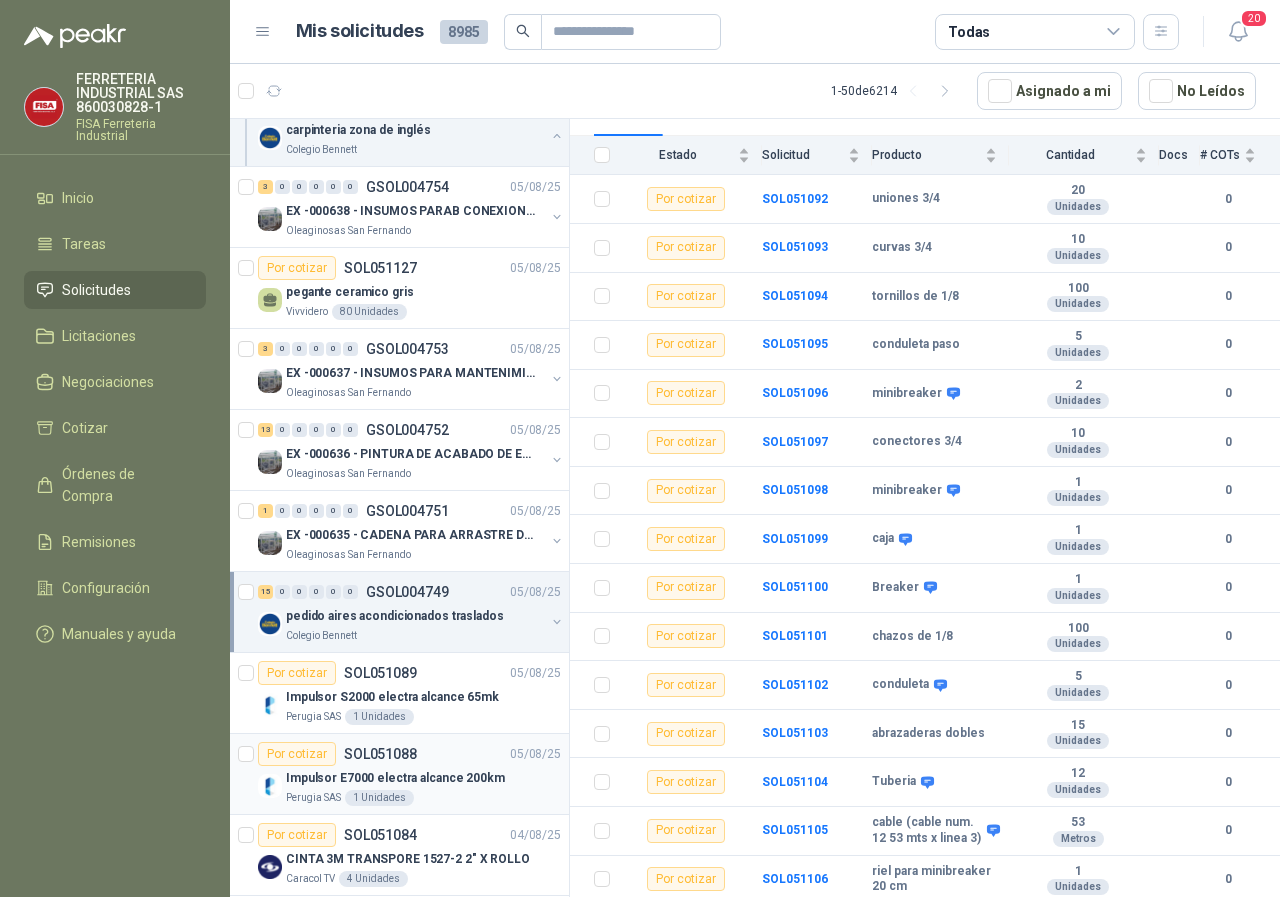 click on "Perugia SAS" at bounding box center [313, 798] 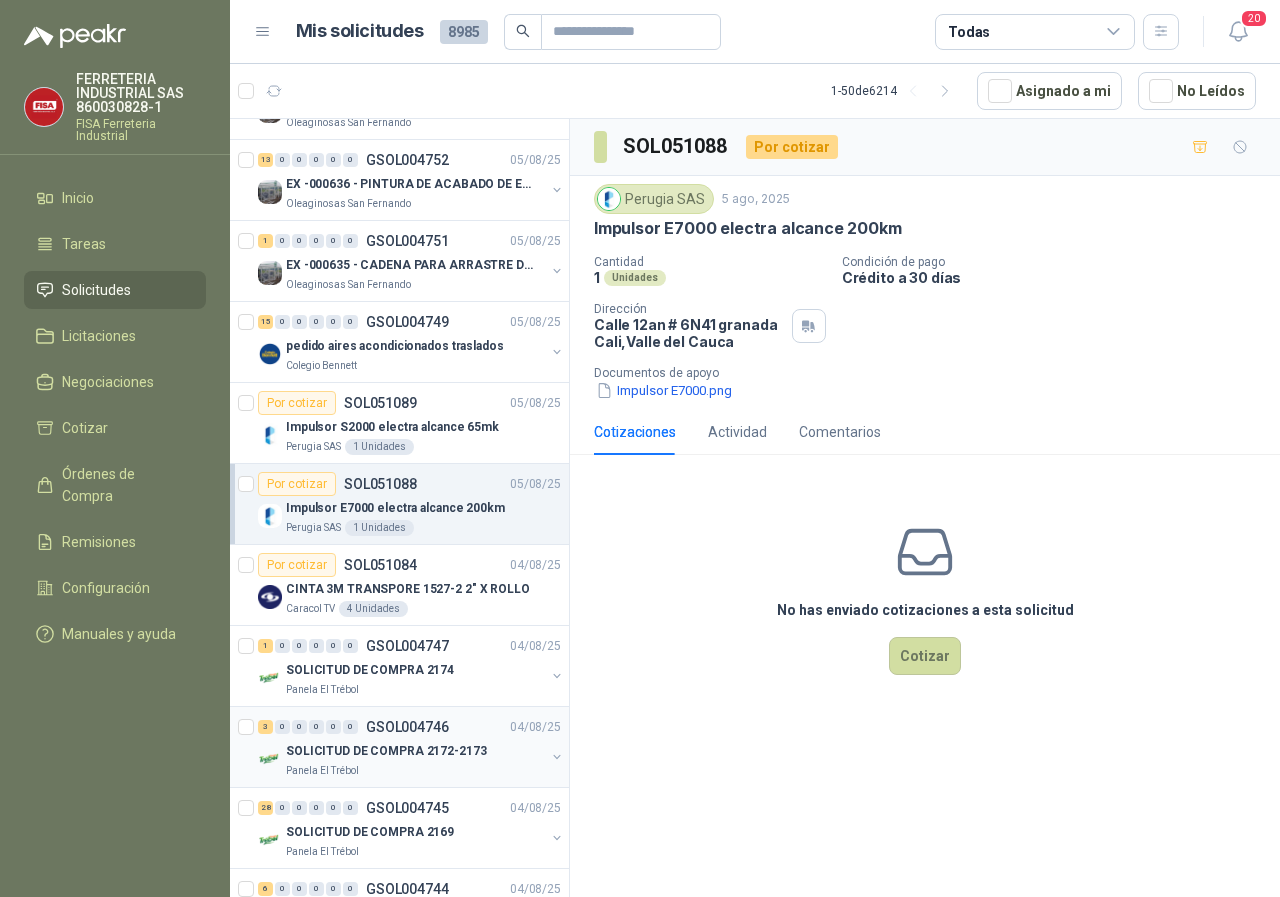 scroll, scrollTop: 900, scrollLeft: 0, axis: vertical 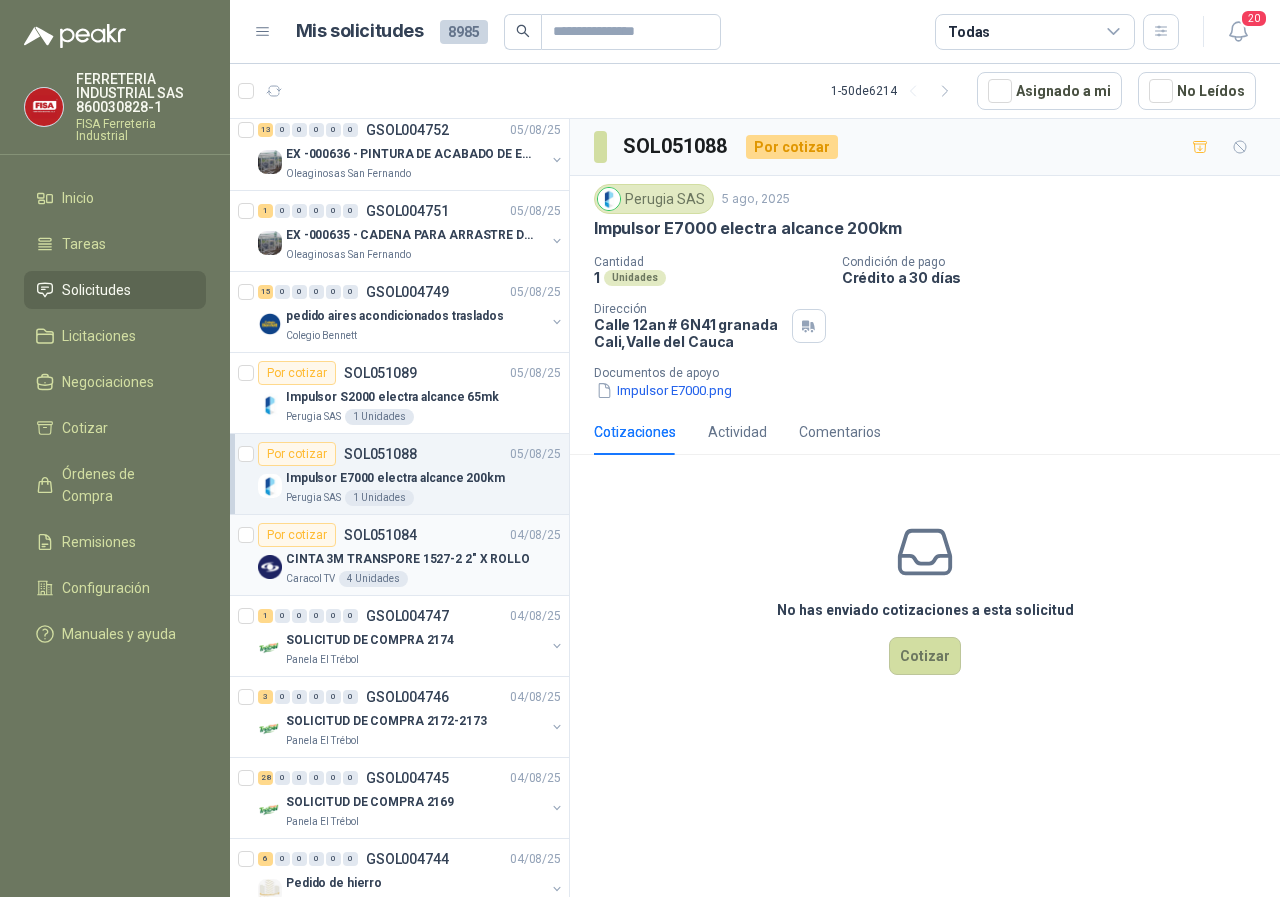 click on "Caracol TV" at bounding box center [310, 579] 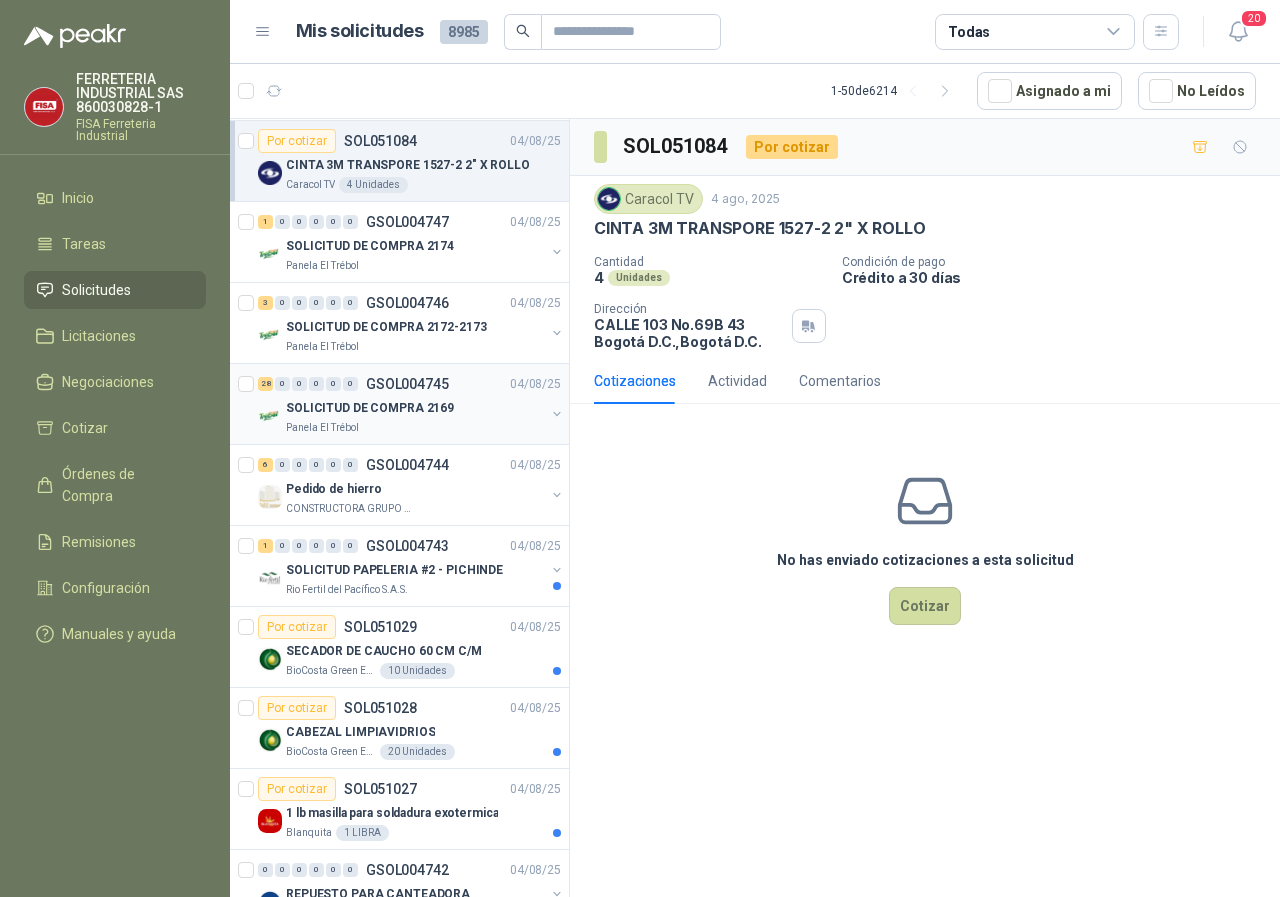 scroll, scrollTop: 1300, scrollLeft: 0, axis: vertical 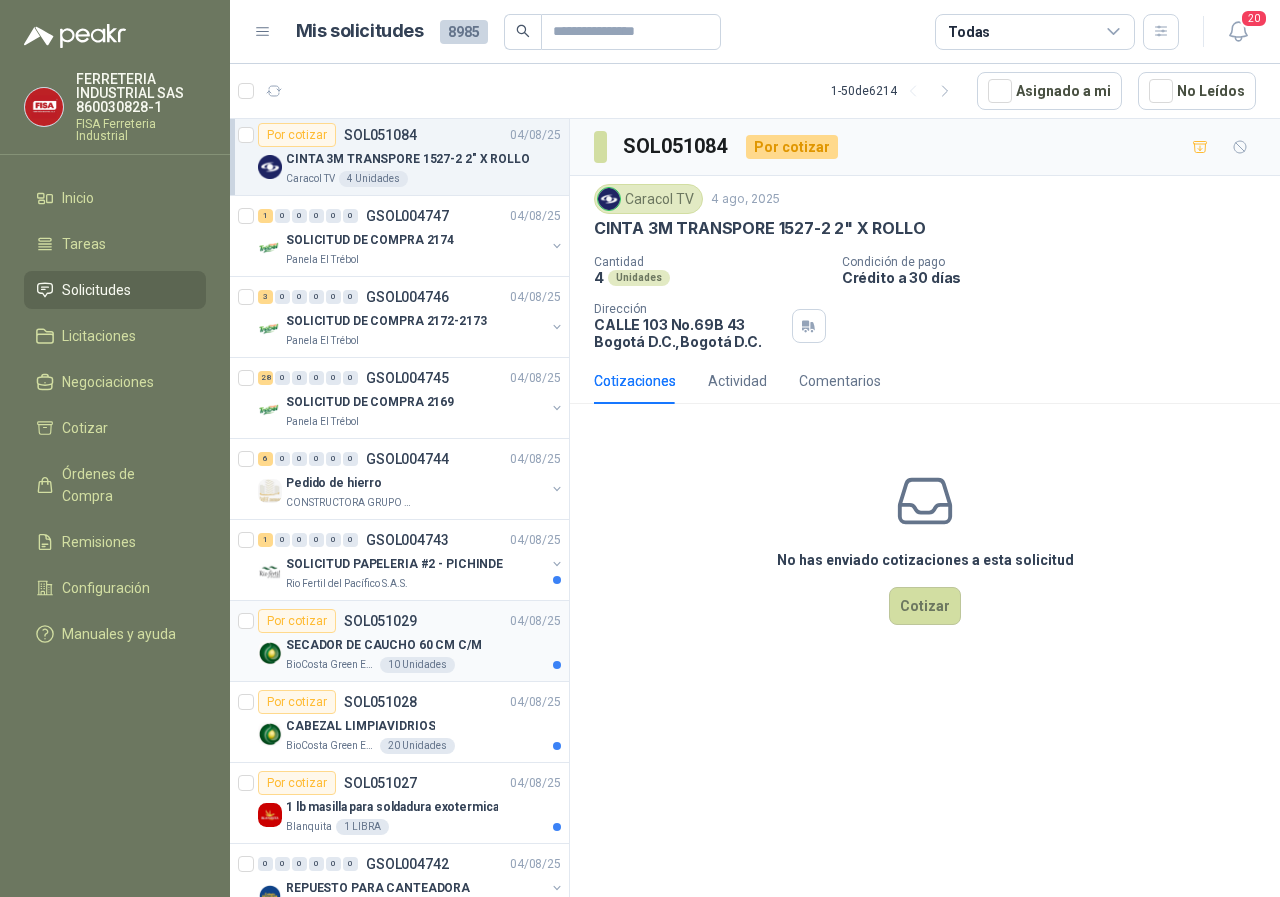 click on "BioCosta Green Energy S.A.S" at bounding box center (331, 665) 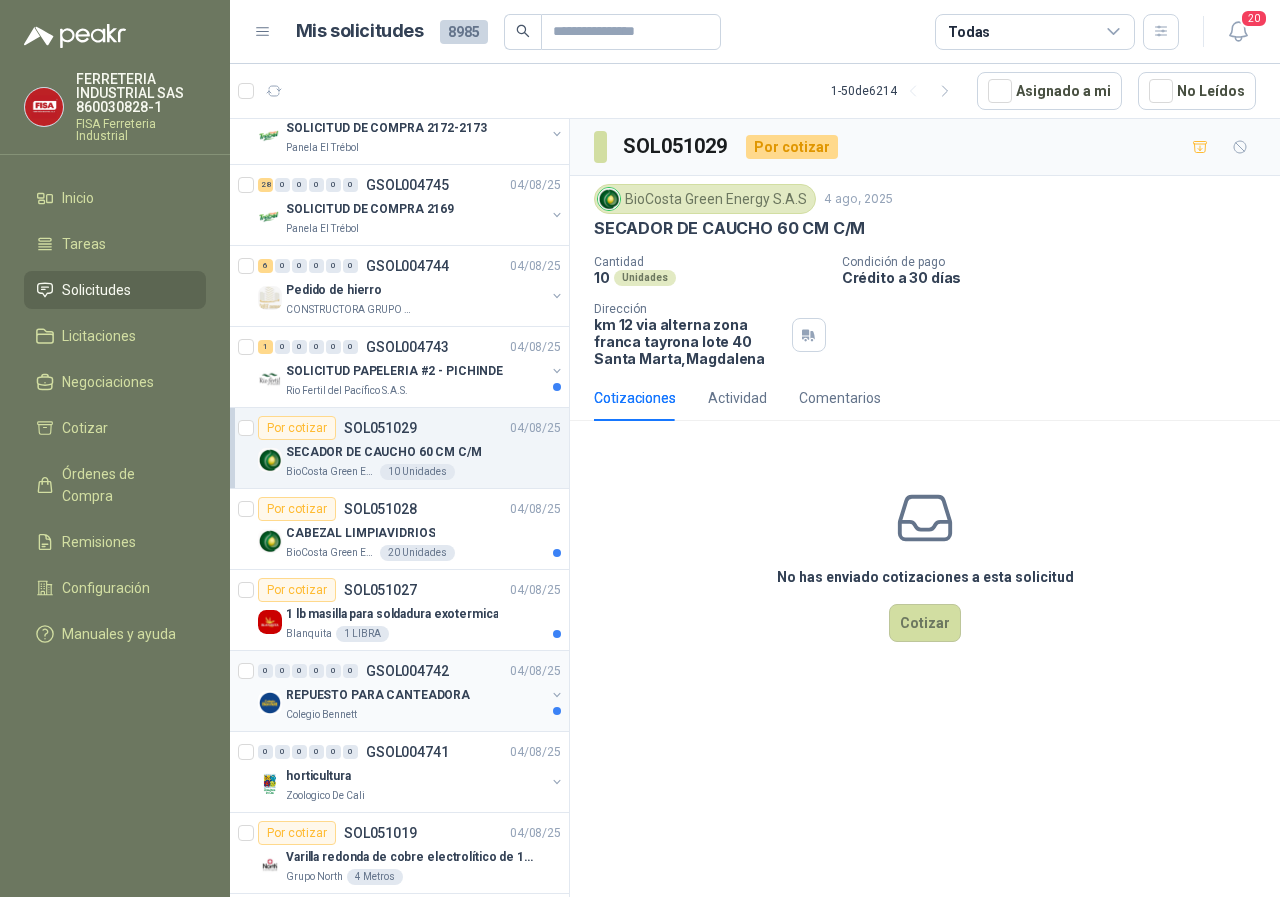 scroll, scrollTop: 1500, scrollLeft: 0, axis: vertical 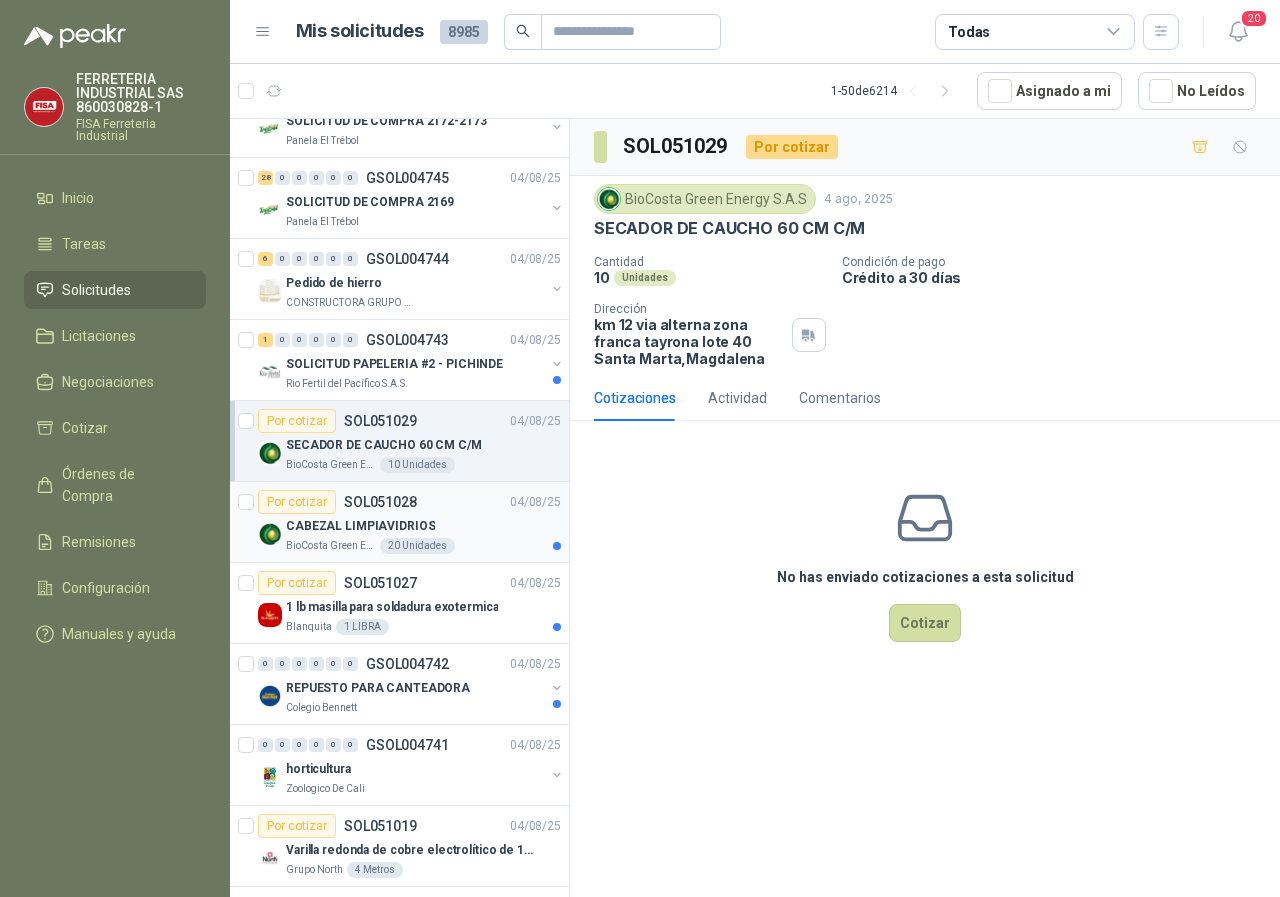 click on "BioCosta Green Energy S.A.S" at bounding box center (331, 546) 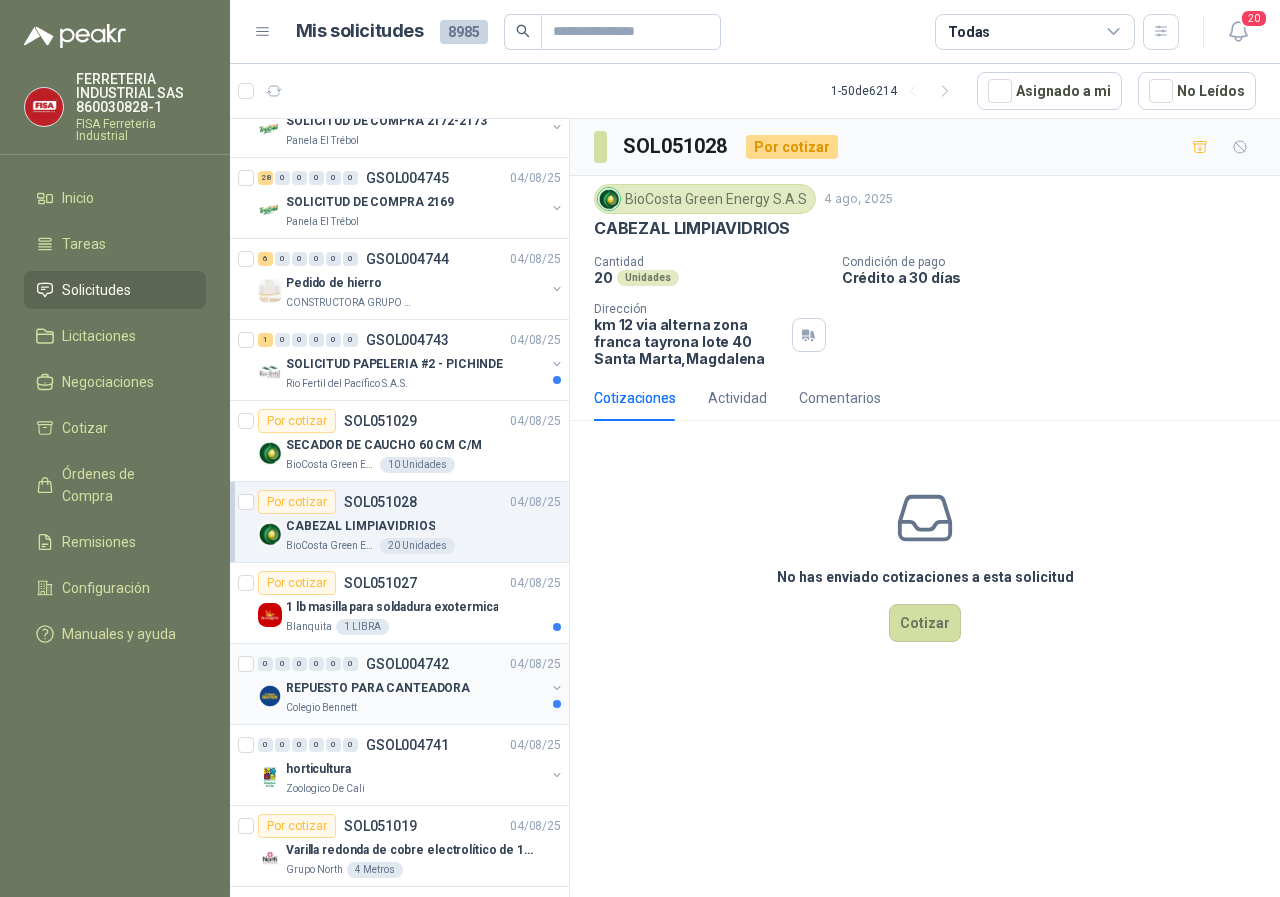 click on "Colegio Bennett" at bounding box center [321, 708] 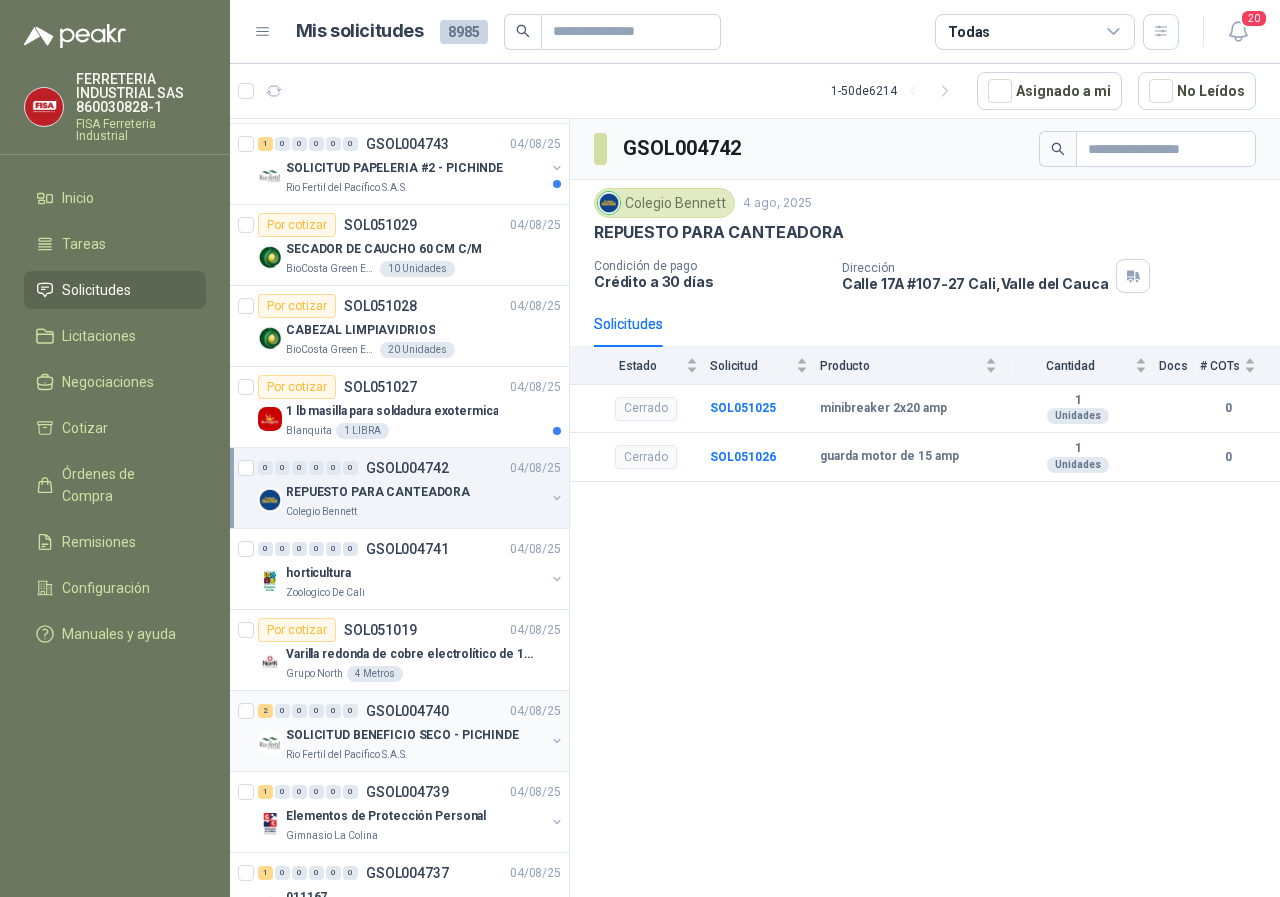 scroll, scrollTop: 1700, scrollLeft: 0, axis: vertical 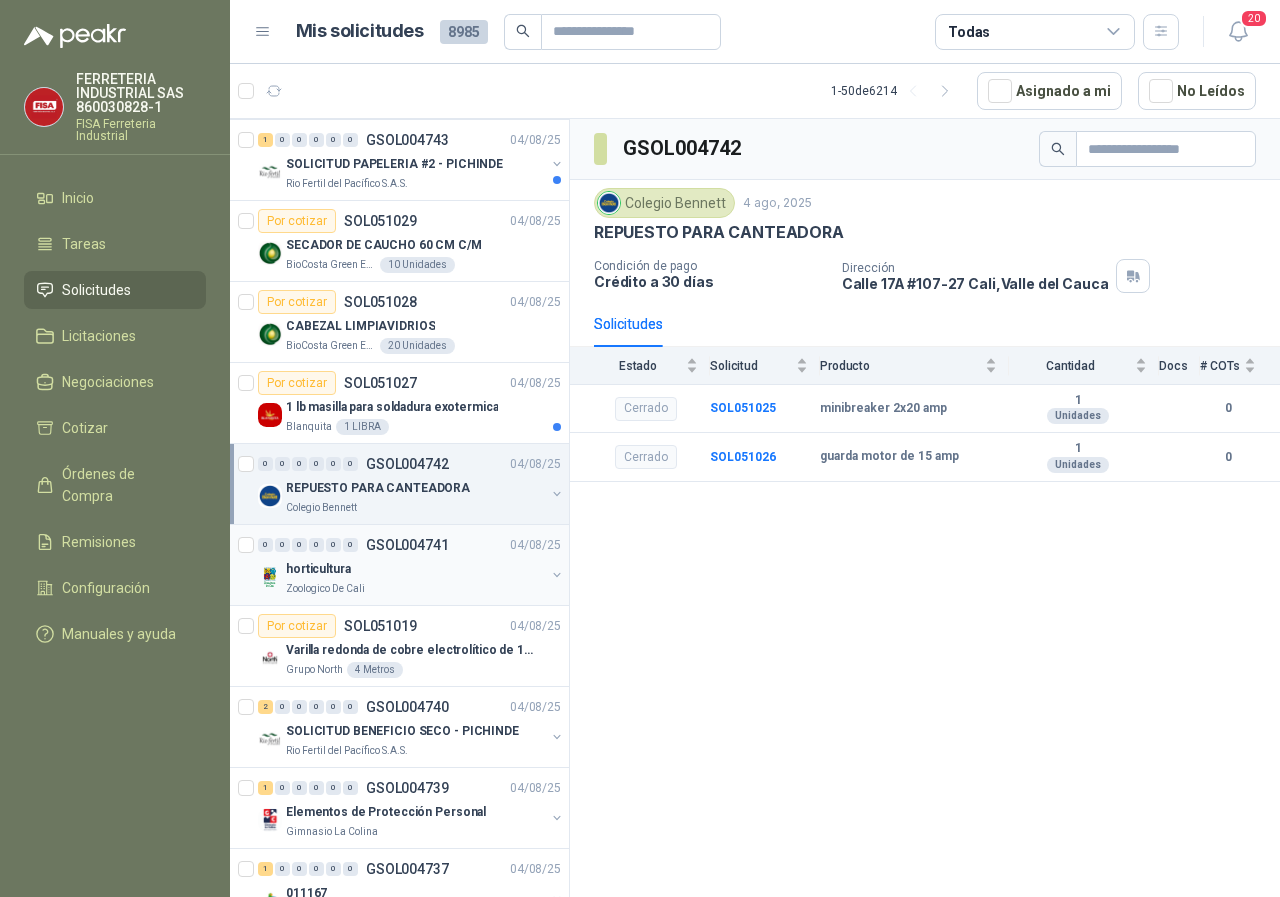click on "Zoologico De Cali" at bounding box center (325, 589) 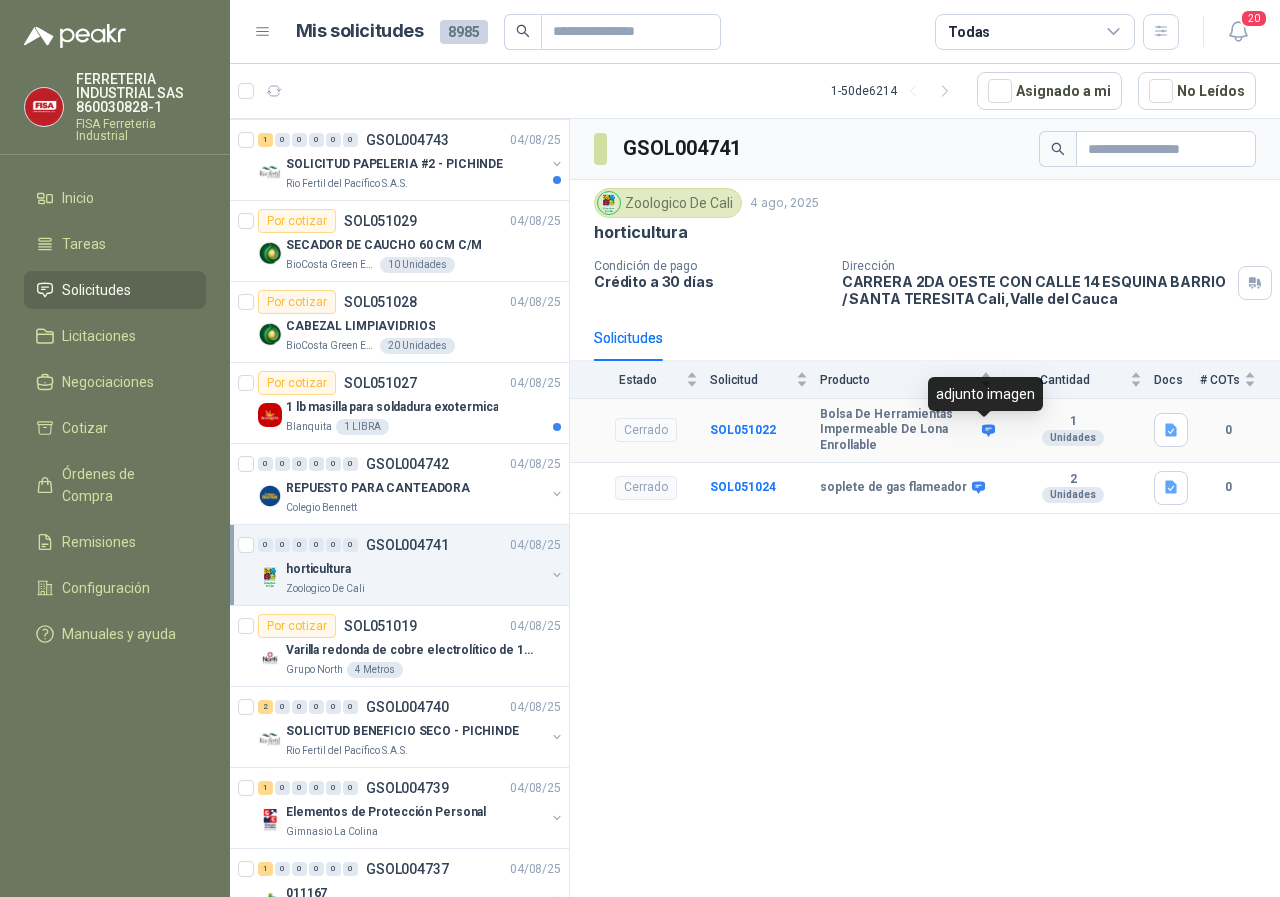 click 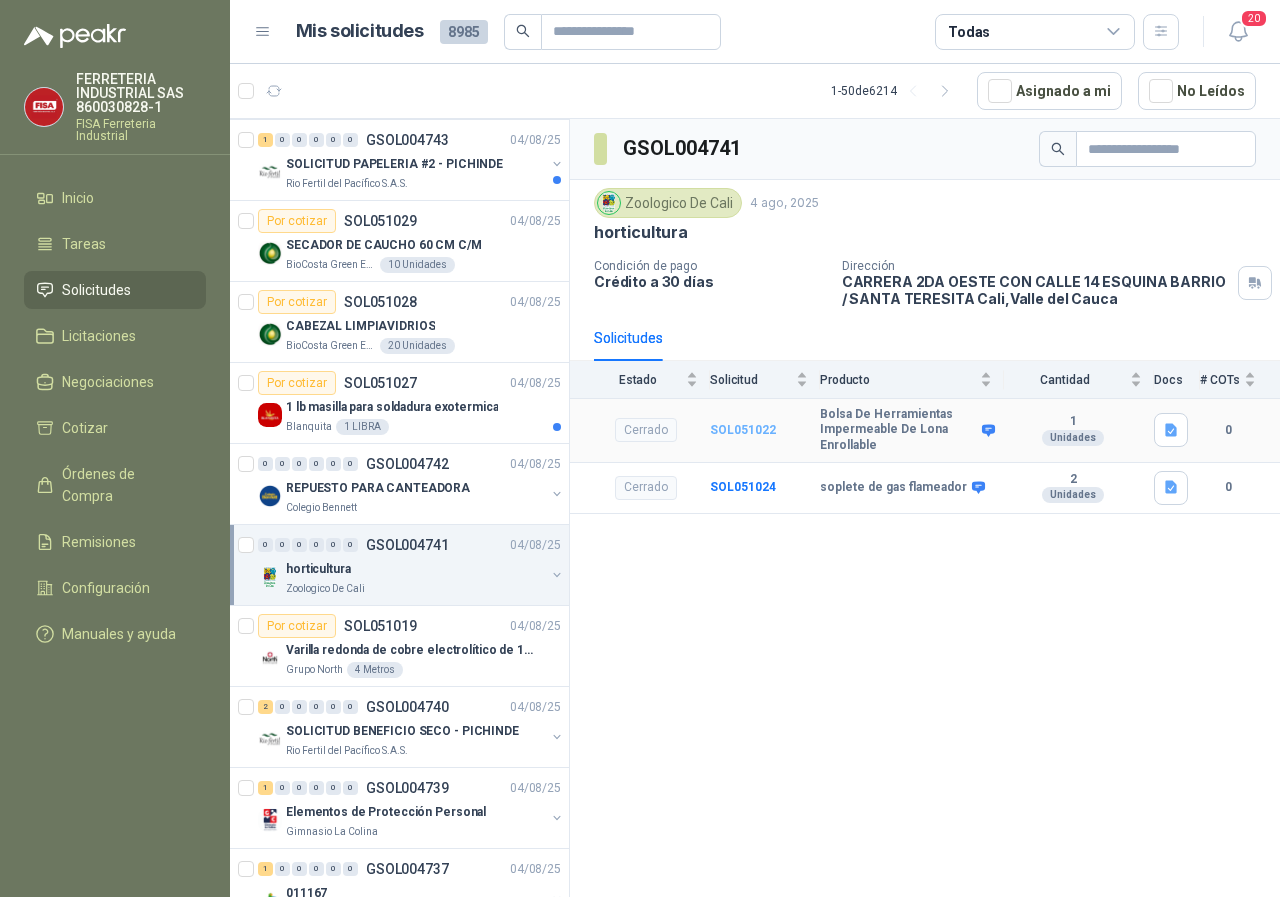 click on "SOL051022" at bounding box center (743, 430) 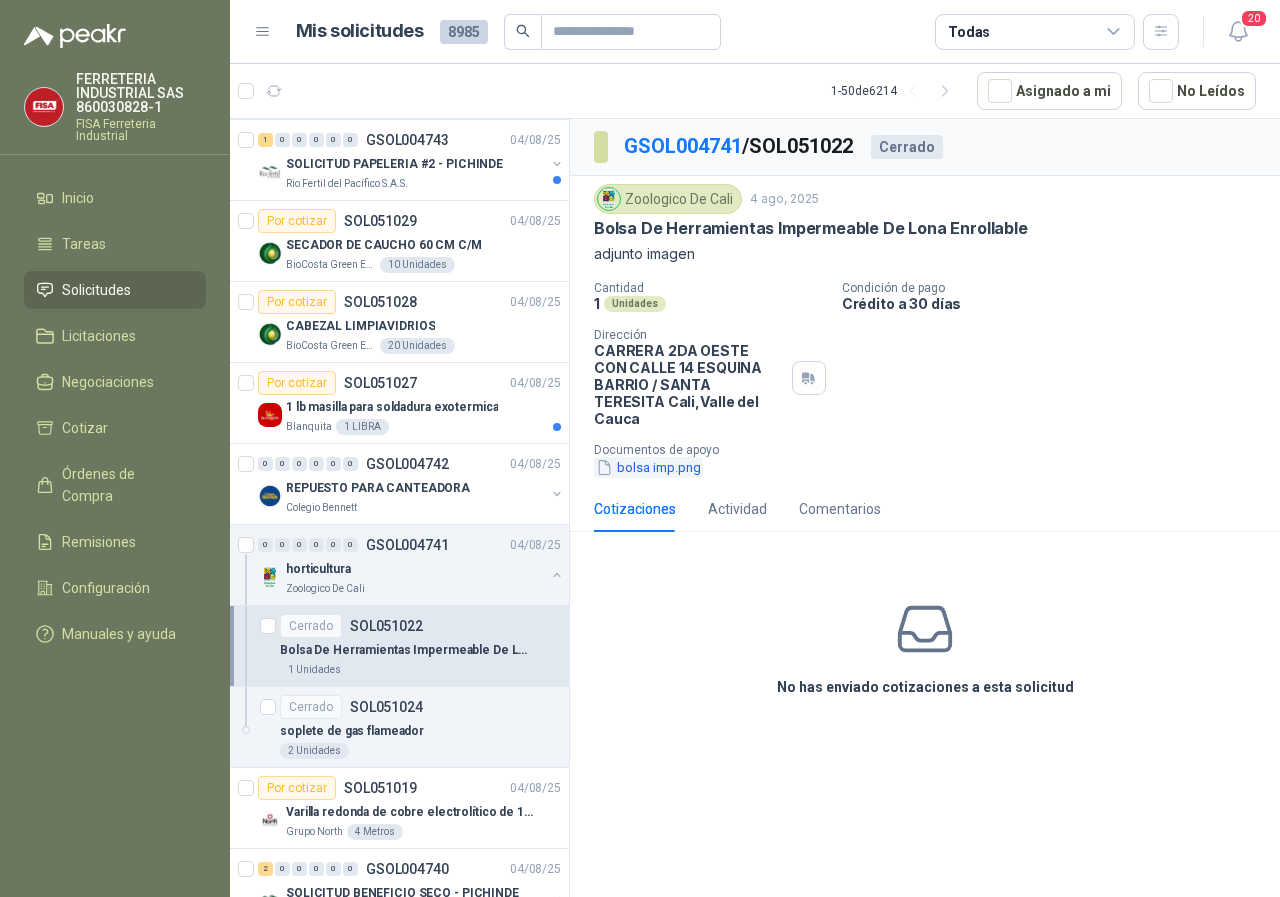 click on "bolsa imp.png" at bounding box center [648, 467] 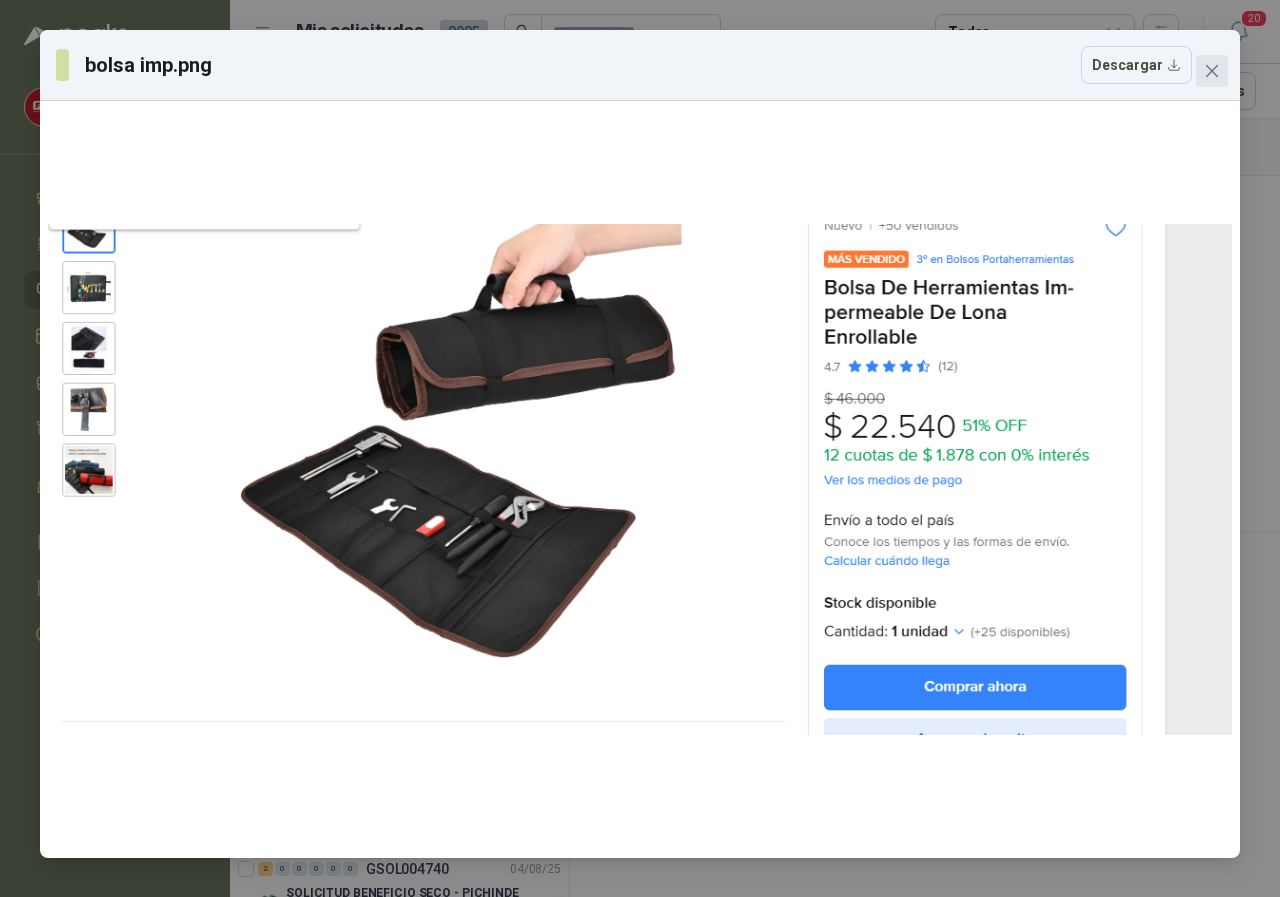 click 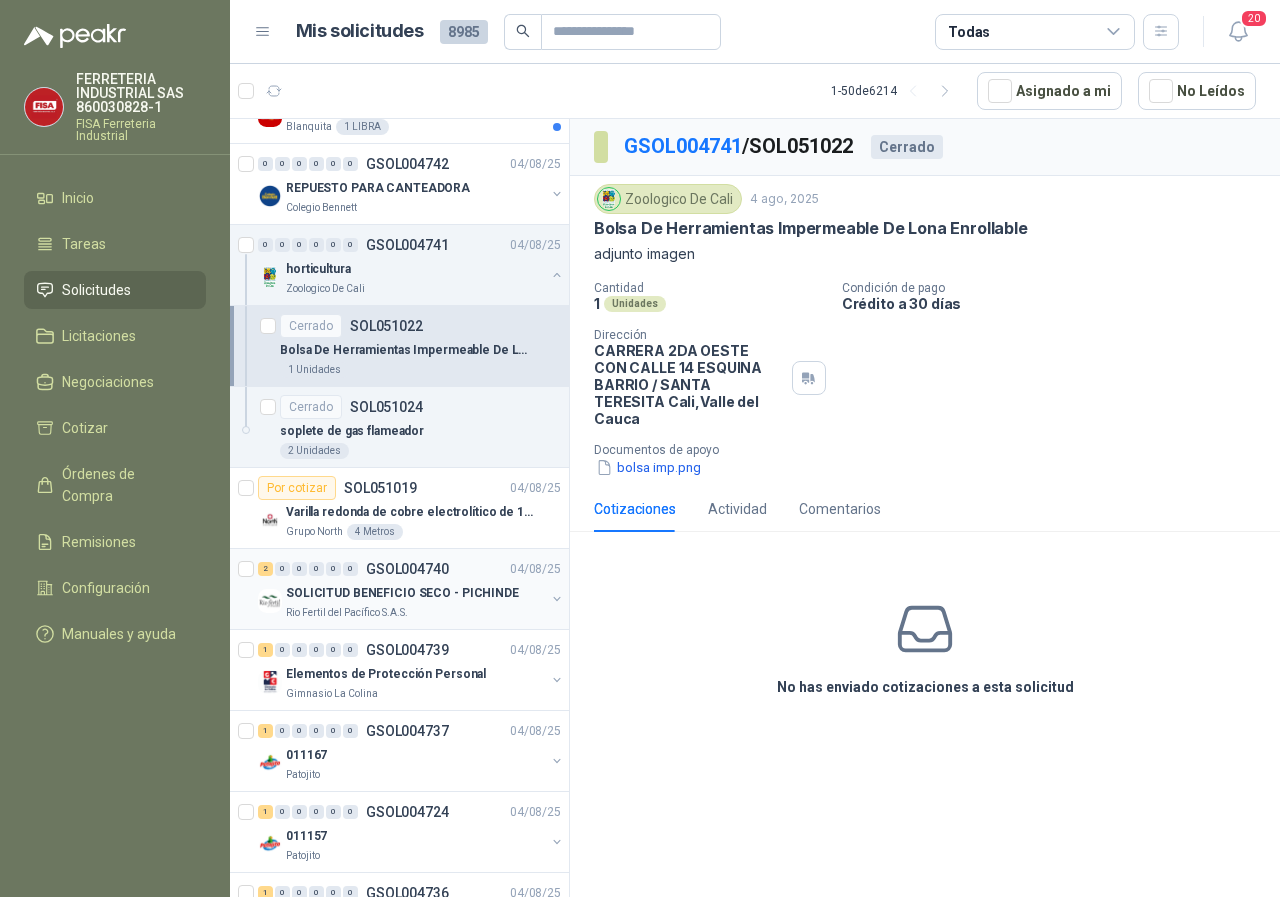 scroll, scrollTop: 2100, scrollLeft: 0, axis: vertical 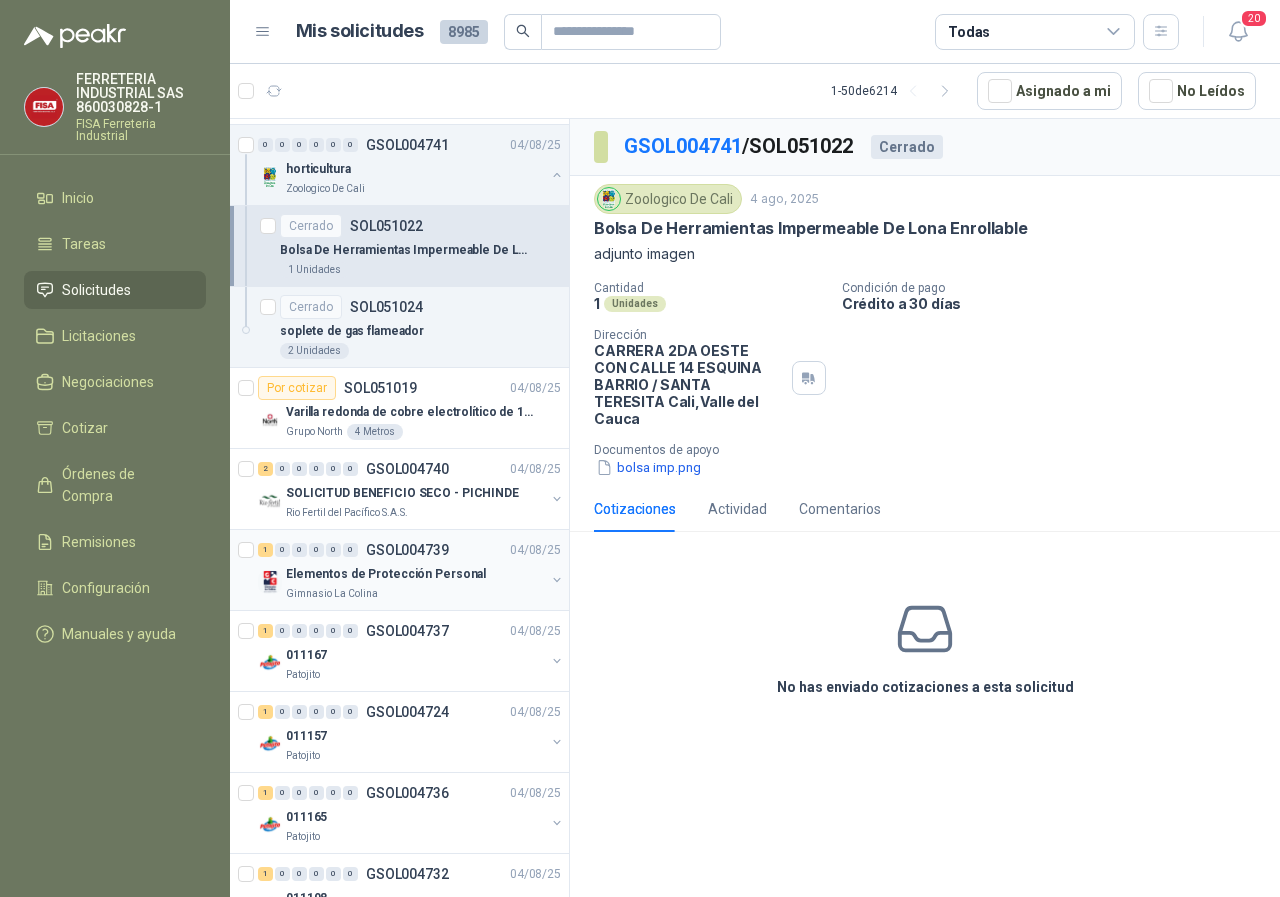 click on "Gimnasio La Colina" at bounding box center [332, 594] 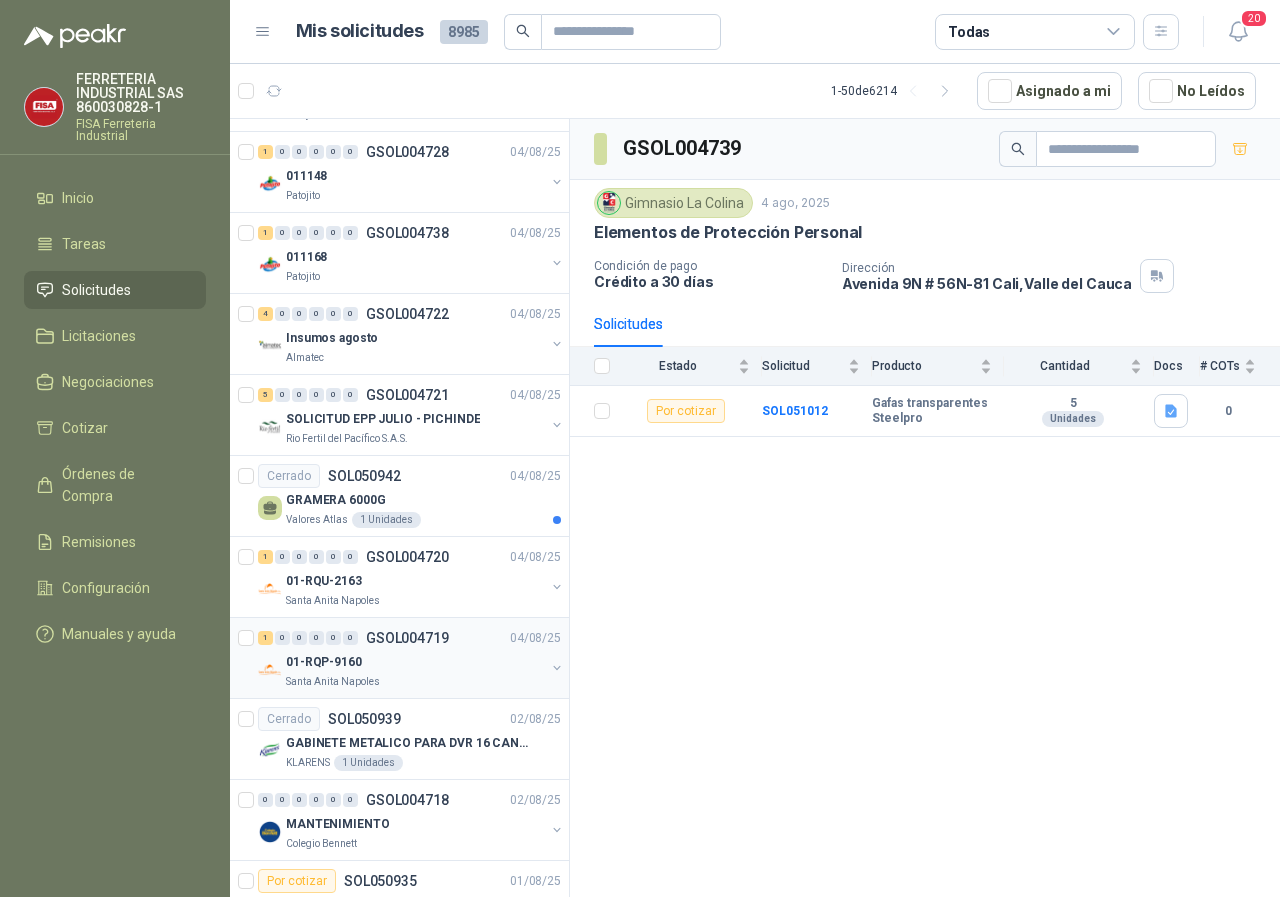 scroll, scrollTop: 3700, scrollLeft: 0, axis: vertical 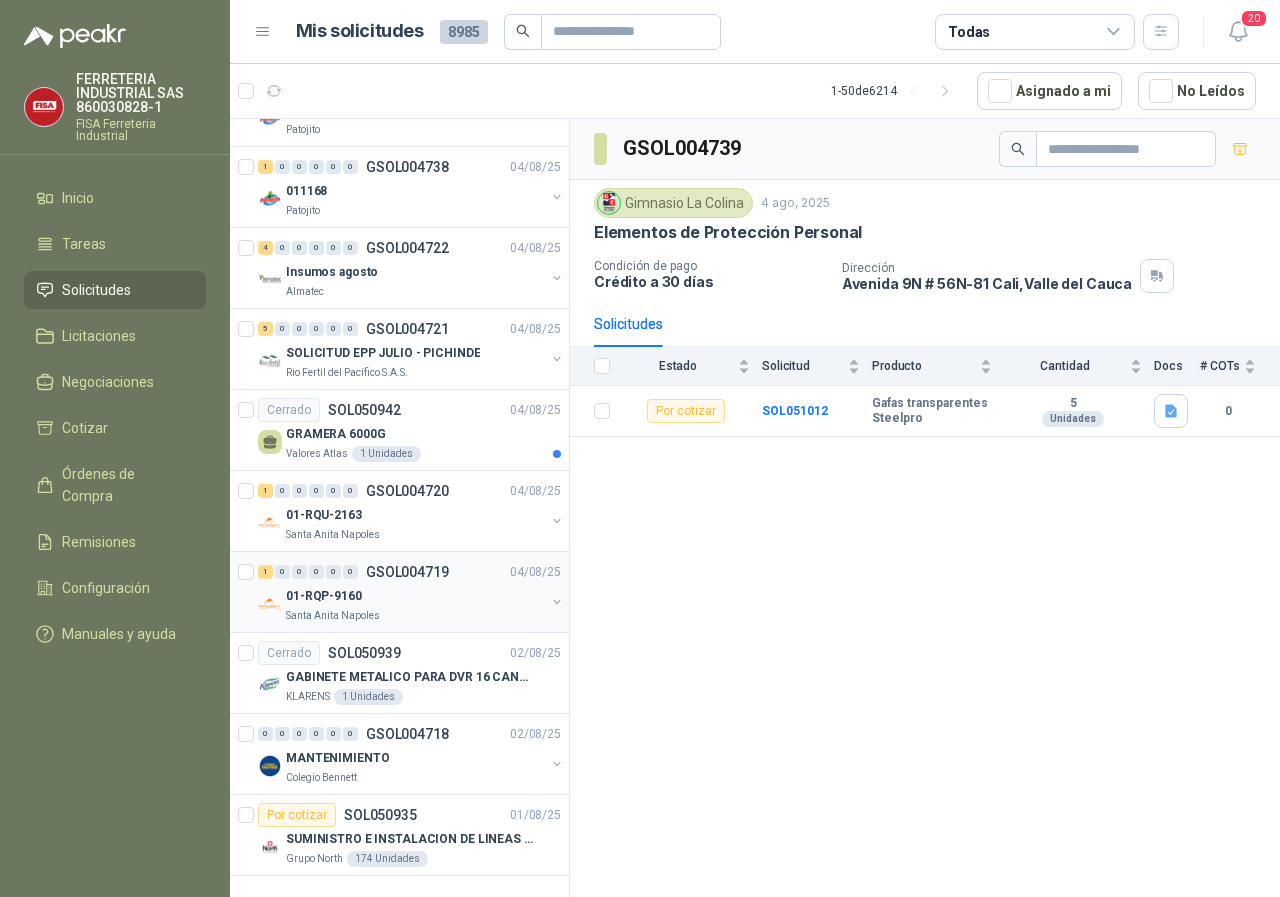 click on "Santa Anita Napoles" at bounding box center [333, 616] 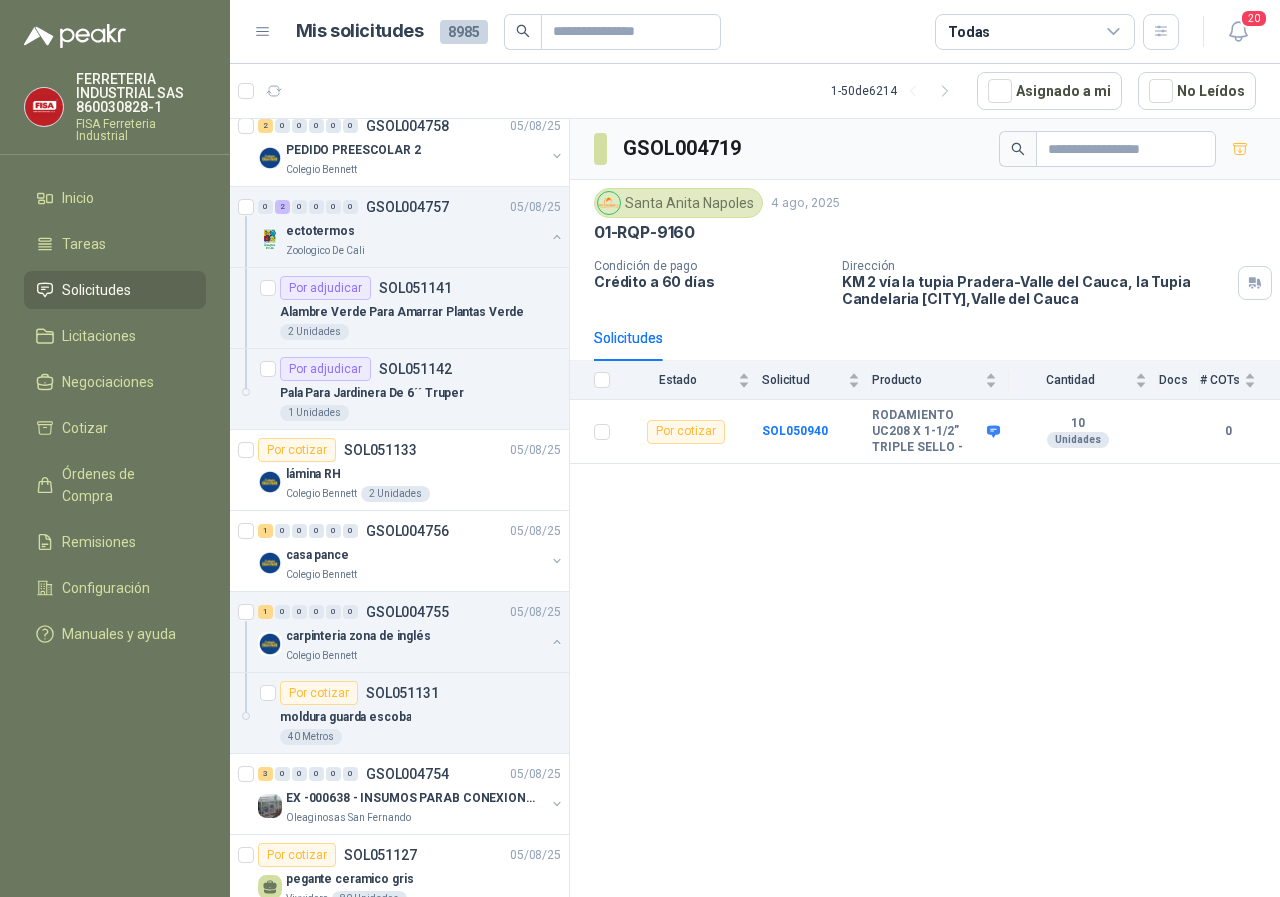 scroll, scrollTop: 0, scrollLeft: 0, axis: both 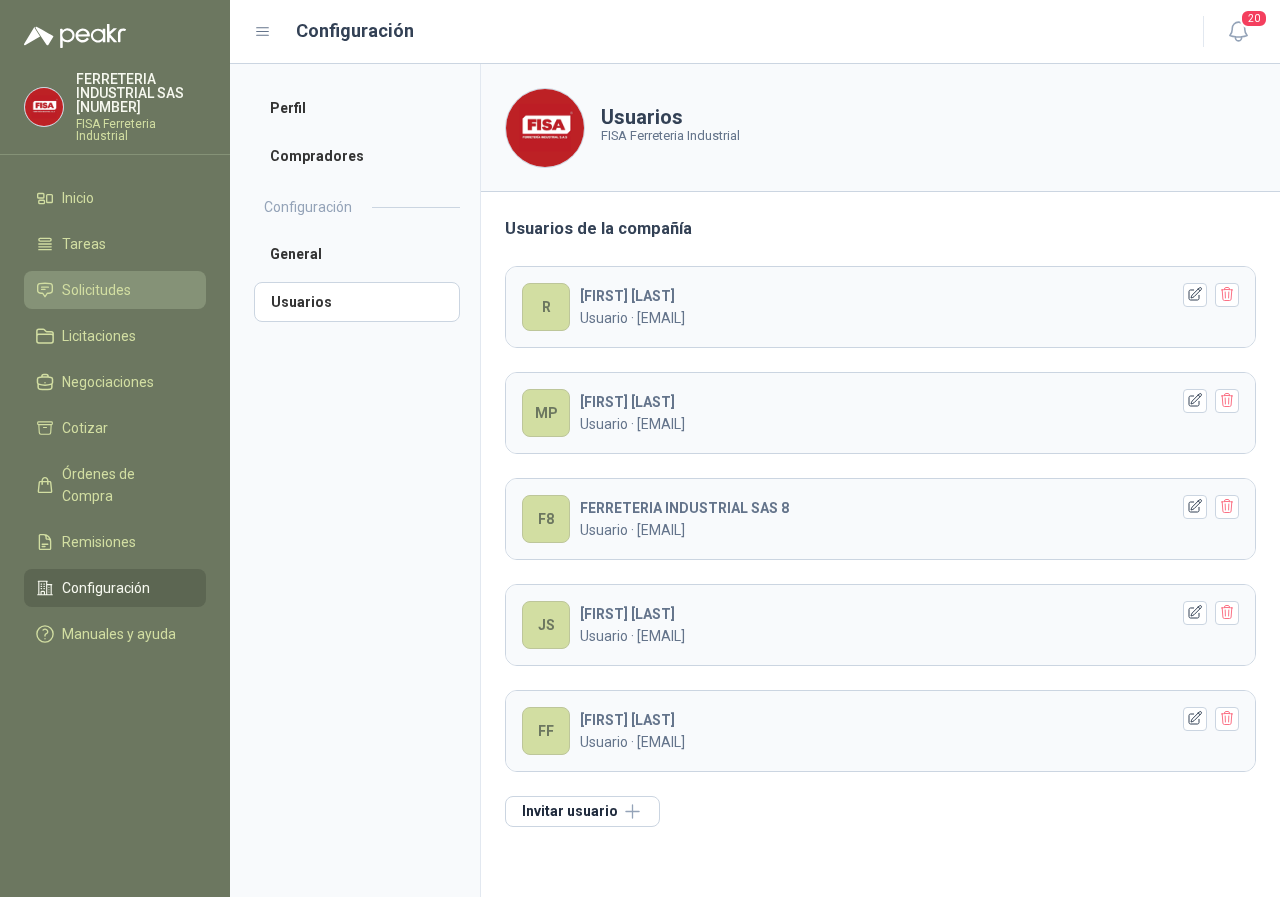 click on "Solicitudes" at bounding box center (115, 290) 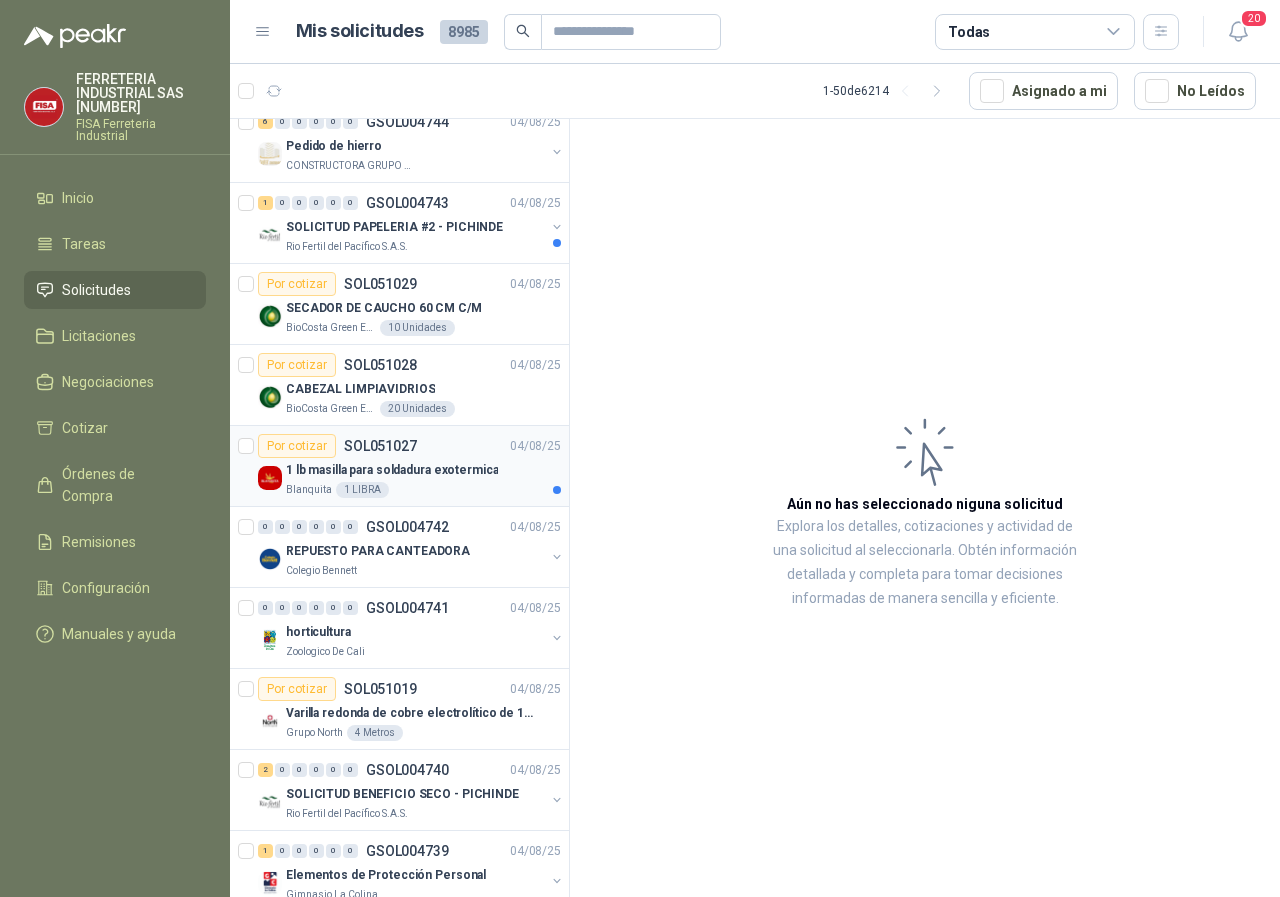 scroll, scrollTop: 1600, scrollLeft: 0, axis: vertical 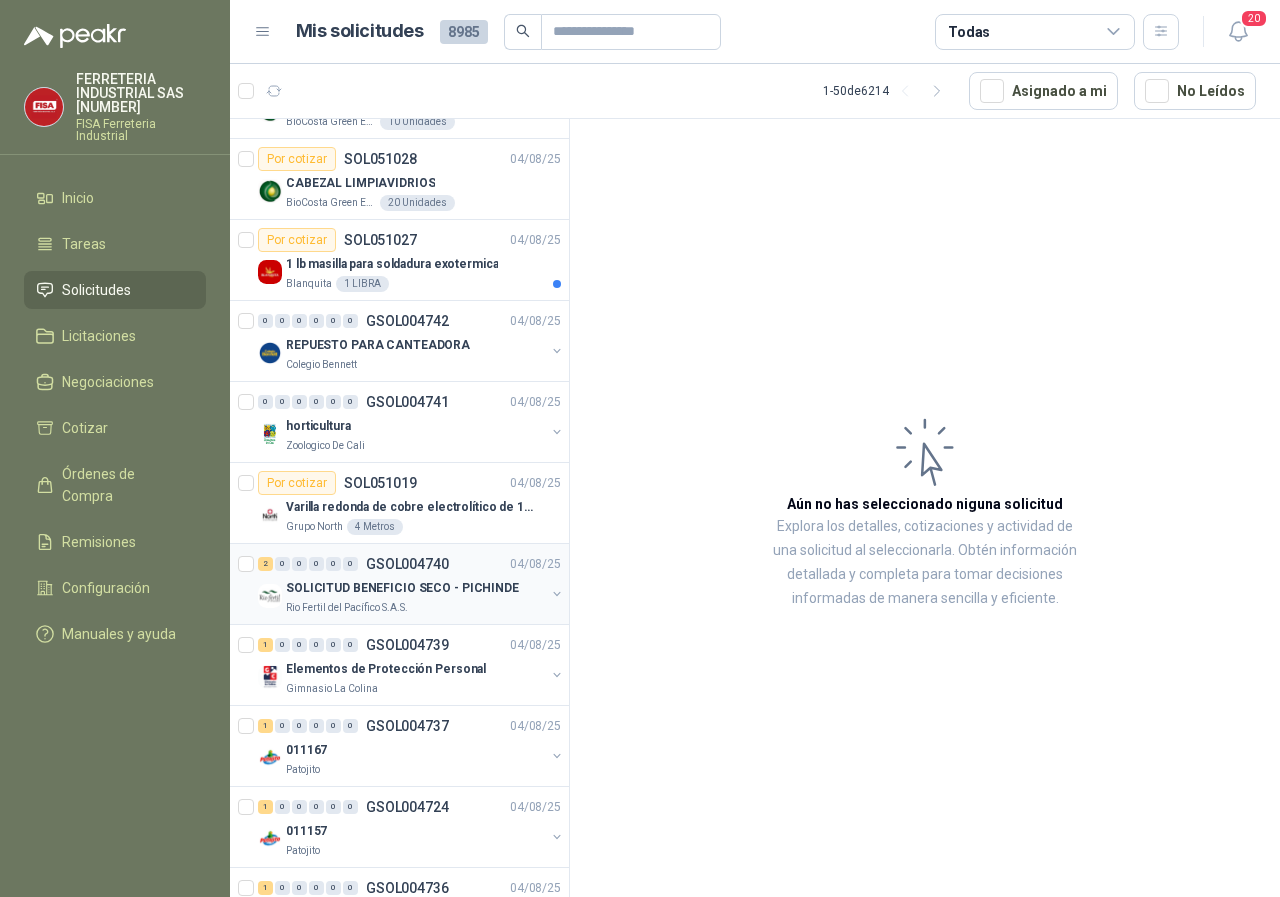 click on "Rio Fertil del Pacífico S.A.S." at bounding box center (347, 608) 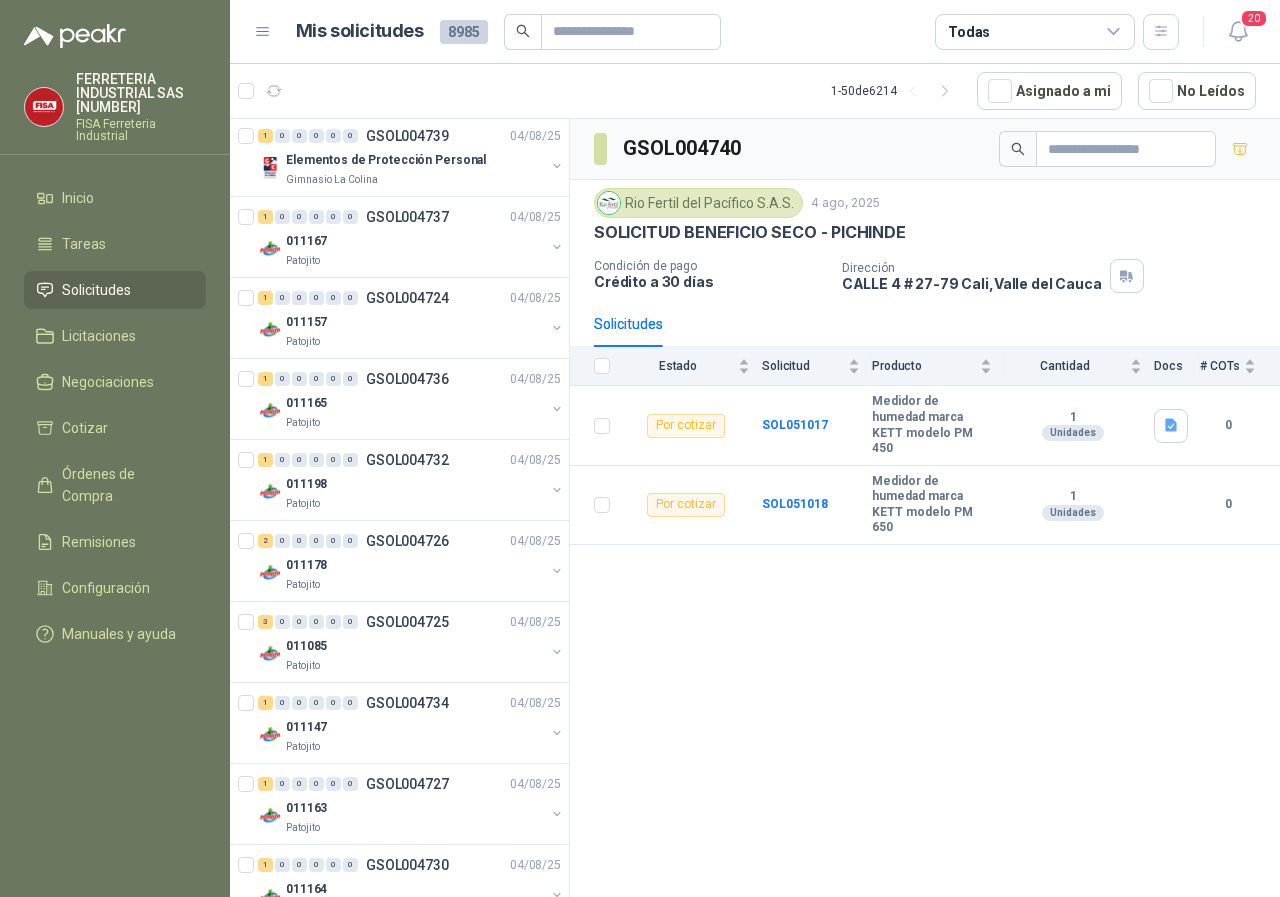 scroll, scrollTop: 1809, scrollLeft: 0, axis: vertical 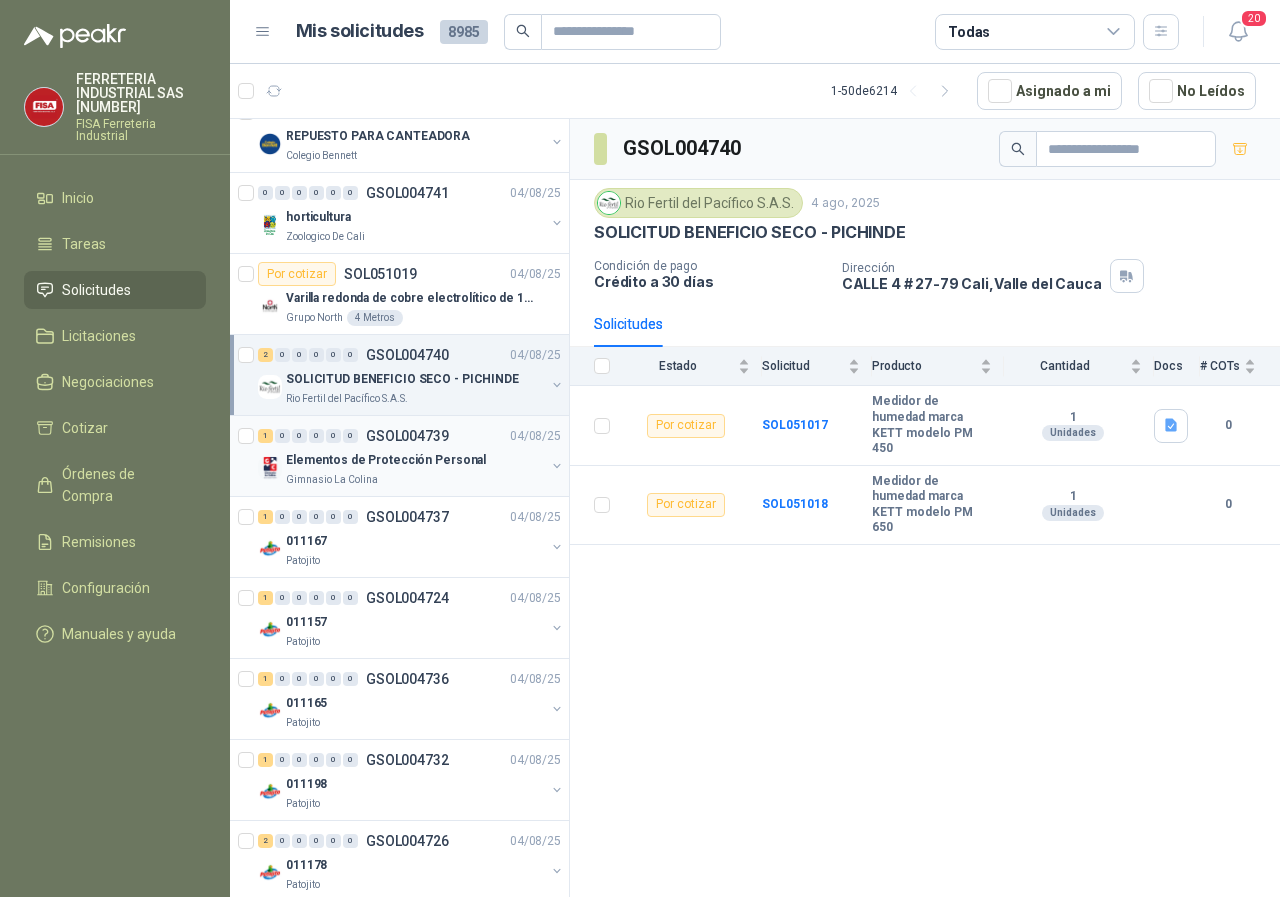 click on "Gimnasio La Colina" at bounding box center [332, 480] 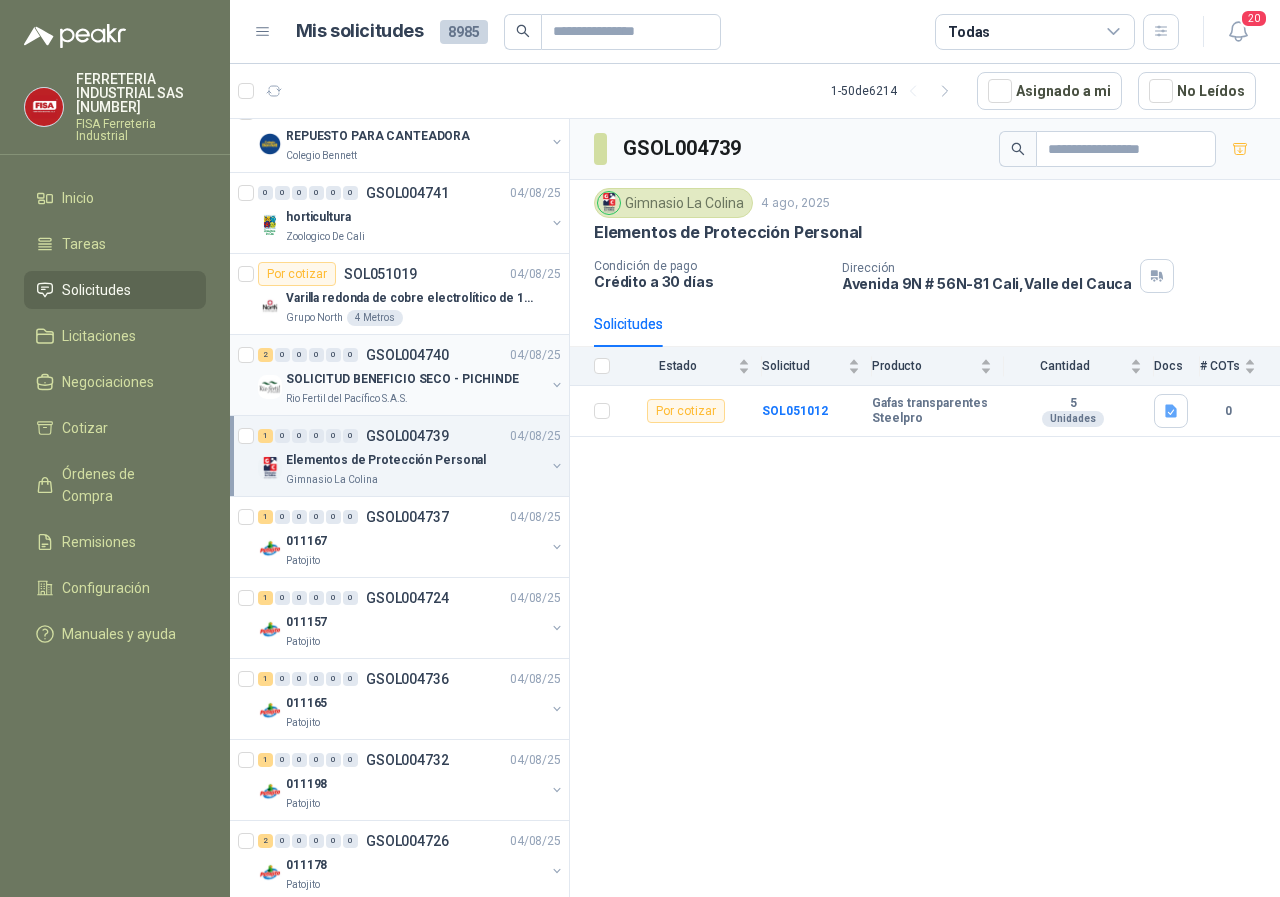 click on "SOLICITUD BENEFICIO SECO - PICHINDE" at bounding box center (402, 379) 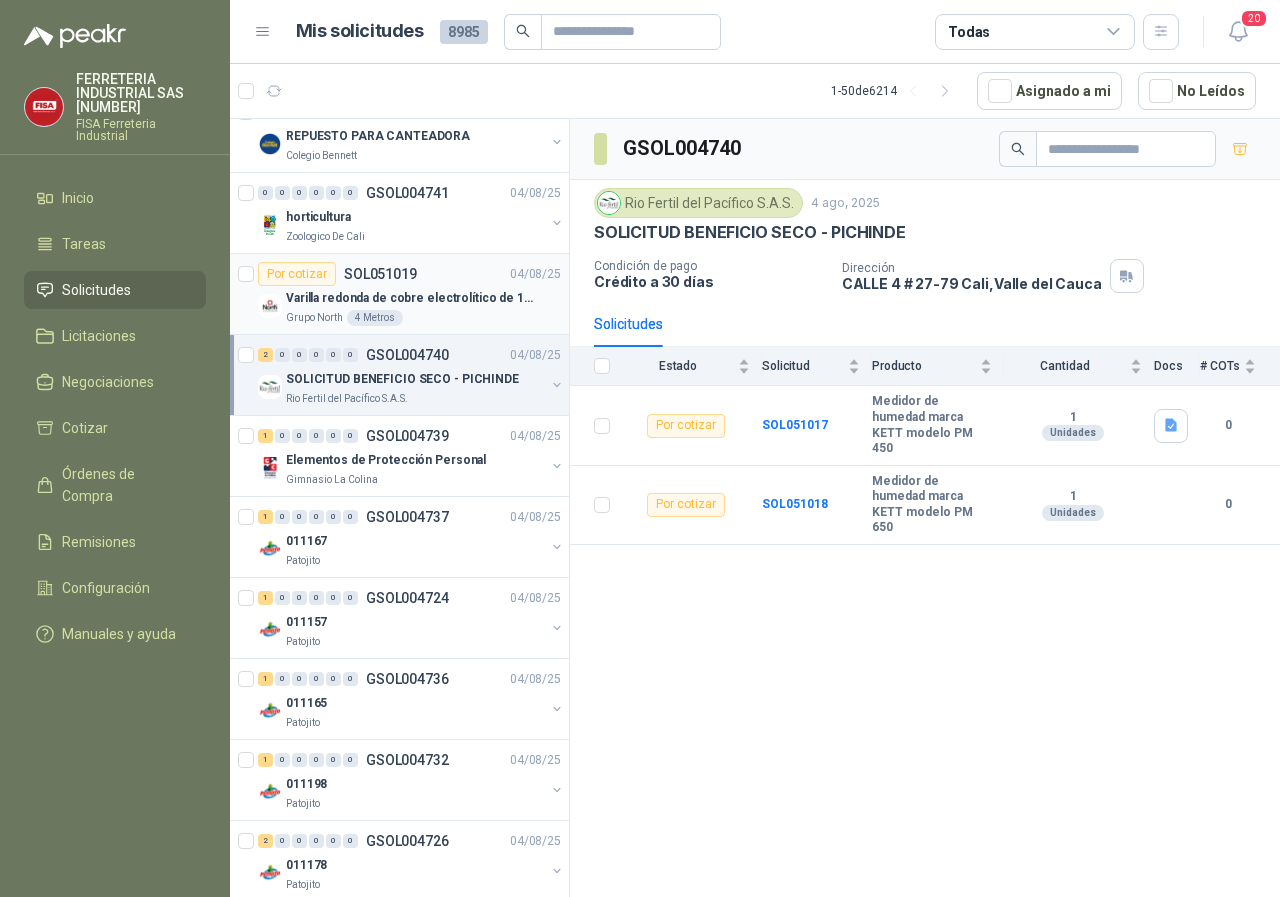 click on "Varilla redonda de cobre electrolítico de 1/4" x 1 metro" at bounding box center (410, 298) 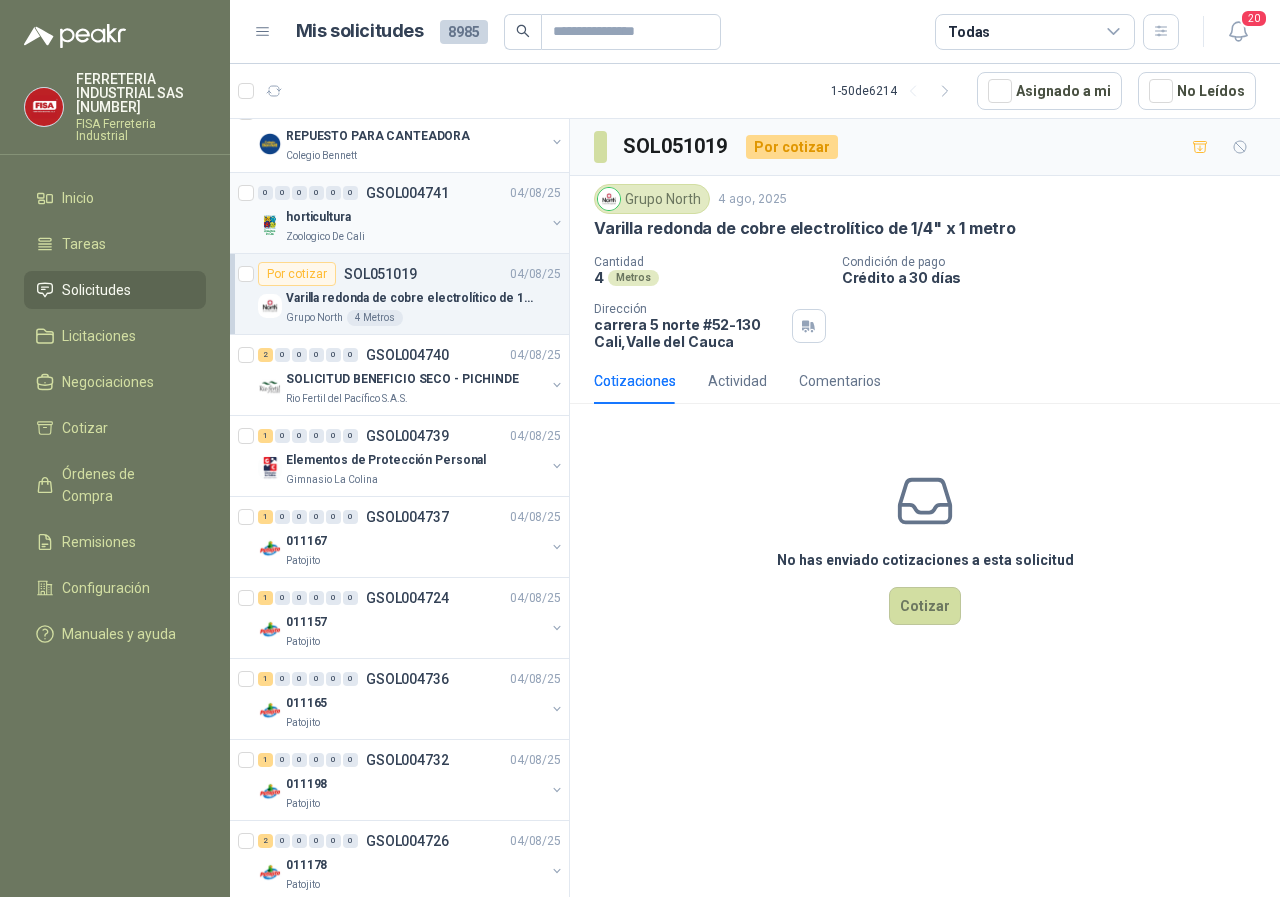 click on "Zoologico De Cali" at bounding box center [325, 237] 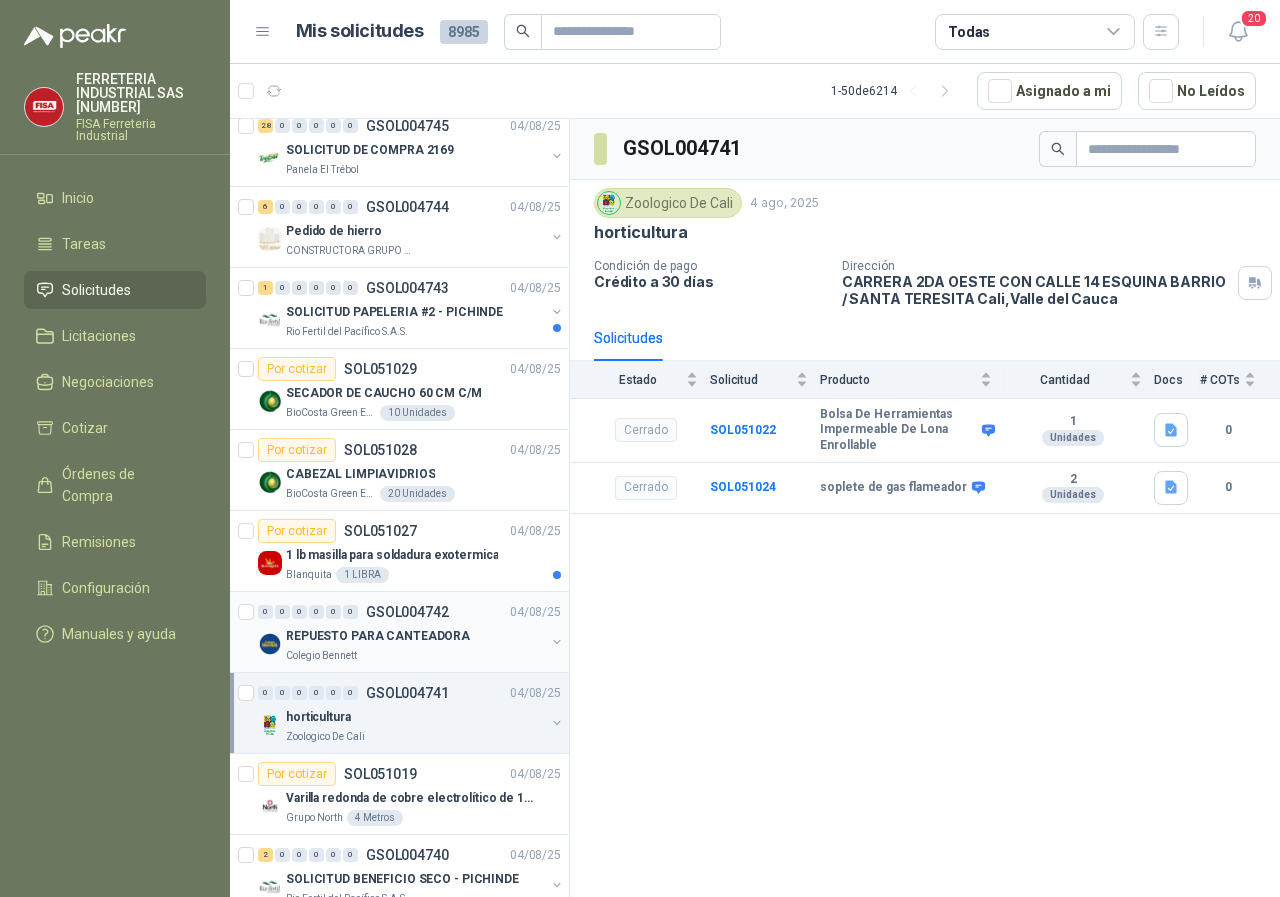 scroll, scrollTop: 1209, scrollLeft: 0, axis: vertical 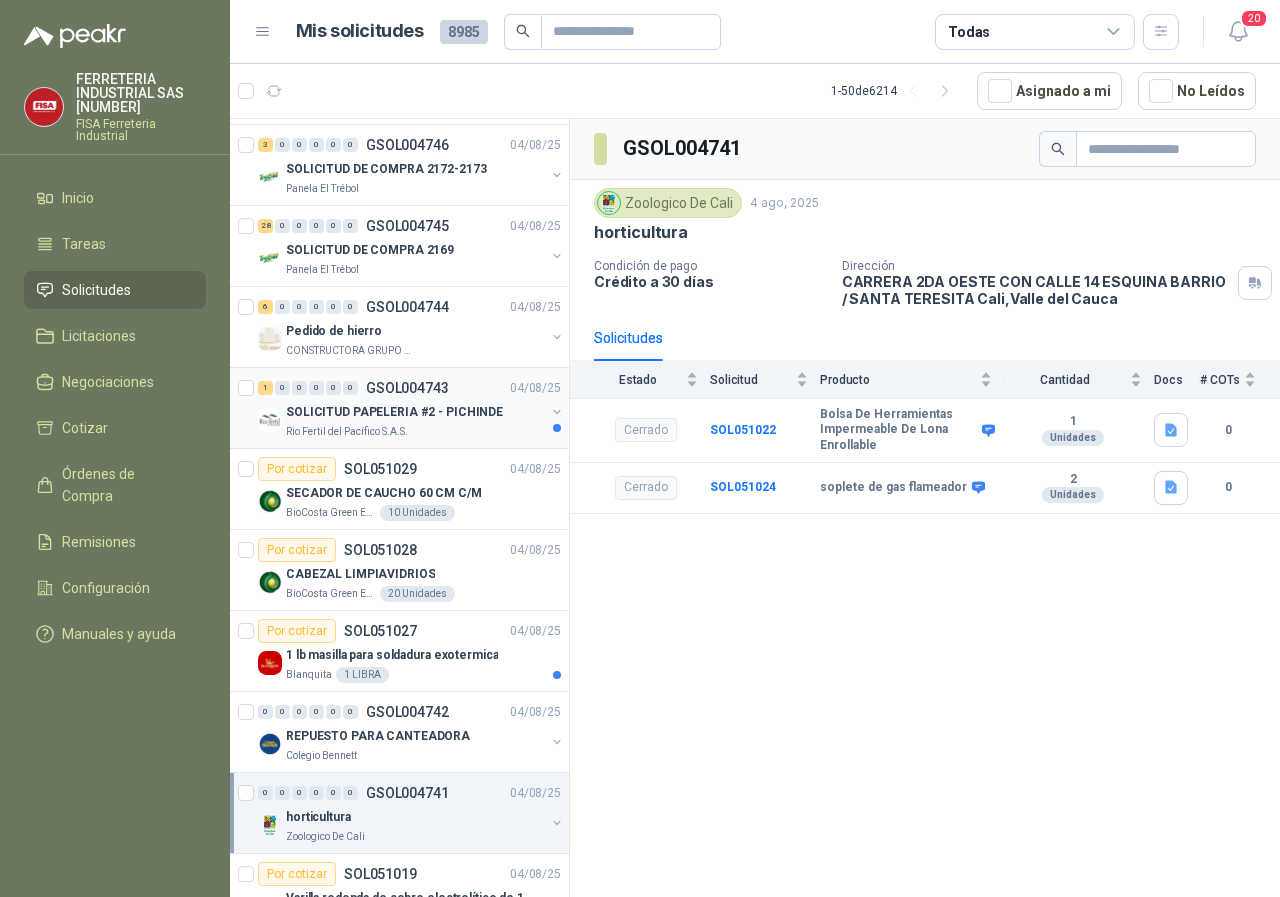 click on "Rio Fertil del Pacífico S.A.S." at bounding box center (347, 432) 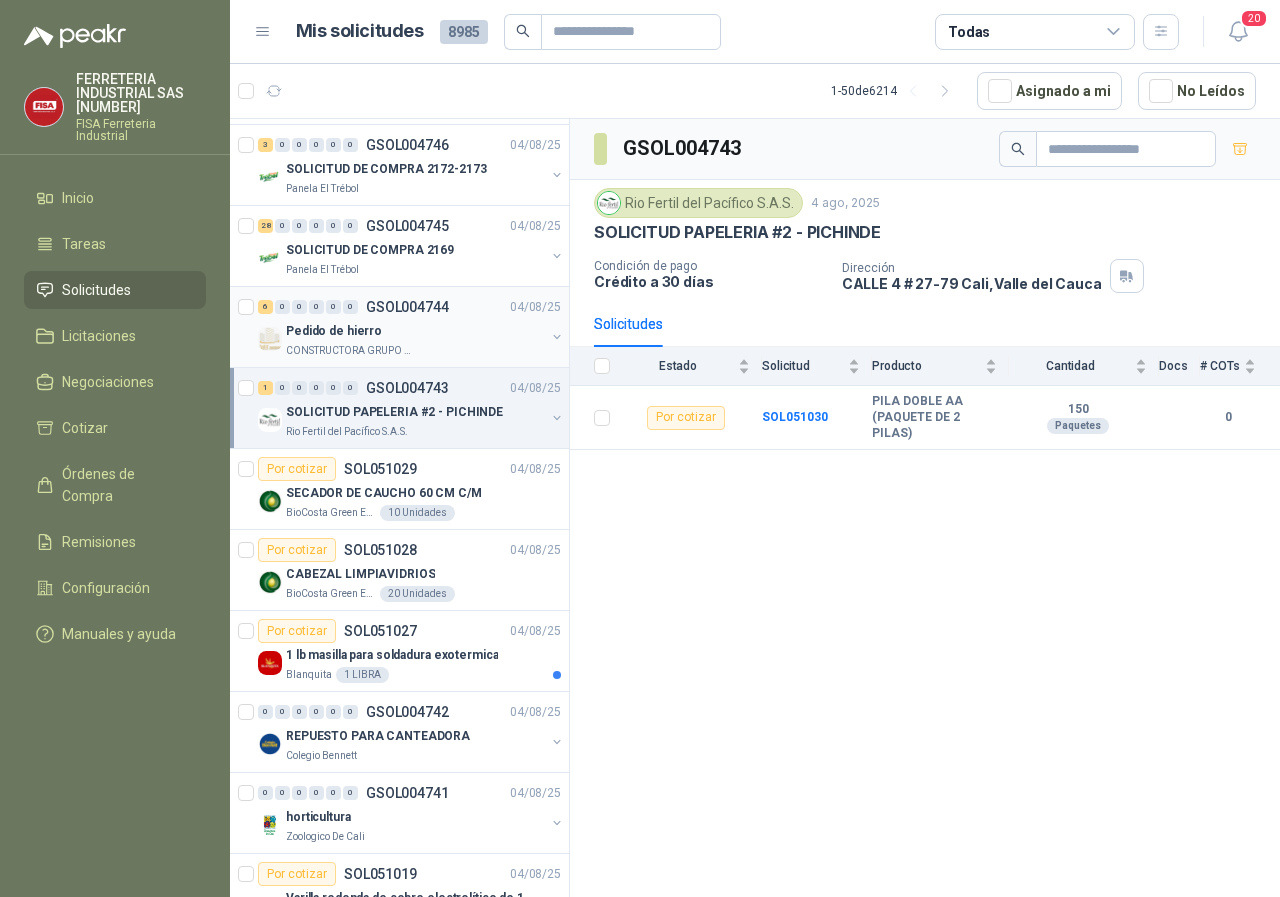 click on "CONSTRUCTORA GRUPO FIP" at bounding box center (349, 351) 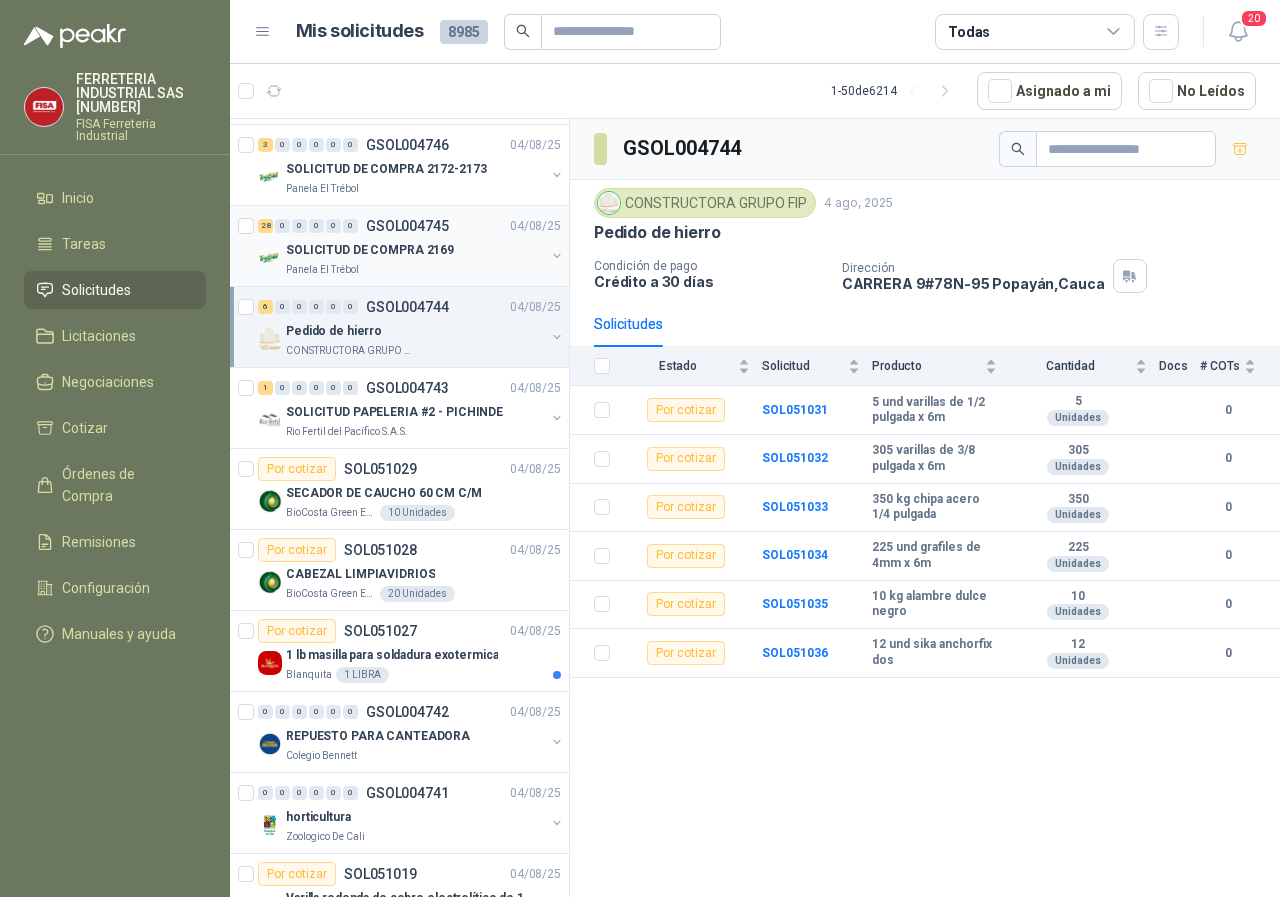 click on "Panela El Trébol" at bounding box center [322, 270] 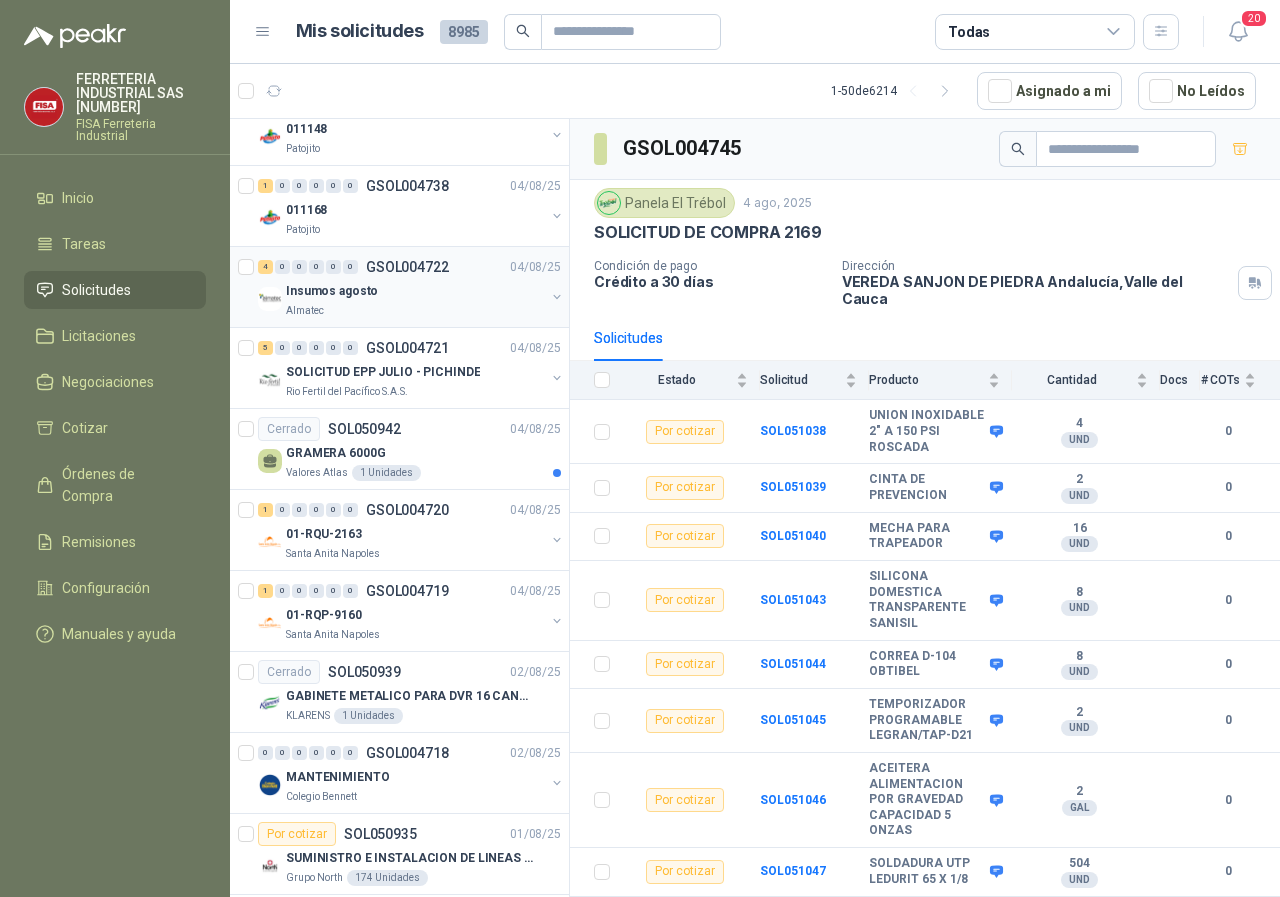 scroll, scrollTop: 3309, scrollLeft: 0, axis: vertical 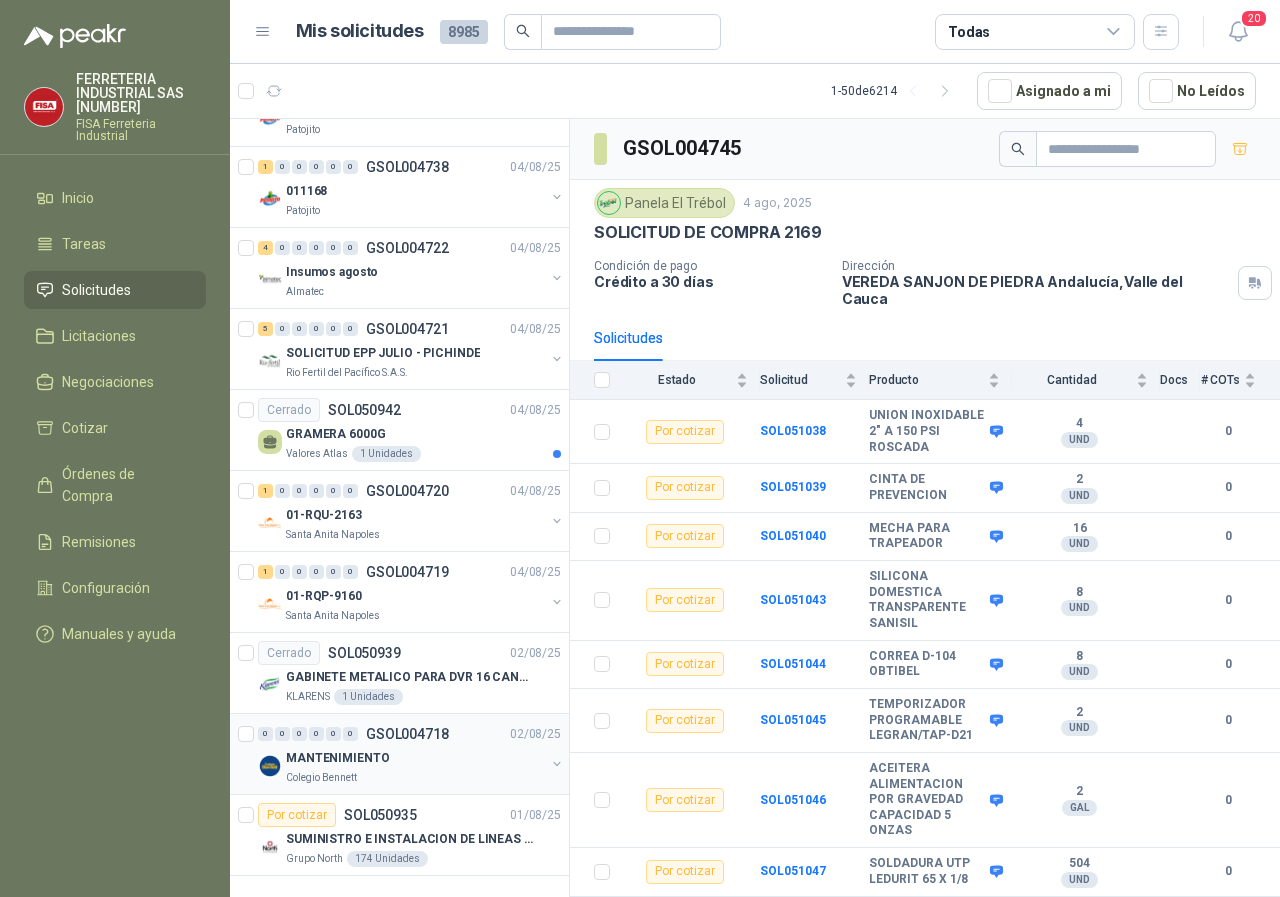 click on "Colegio Bennett" at bounding box center [321, 778] 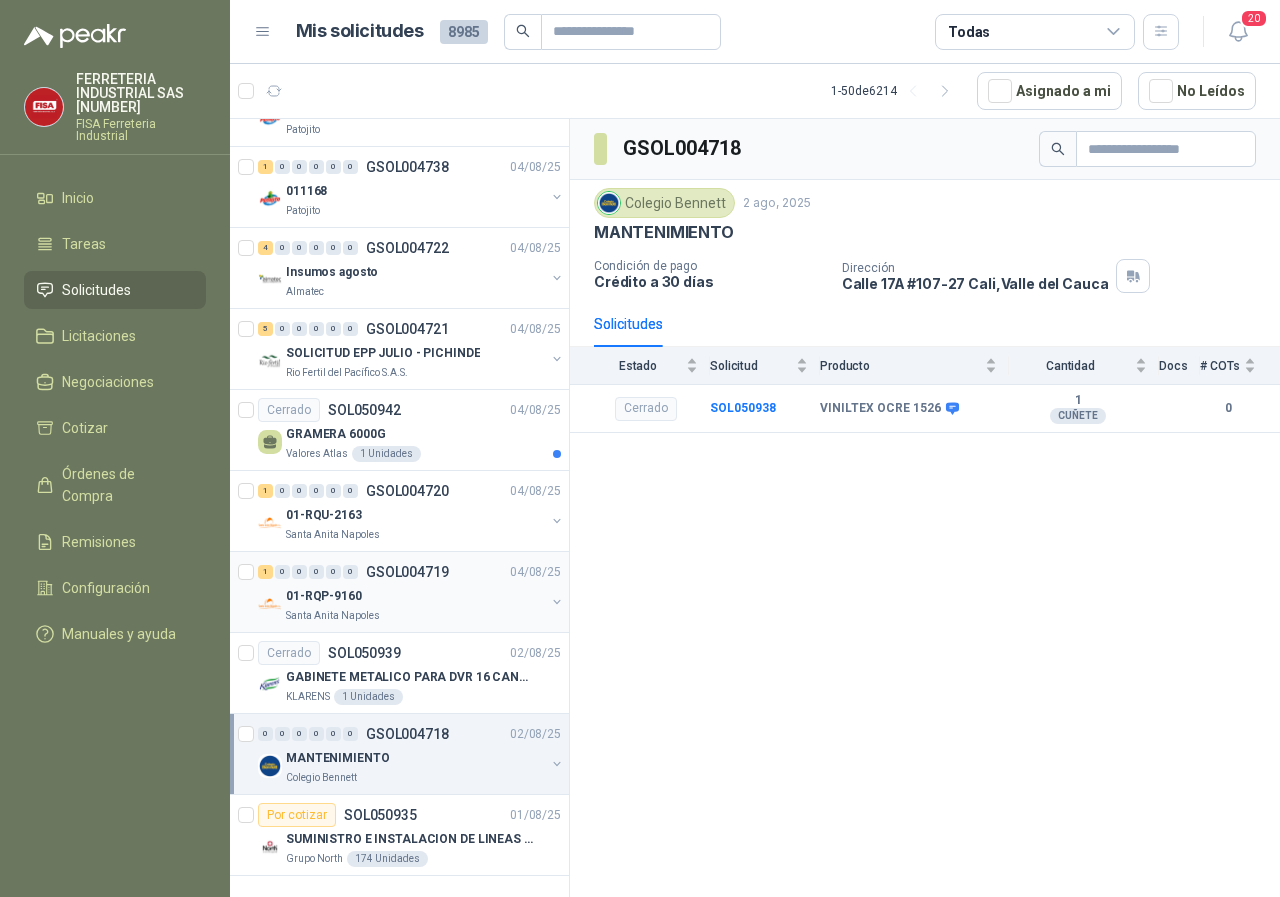 click on "Santa Anita Napoles" at bounding box center [333, 616] 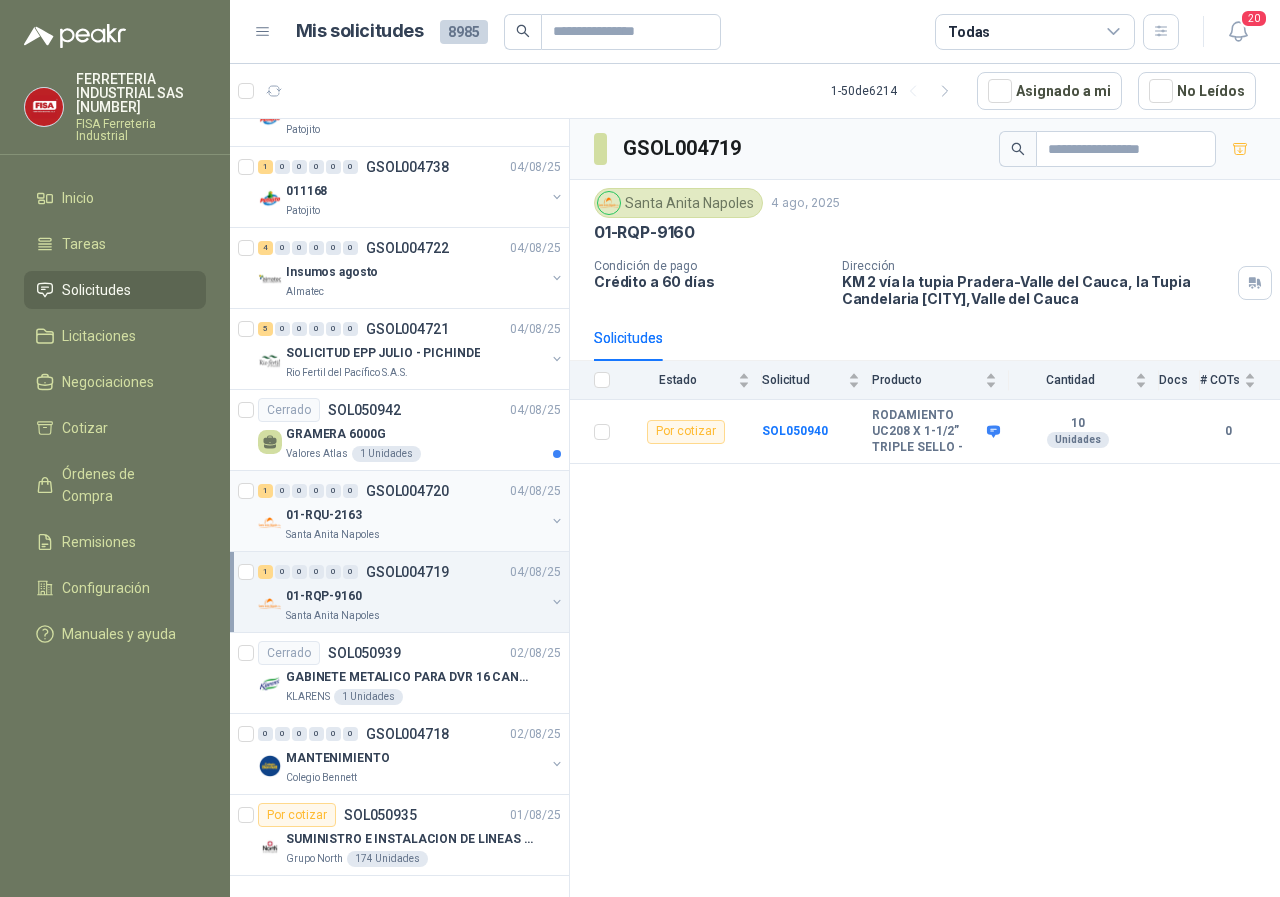 click on "Santa Anita Napoles" at bounding box center (333, 535) 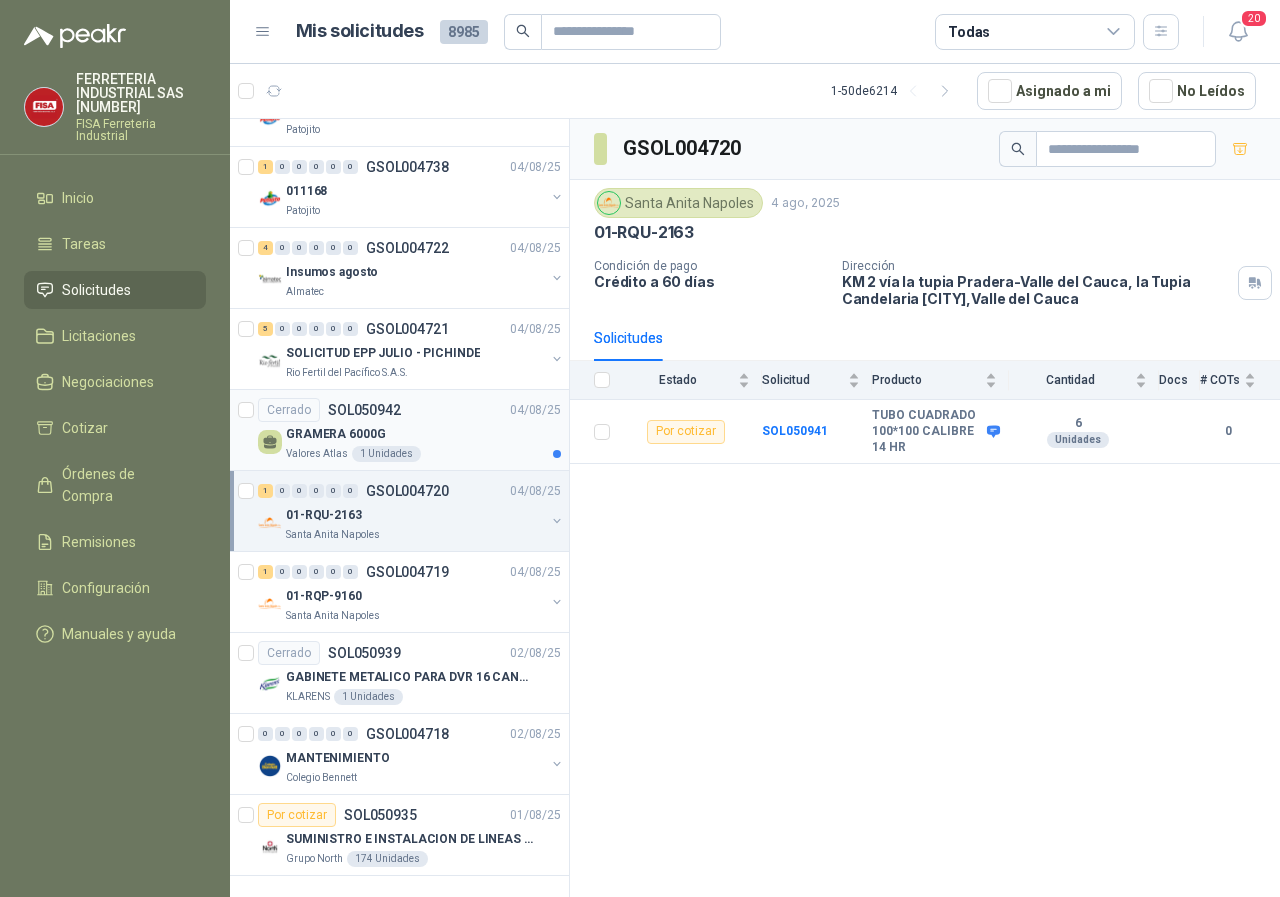 click on "Valores Atlas" at bounding box center (317, 454) 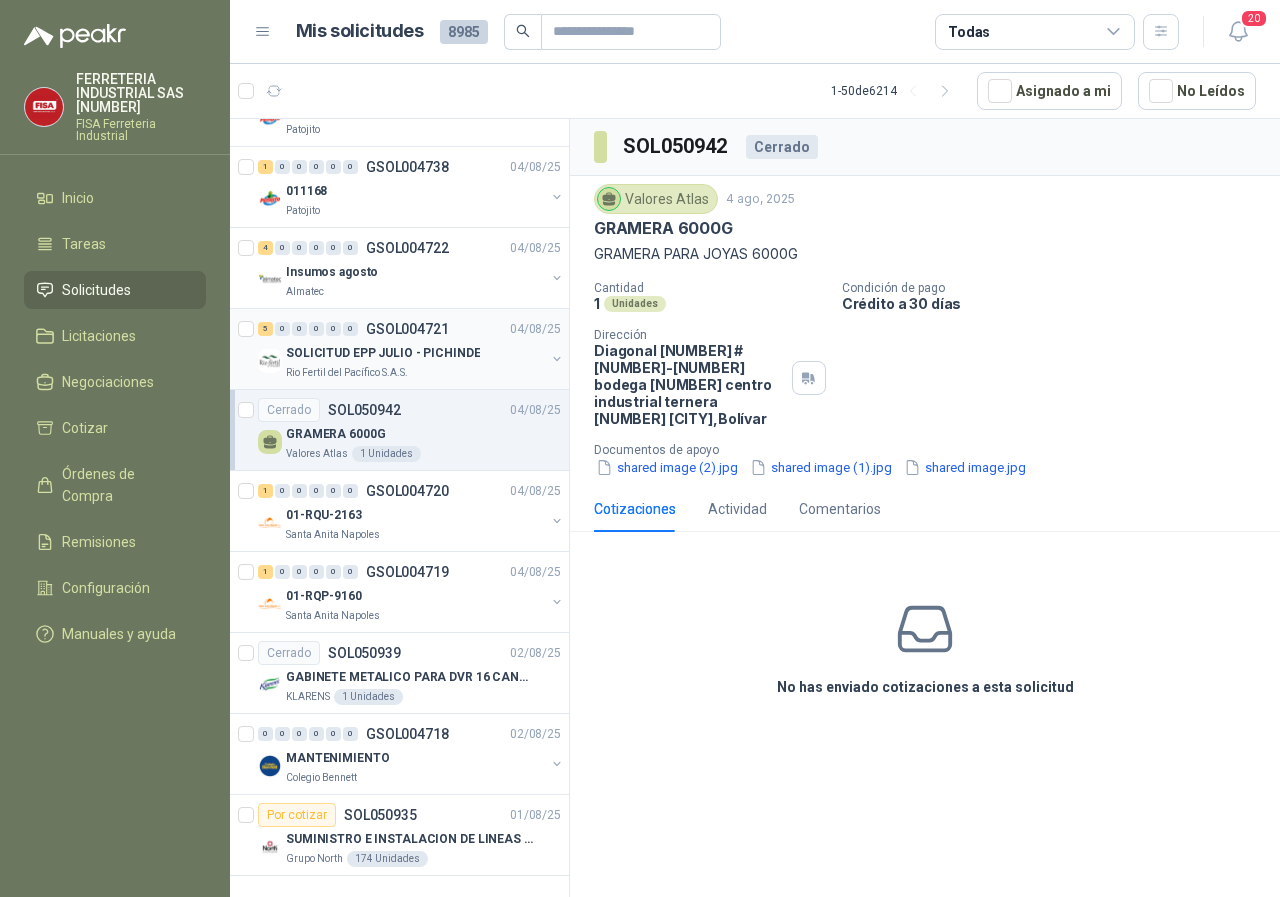 click on "Rio Fertil del Pacífico S.A.S." at bounding box center [347, 373] 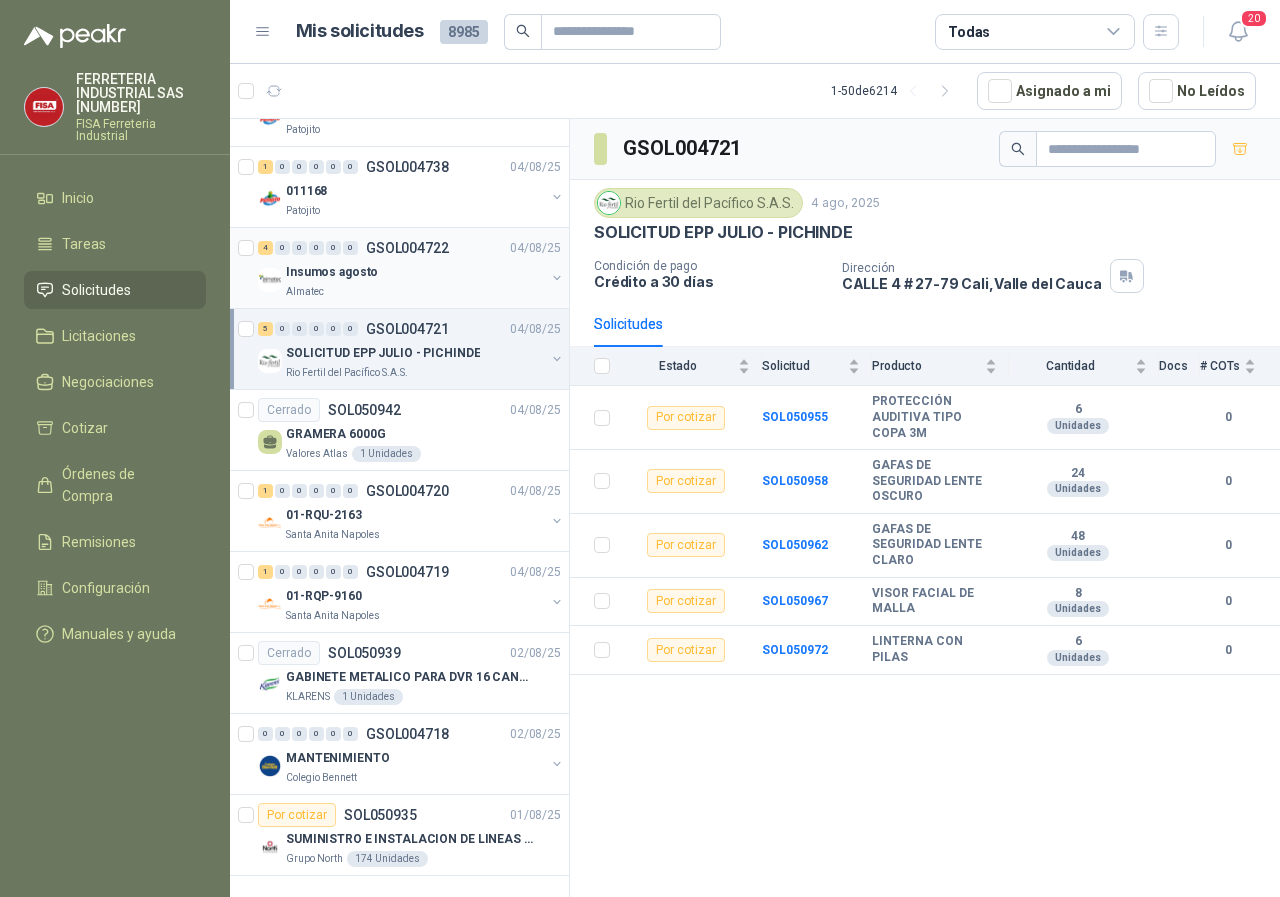 click on "Almatec" at bounding box center [305, 292] 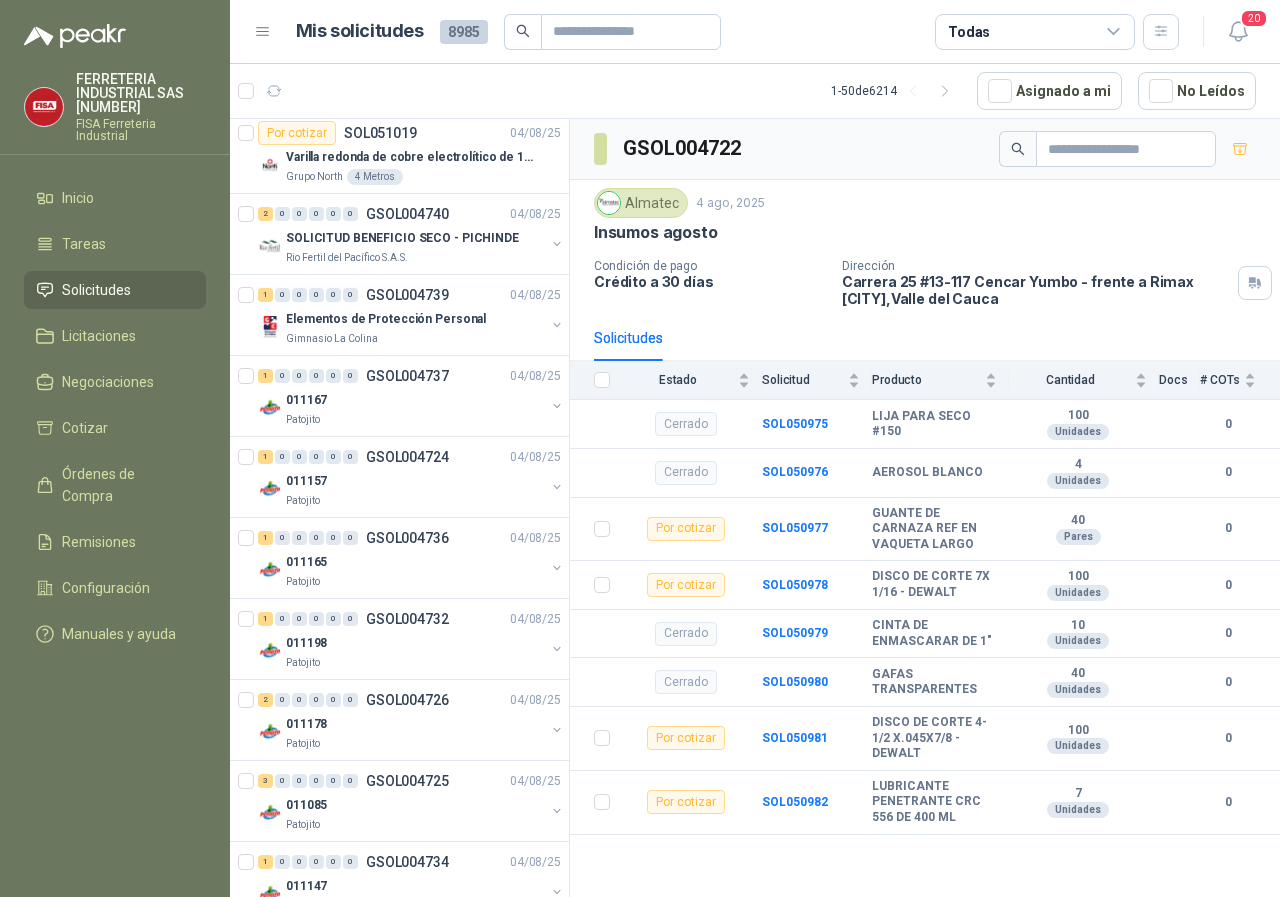 scroll, scrollTop: 1909, scrollLeft: 0, axis: vertical 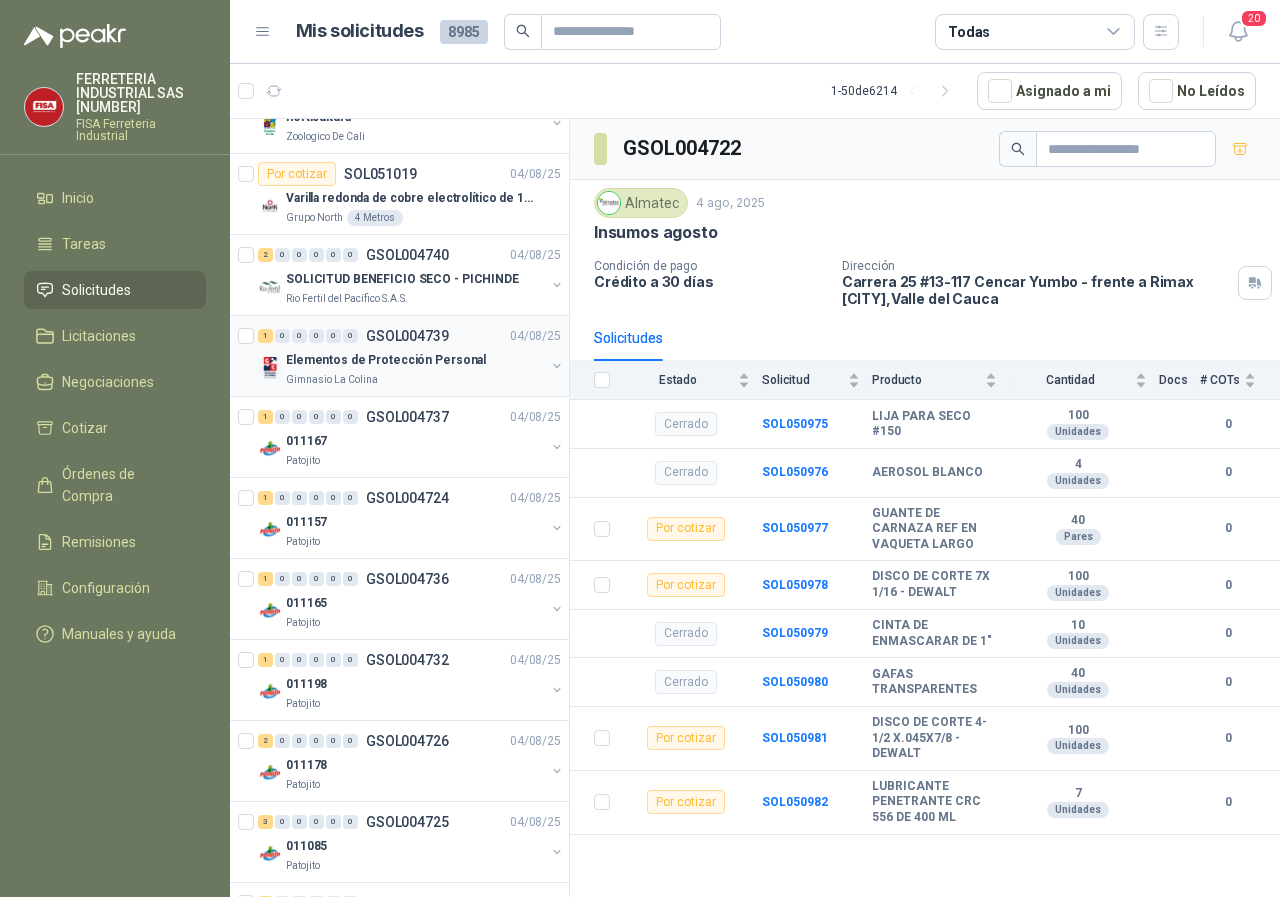 click on "Gimnasio La Colina" at bounding box center [332, 380] 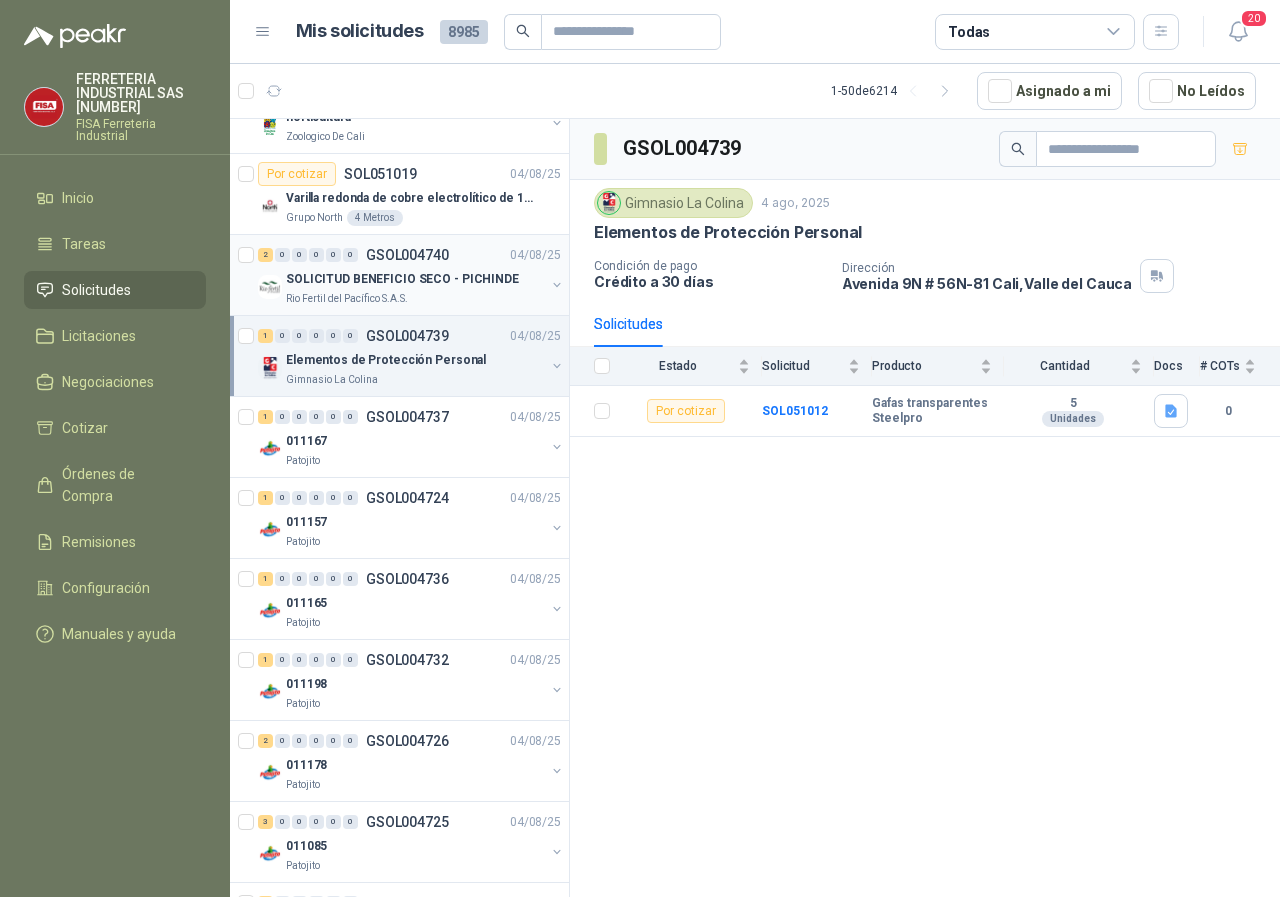 click on "Rio Fertil del Pacífico S.A.S." at bounding box center [347, 299] 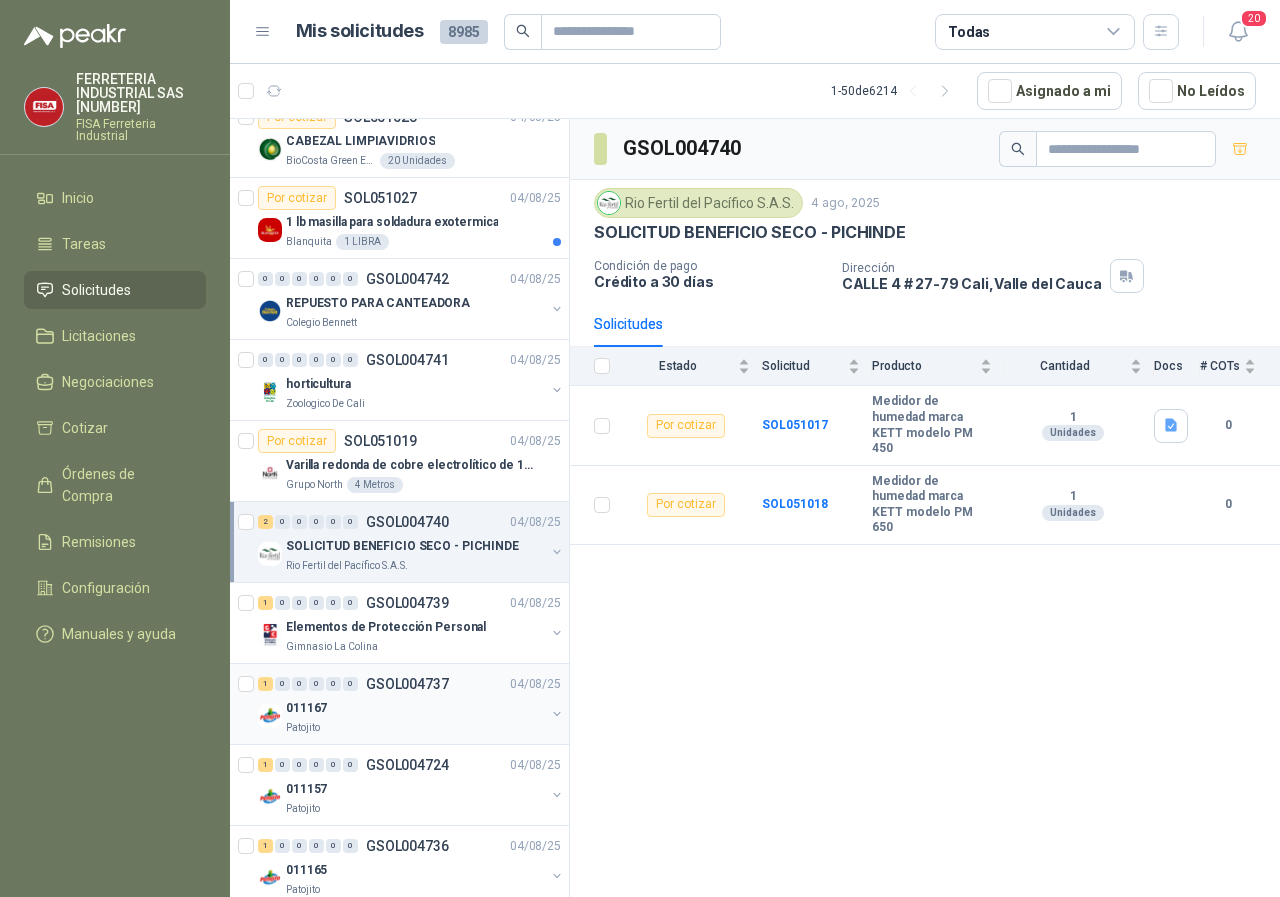scroll, scrollTop: 1609, scrollLeft: 0, axis: vertical 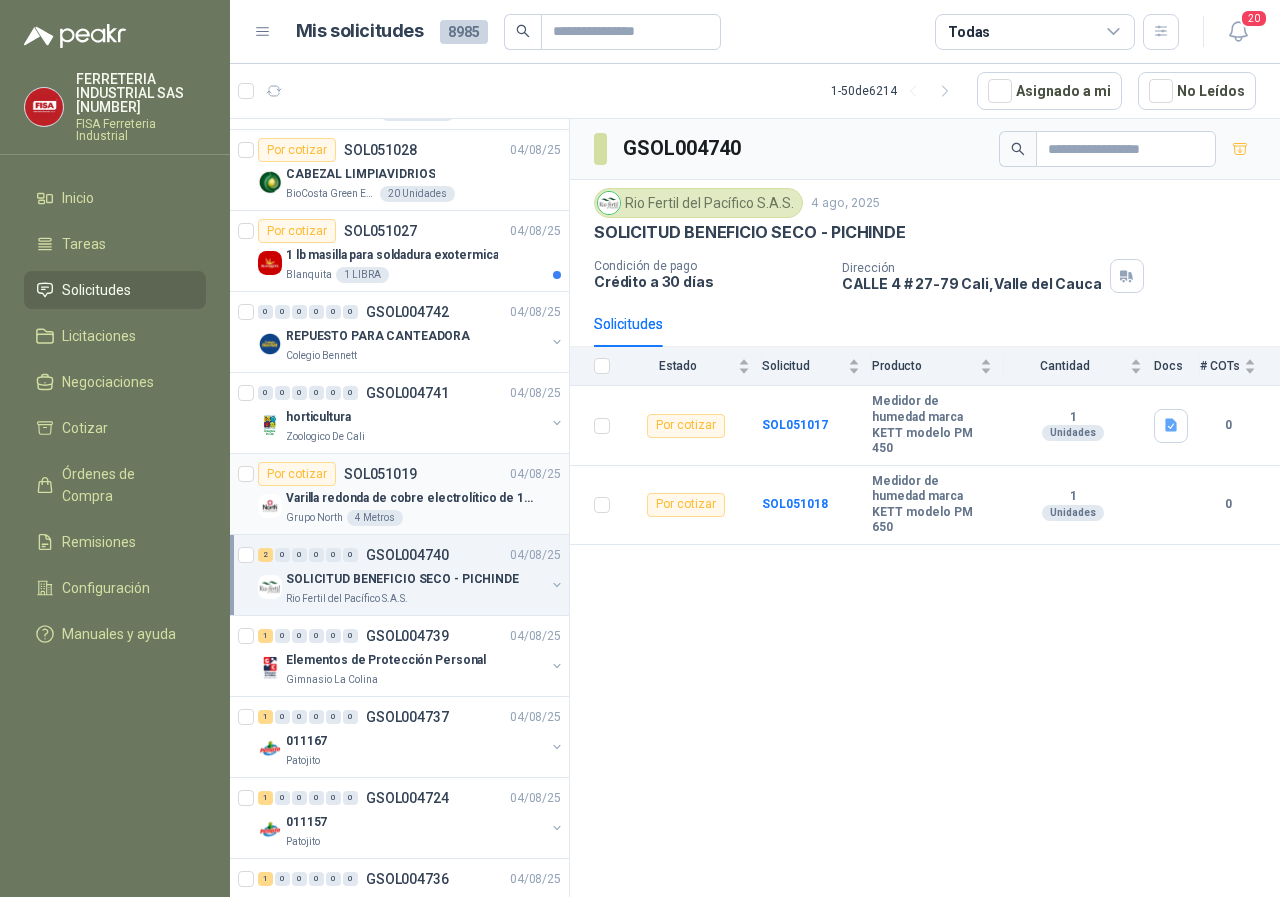 click on "Grupo North" at bounding box center [314, 518] 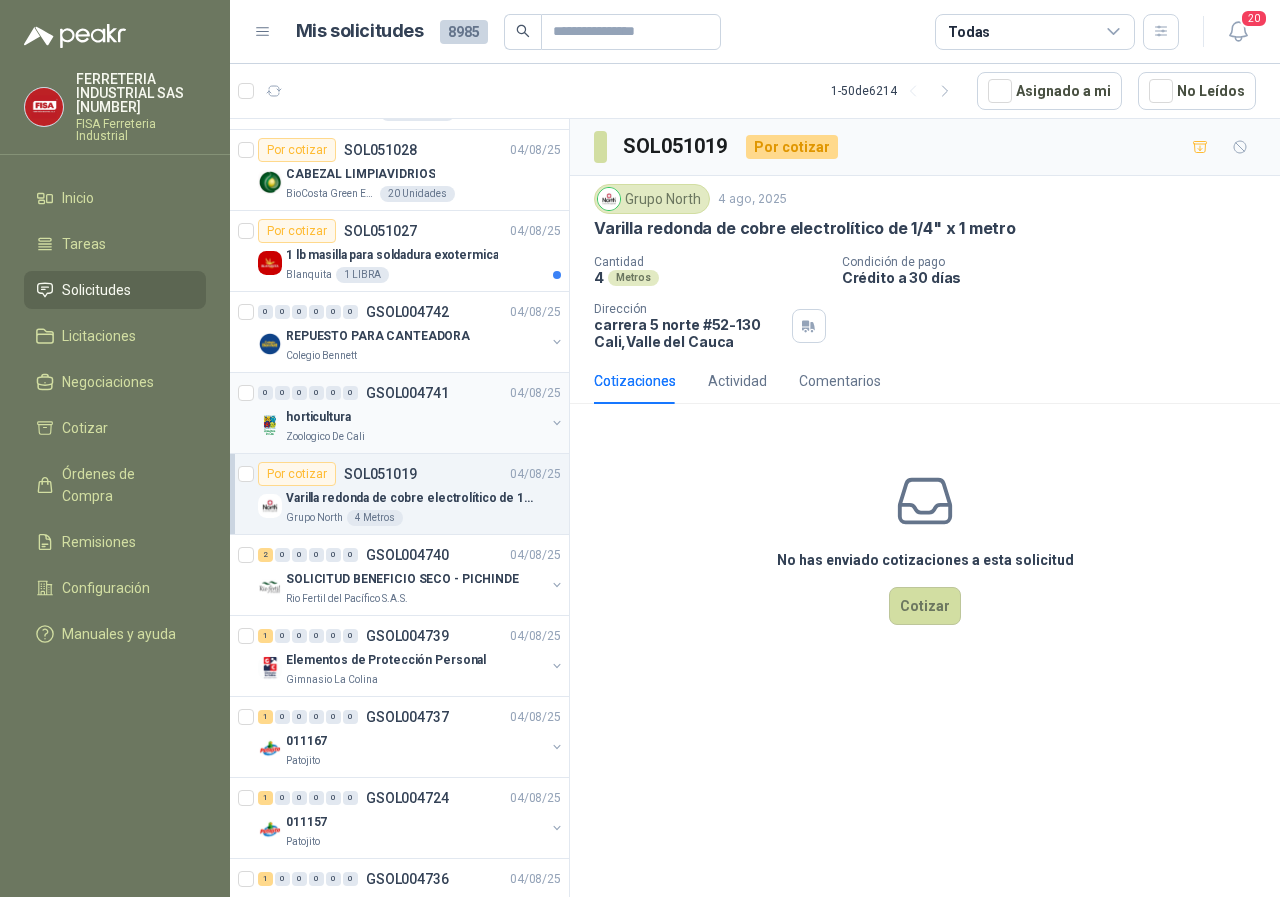 click on "Zoologico De Cali" at bounding box center (325, 437) 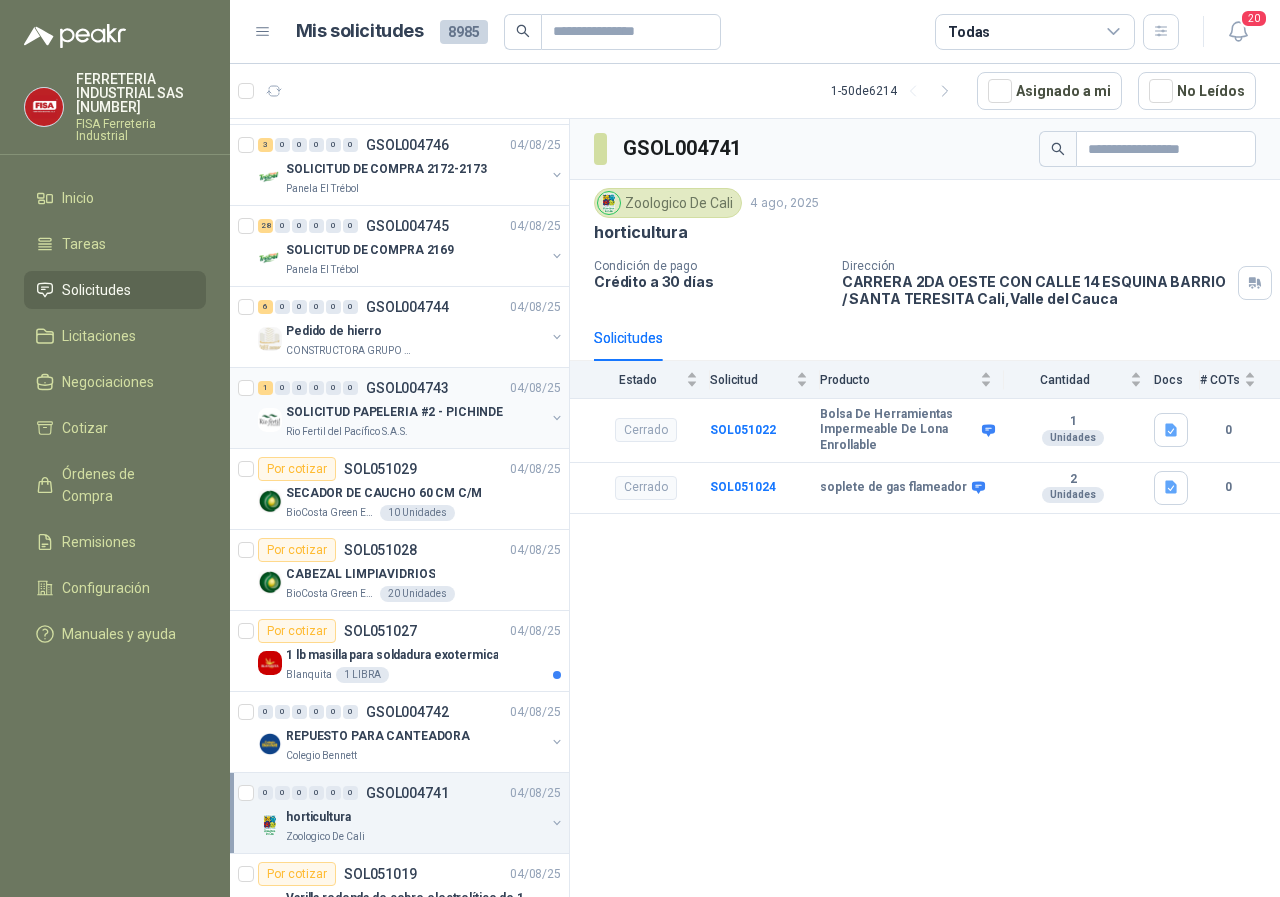 scroll, scrollTop: 1109, scrollLeft: 0, axis: vertical 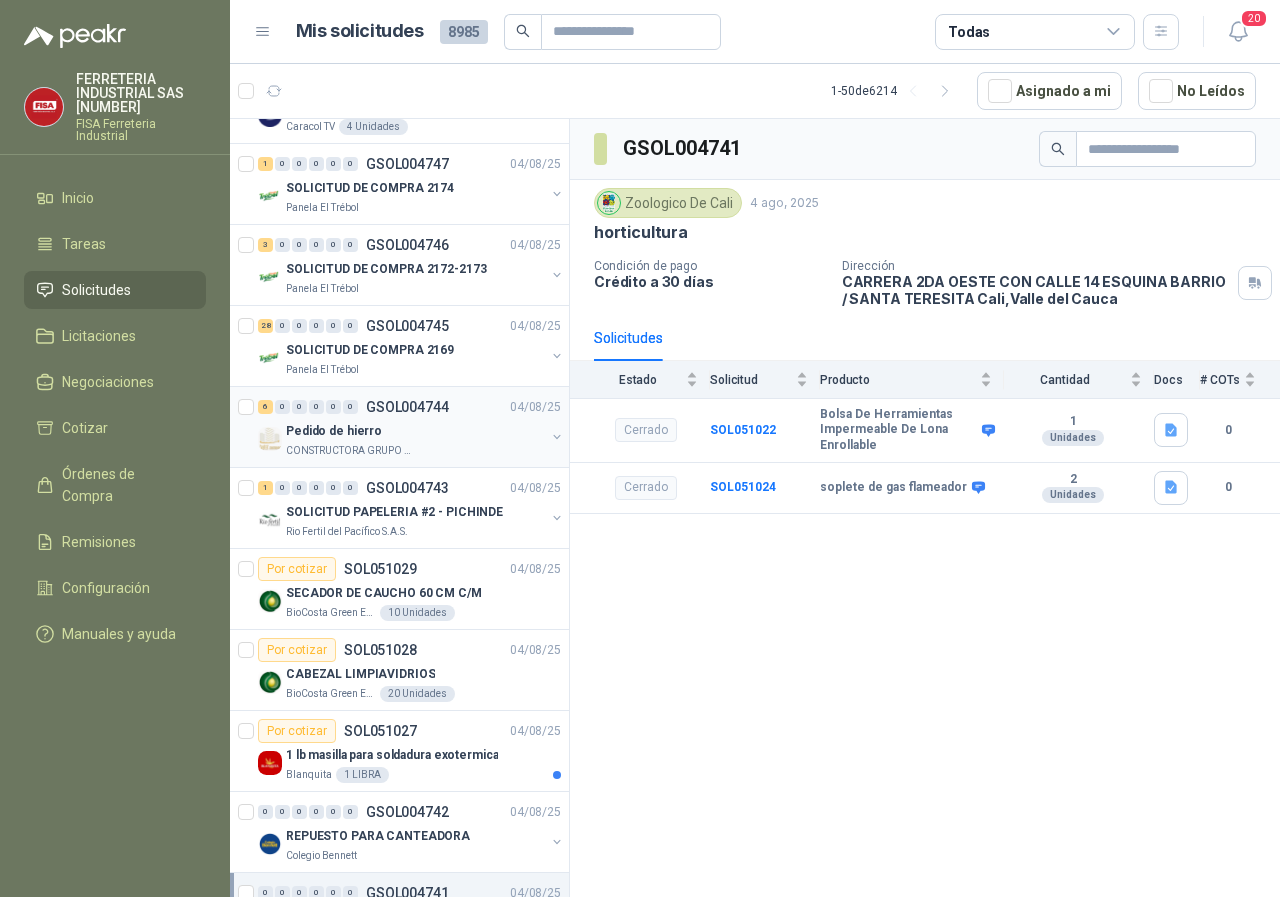 click on "Pedido de hierro" at bounding box center (334, 431) 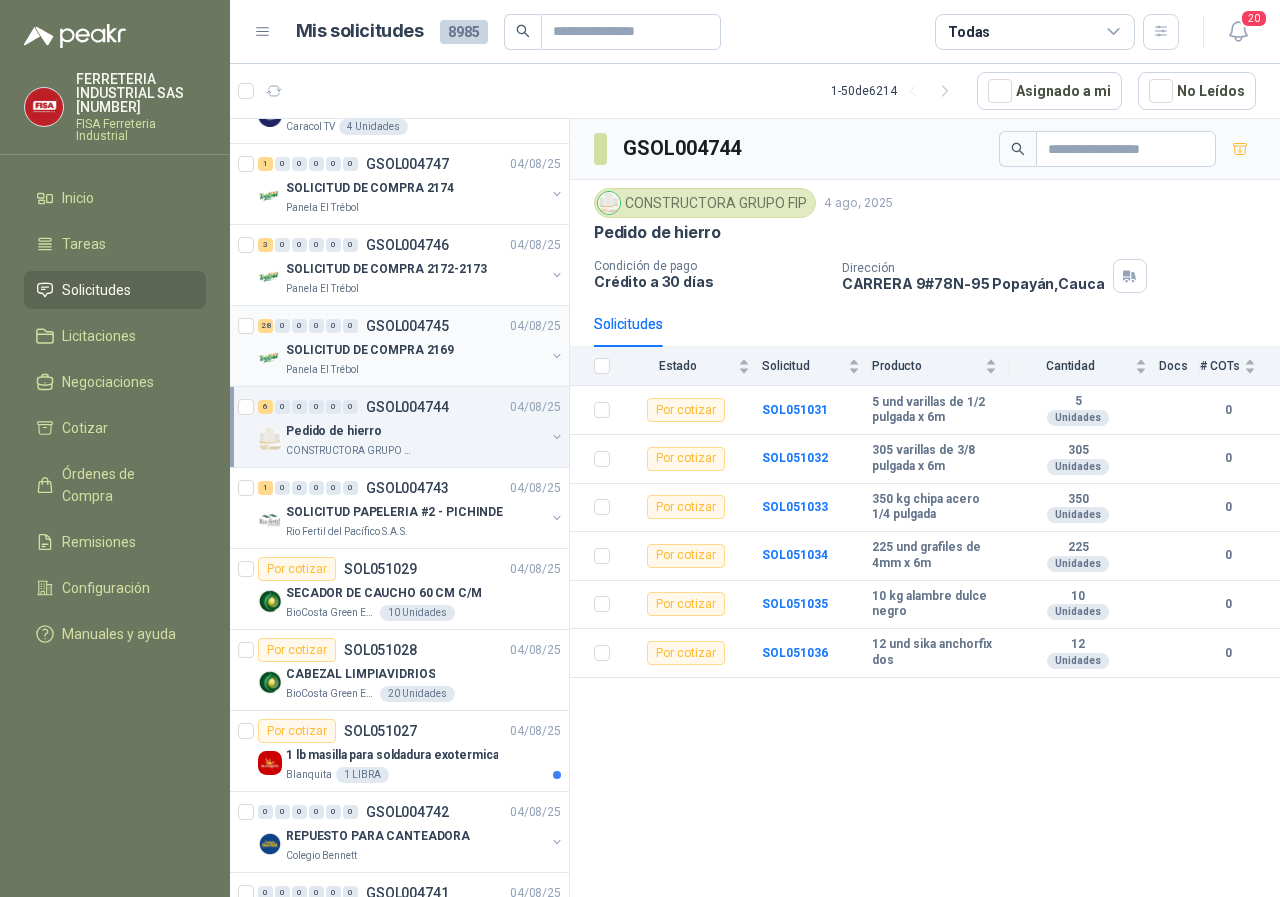 click on "Panela El Trébol" at bounding box center [322, 370] 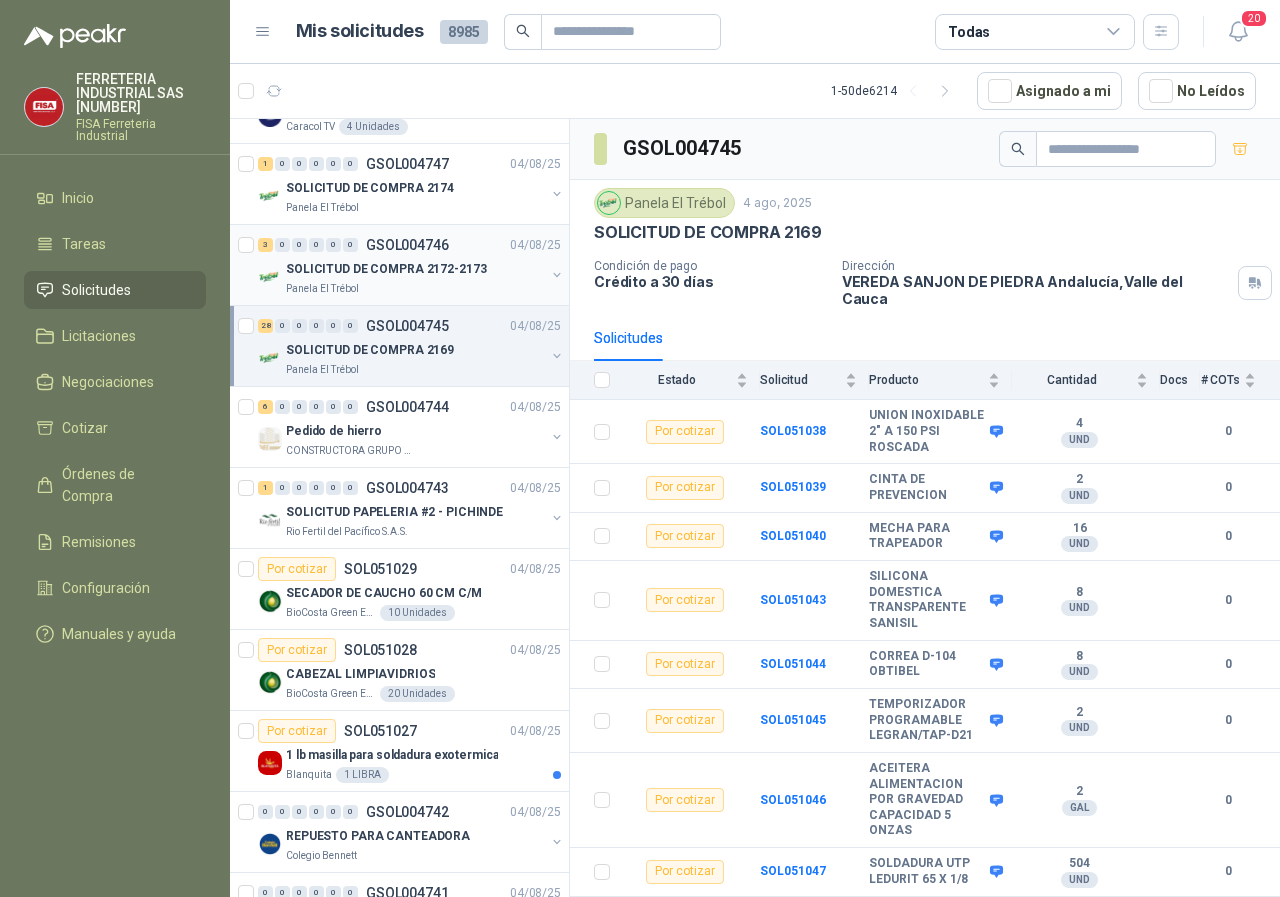 click on "Panela El Trébol" at bounding box center (322, 289) 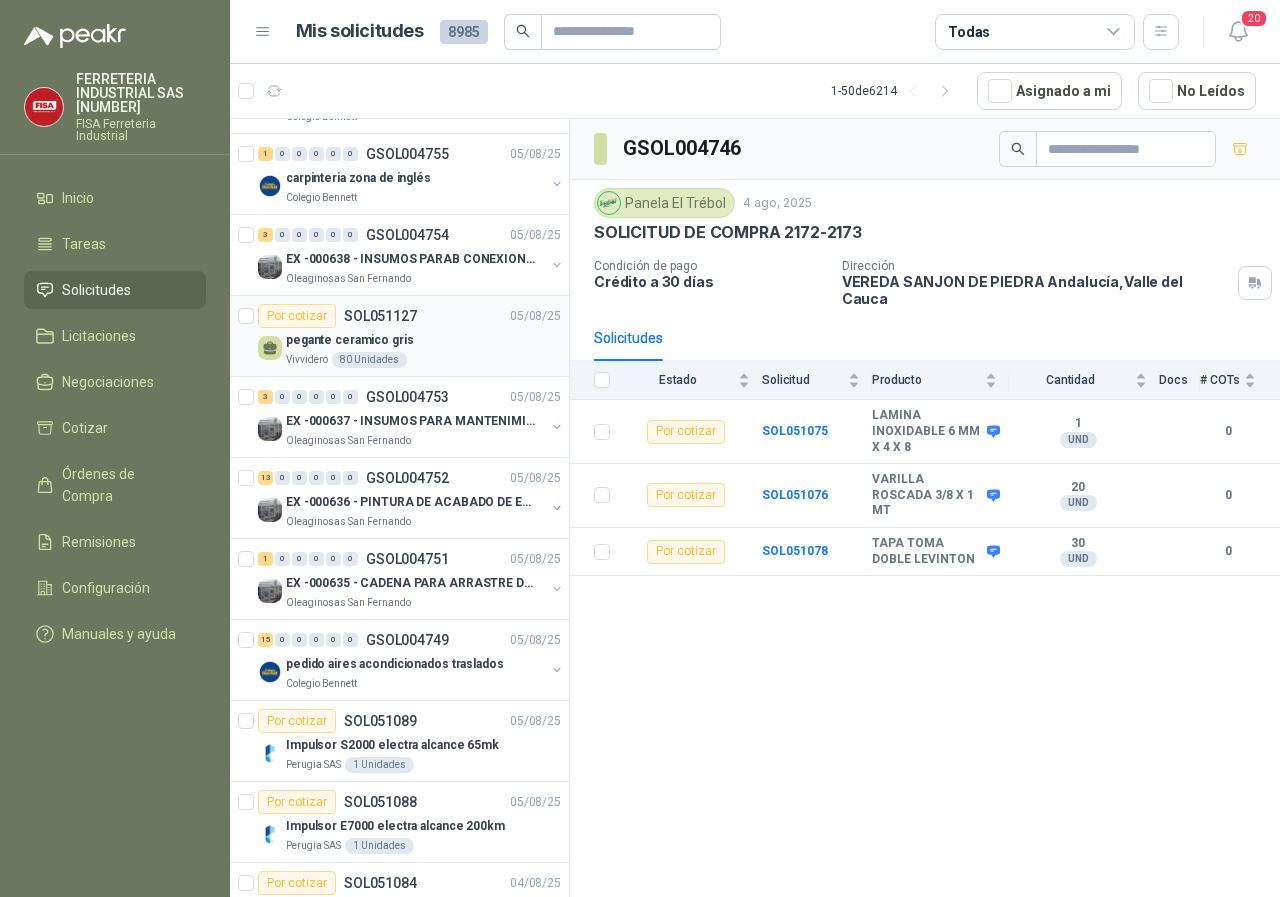 scroll, scrollTop: 0, scrollLeft: 0, axis: both 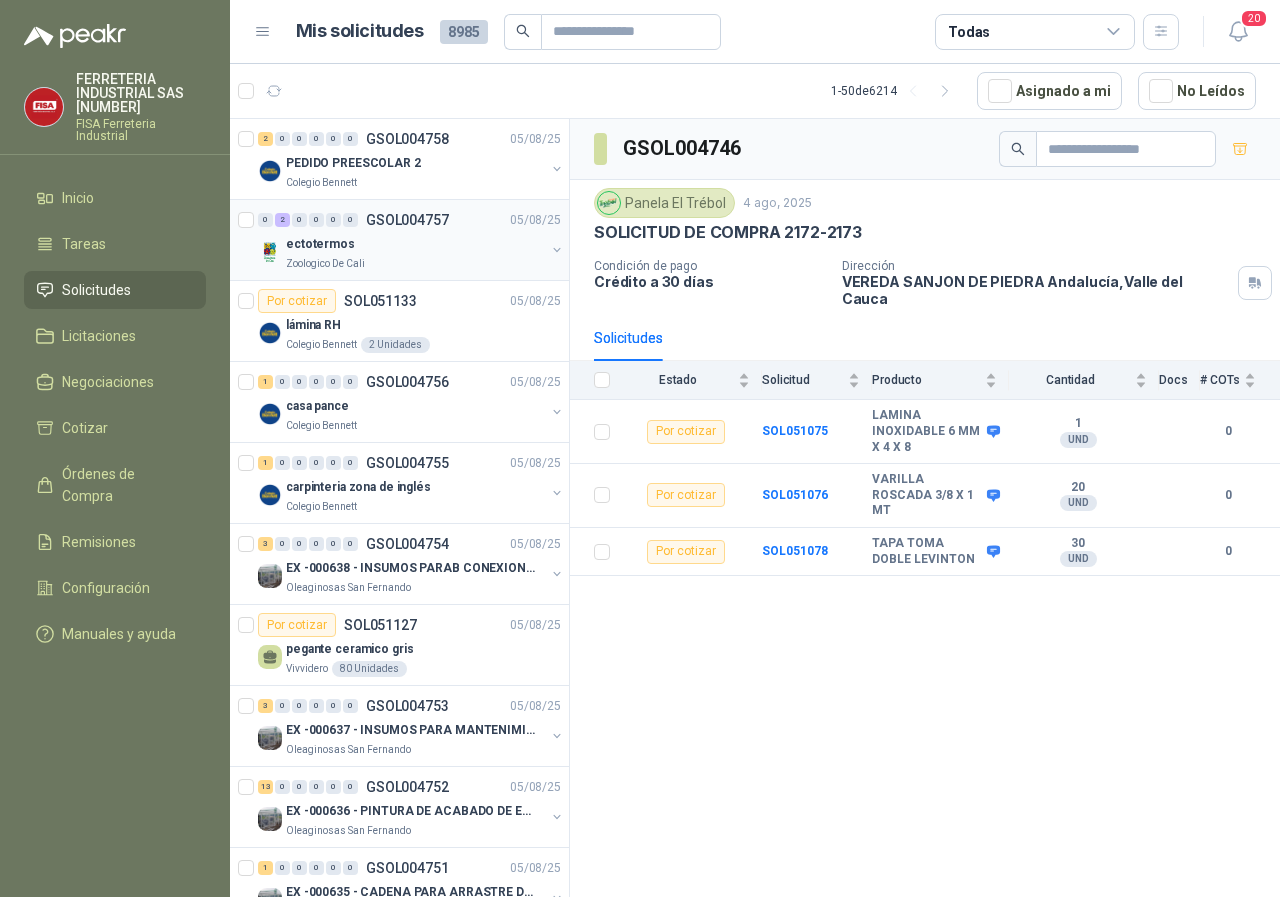 click on "Zoologico De Cali" at bounding box center (325, 264) 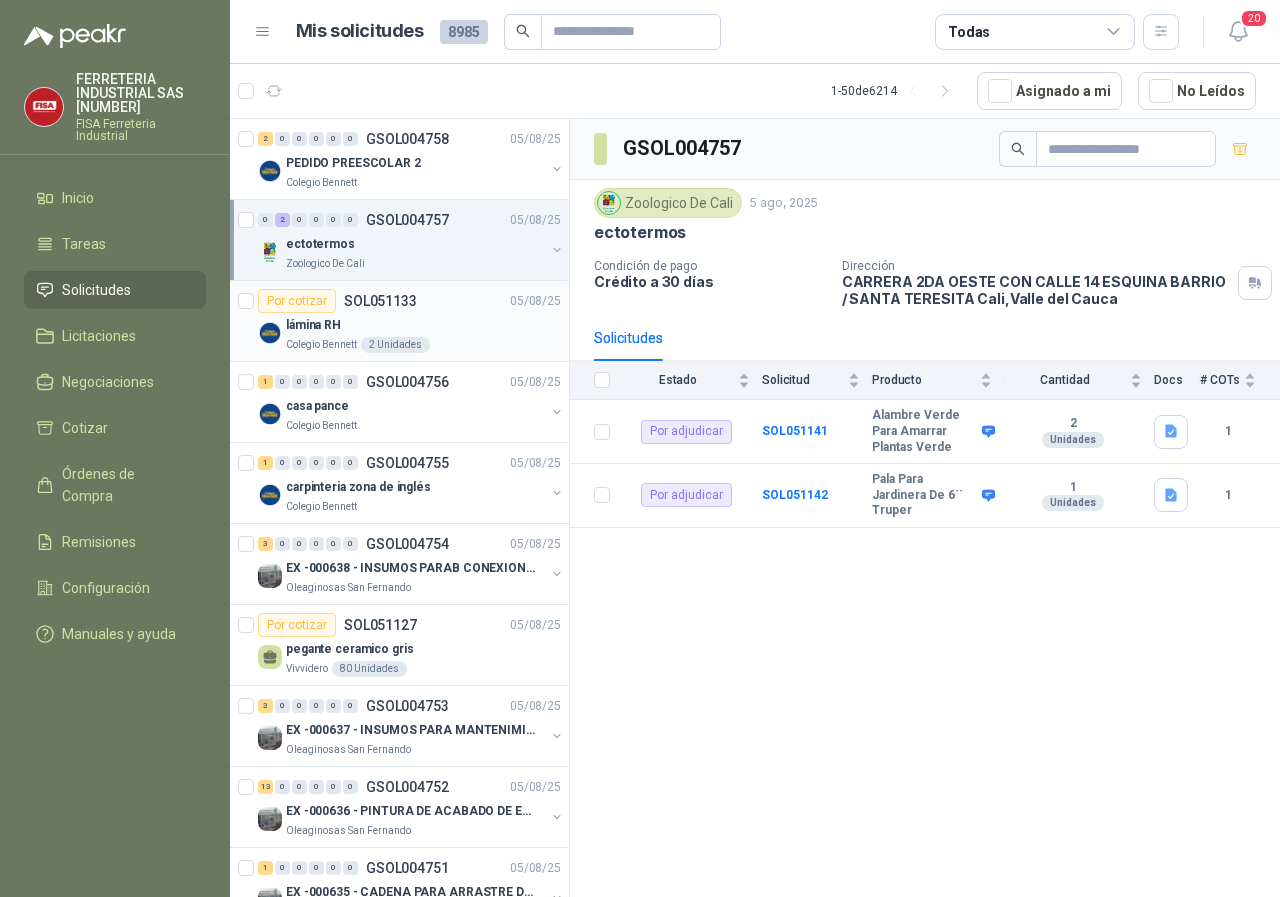 click on "Colegio Bennett" at bounding box center [321, 345] 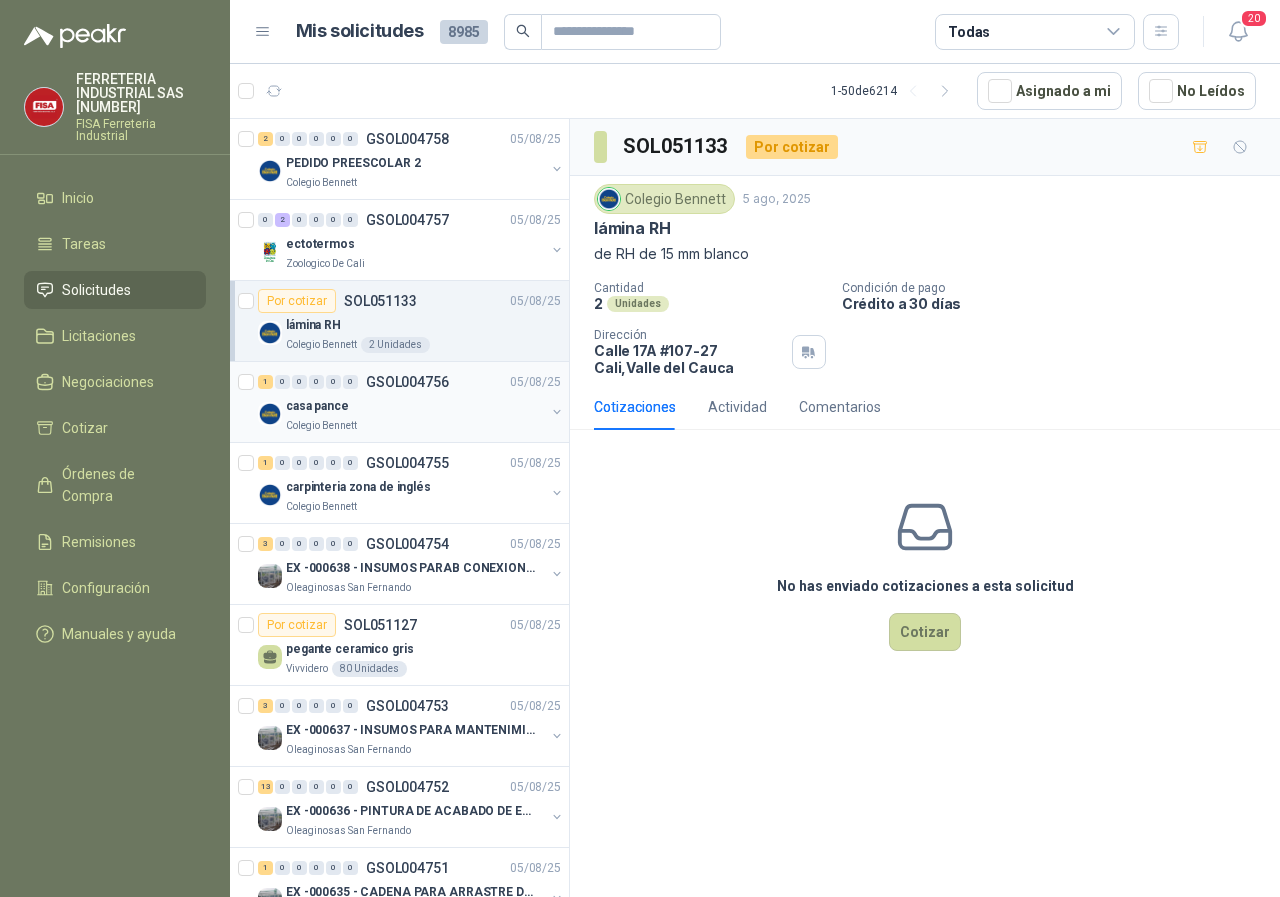 click on "Colegio Bennett" at bounding box center (321, 426) 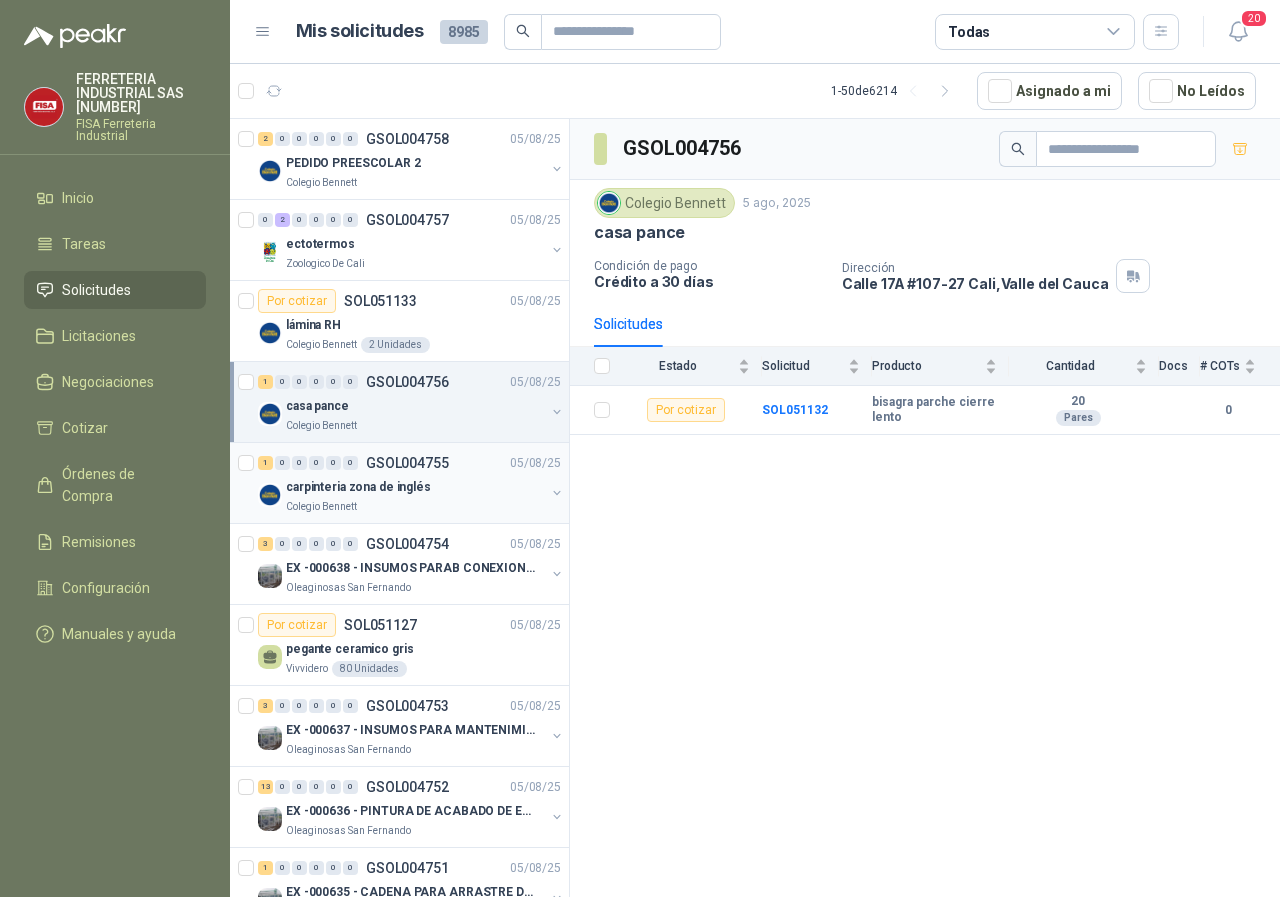 click on "Colegio Bennett" at bounding box center [415, 507] 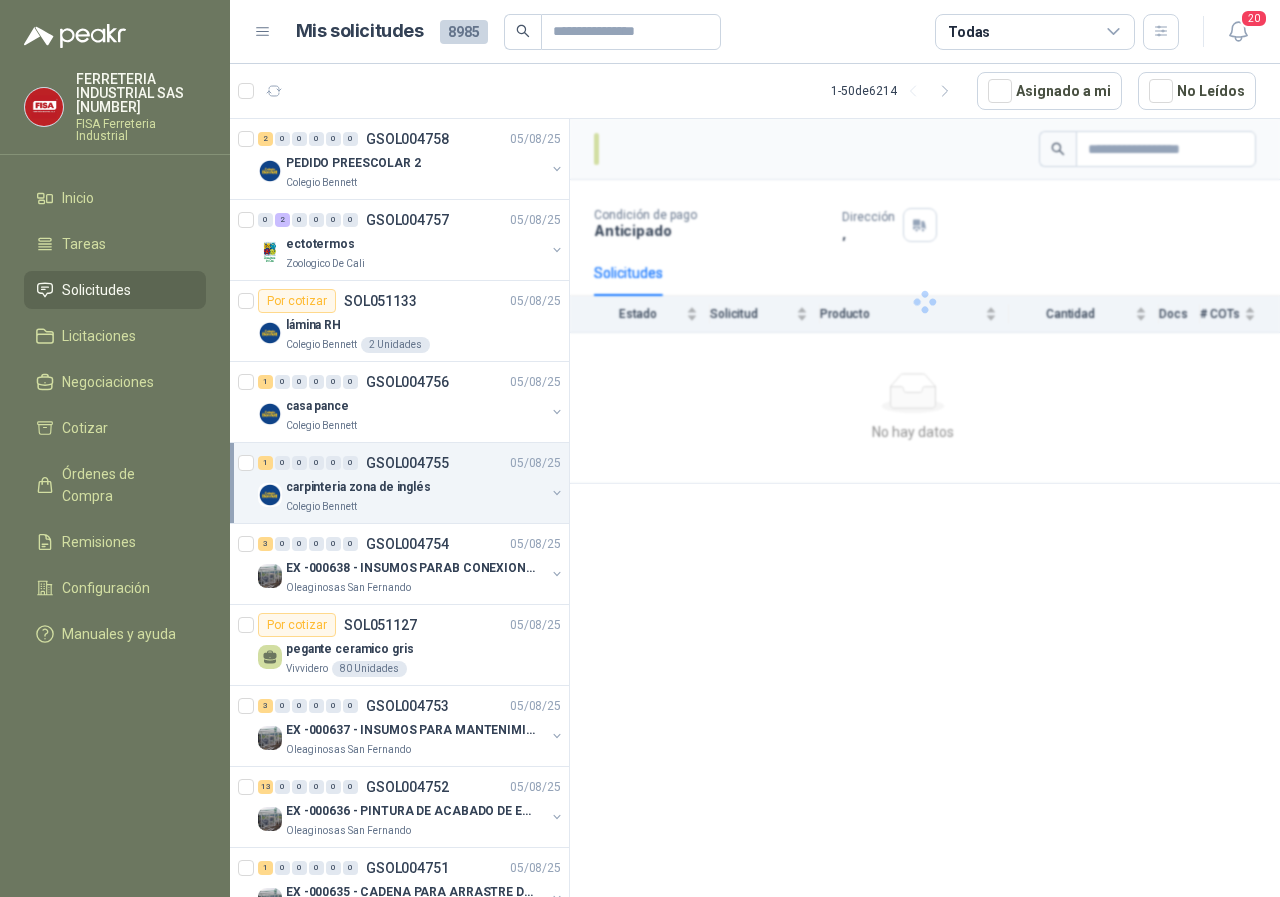 click on "Colegio Bennett" at bounding box center (321, 507) 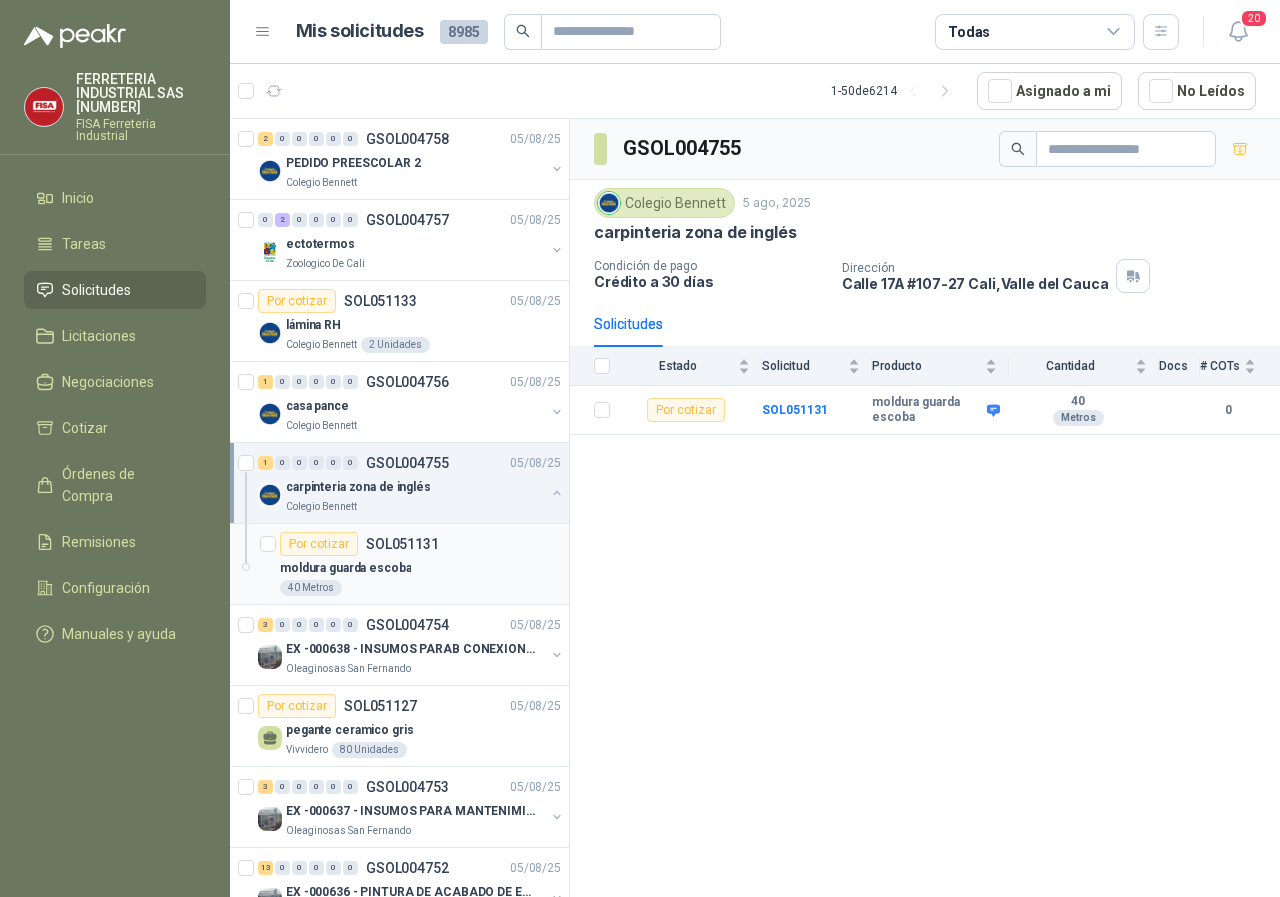 click on "40   Metros" at bounding box center (311, 588) 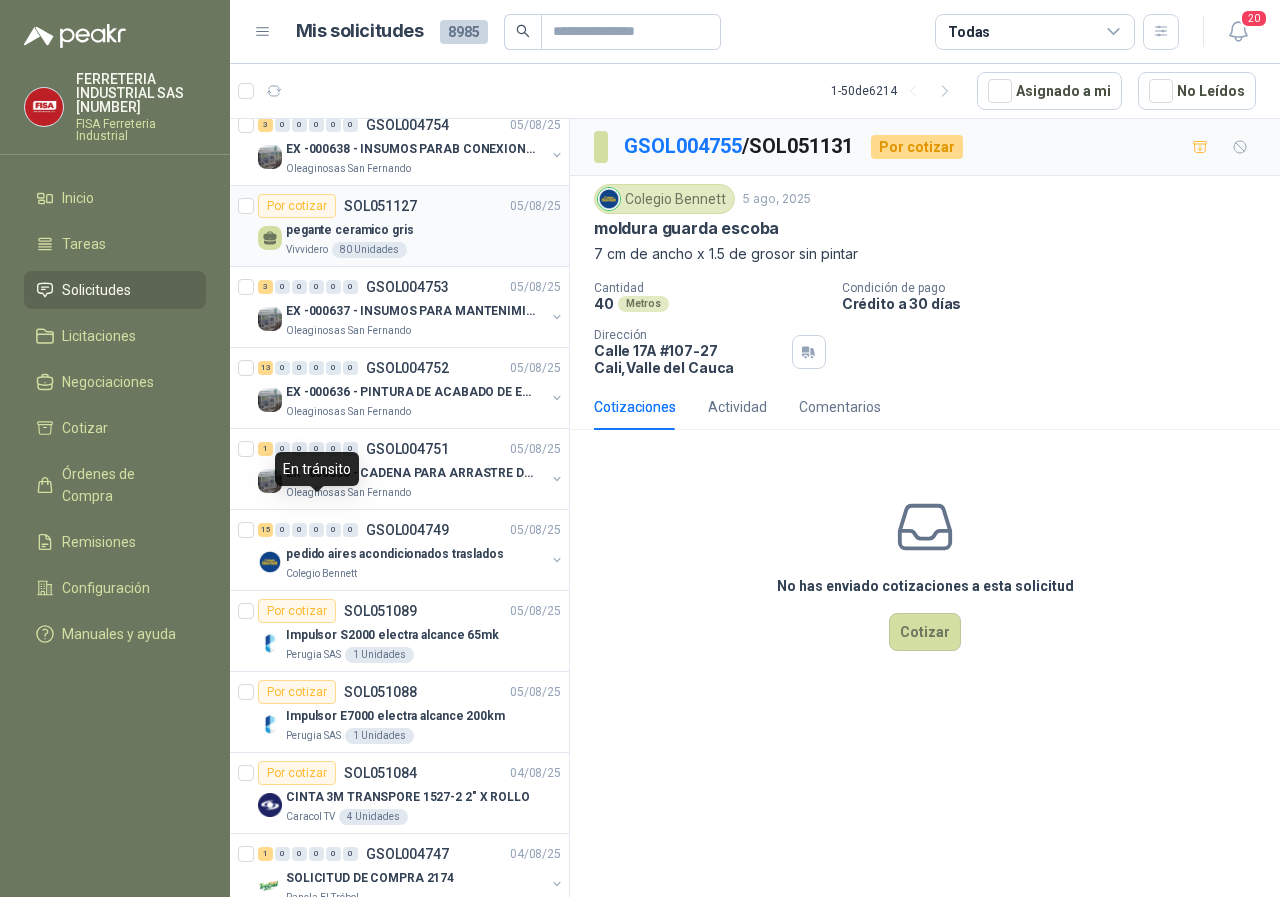 scroll, scrollTop: 600, scrollLeft: 0, axis: vertical 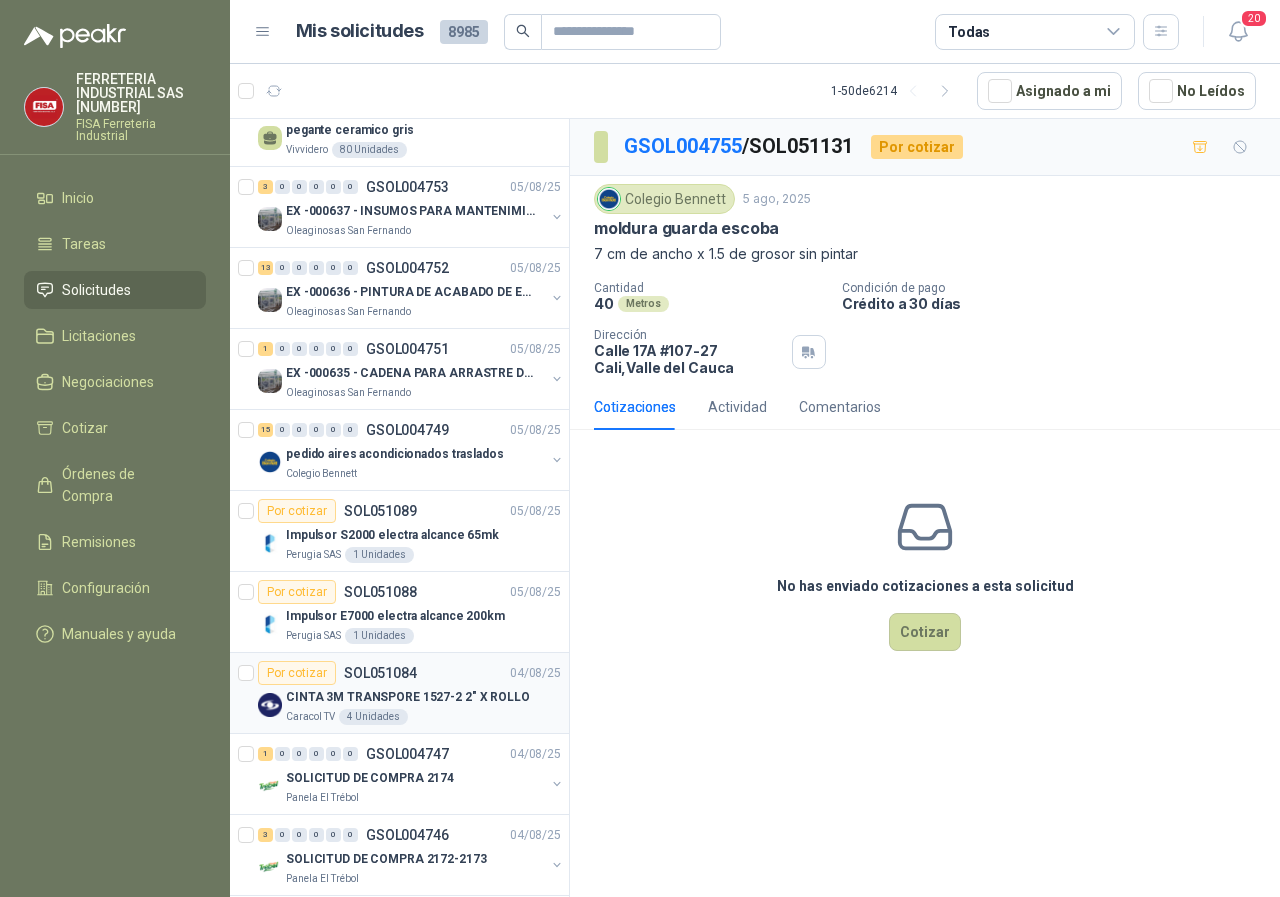drag, startPoint x: 303, startPoint y: 711, endPoint x: 441, endPoint y: 684, distance: 140.6165 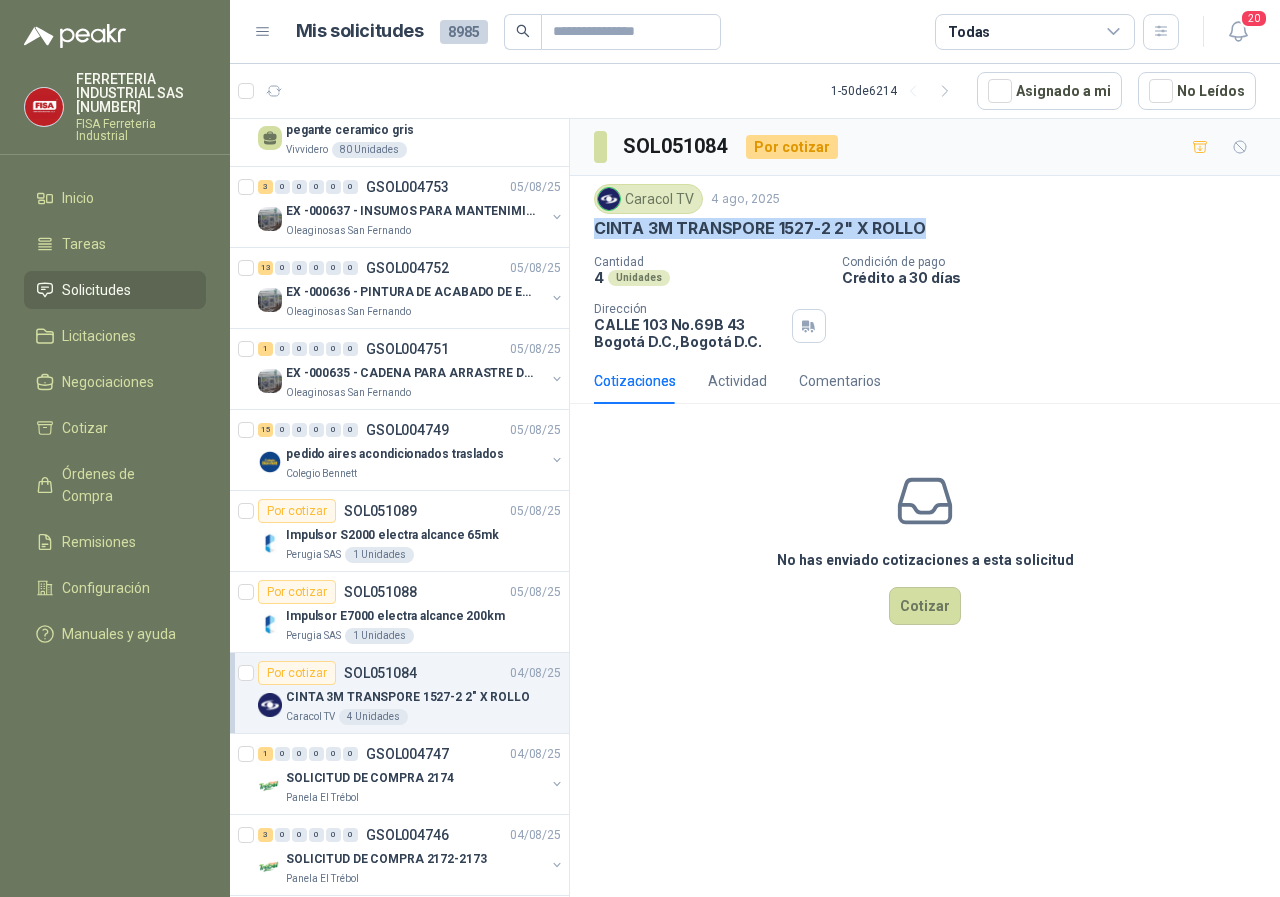 drag, startPoint x: 597, startPoint y: 224, endPoint x: 952, endPoint y: 237, distance: 355.23795 